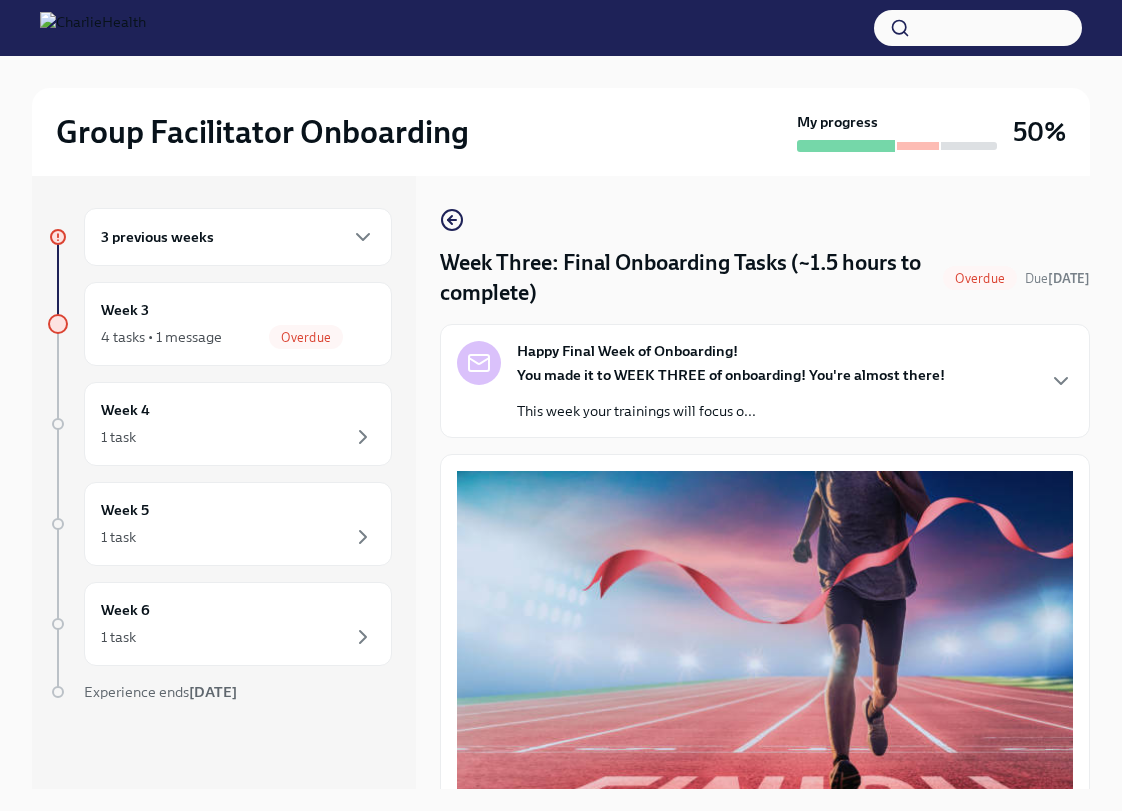 scroll, scrollTop: 34, scrollLeft: 0, axis: vertical 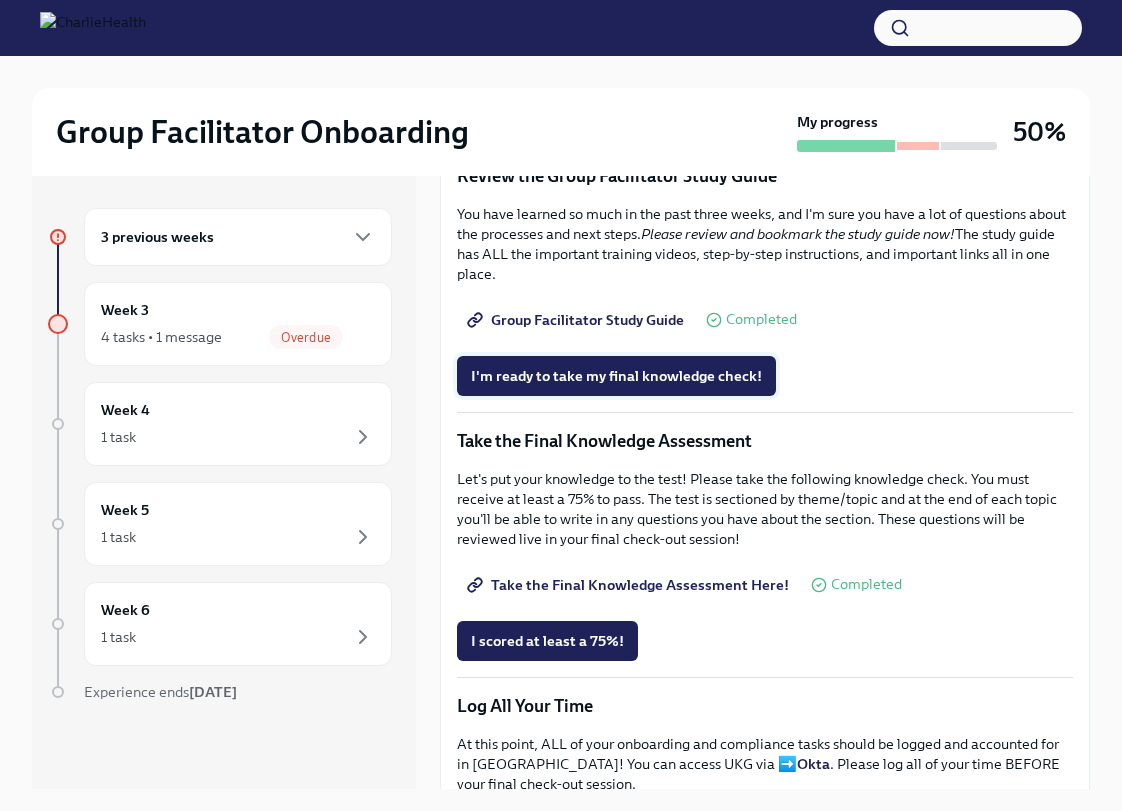 click on "I'm ready to take my final knowledge check!" at bounding box center (616, 376) 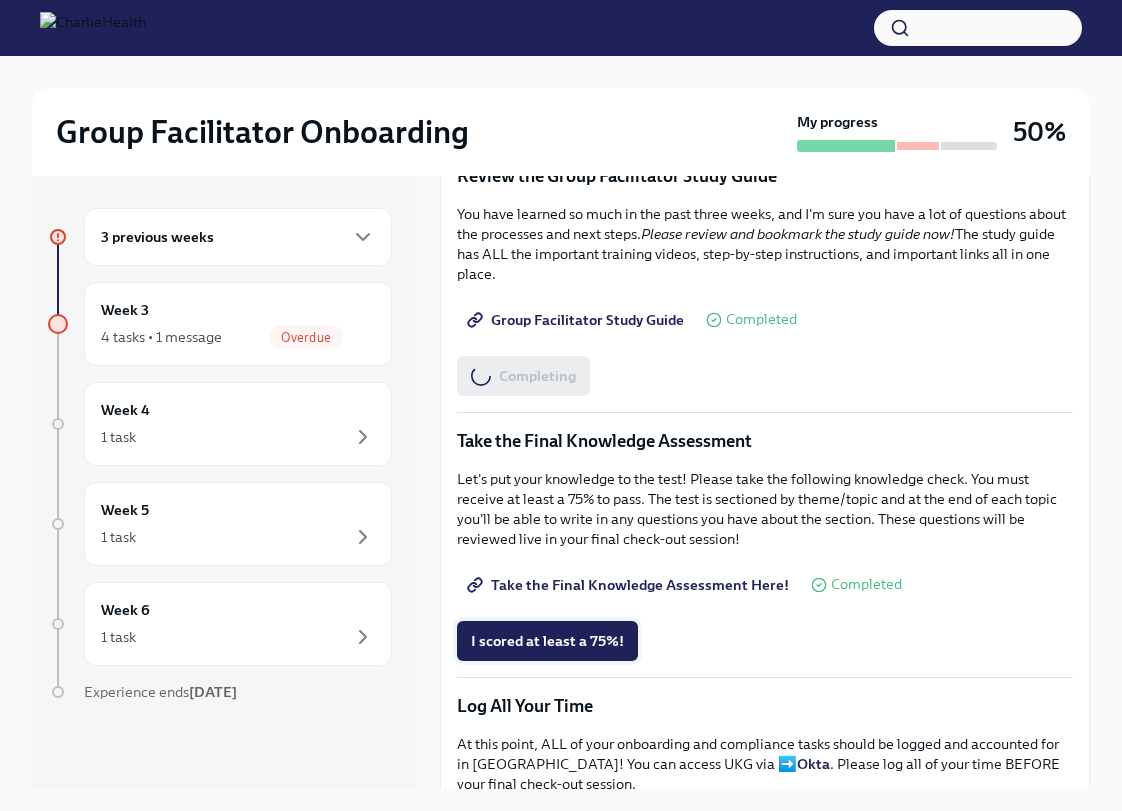 click on "I scored at least a 75%!" at bounding box center (547, 641) 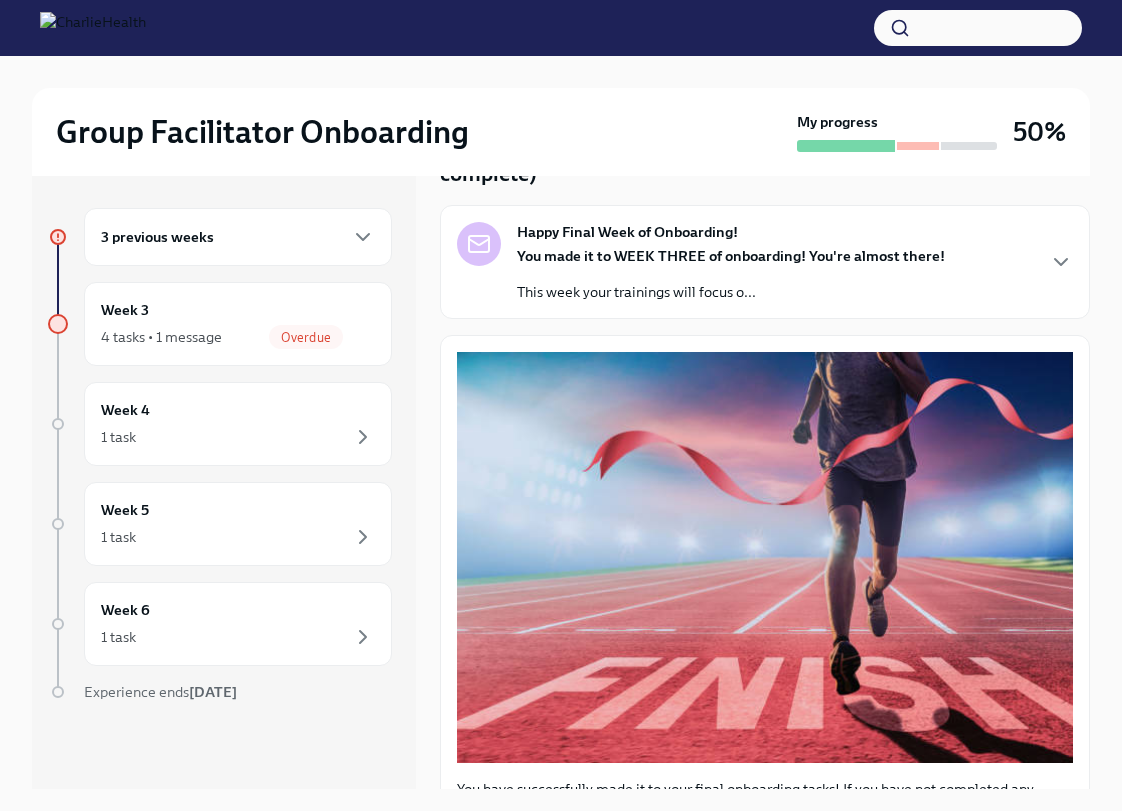 scroll, scrollTop: 0, scrollLeft: 0, axis: both 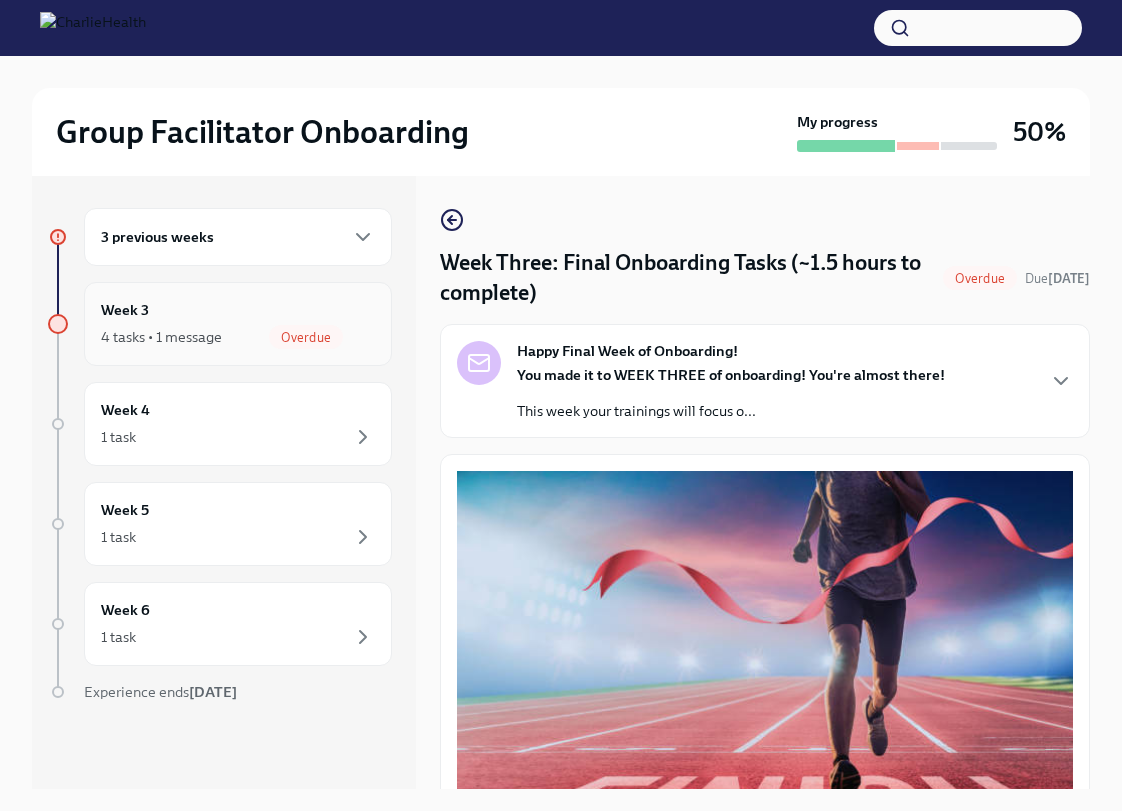 click on "Week 3 4 tasks • 1 message Overdue" at bounding box center [238, 324] 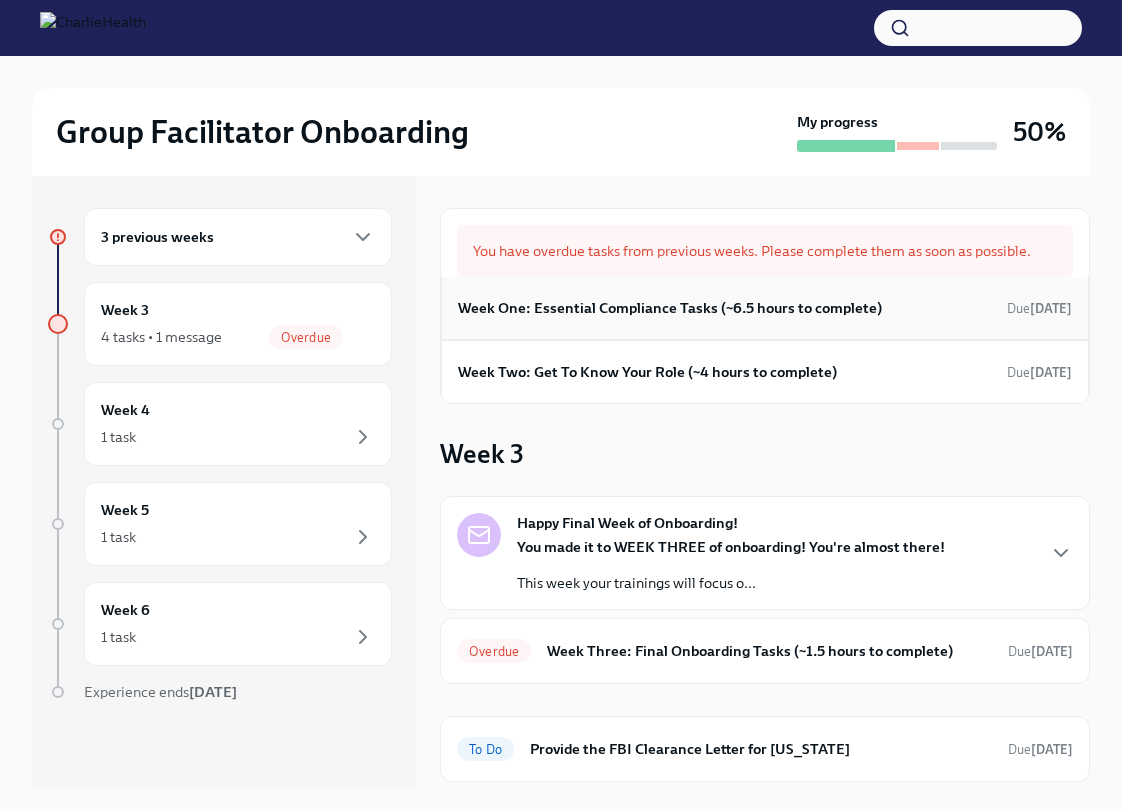scroll, scrollTop: 55, scrollLeft: 0, axis: vertical 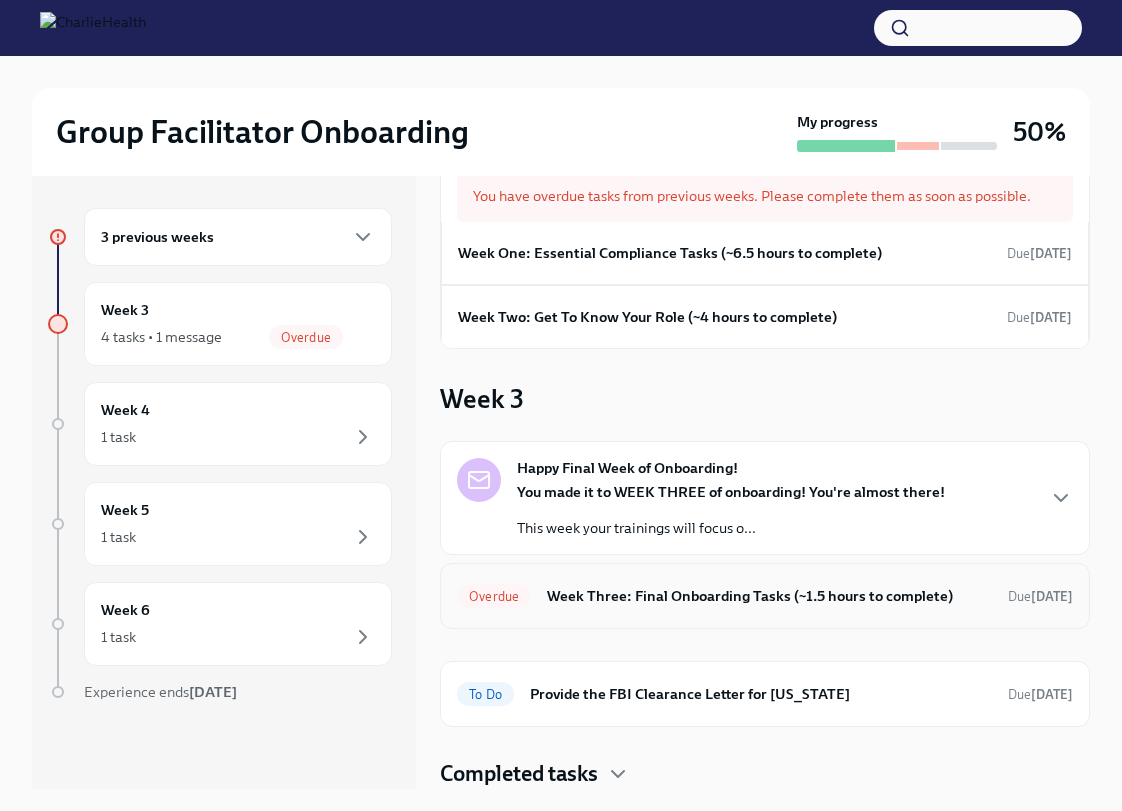 click on "Overdue Week Three: Final Onboarding Tasks (~1.5 hours to complete) Due  [DATE]" at bounding box center [765, 596] 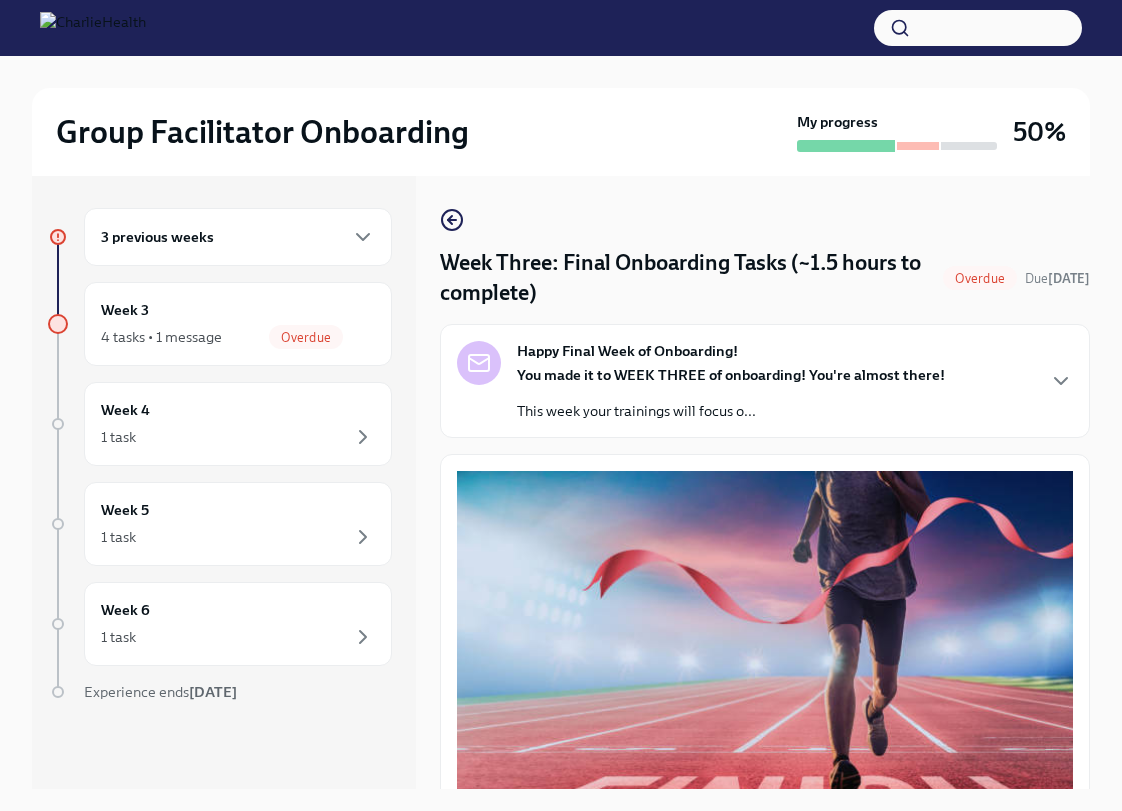 scroll, scrollTop: 233, scrollLeft: 0, axis: vertical 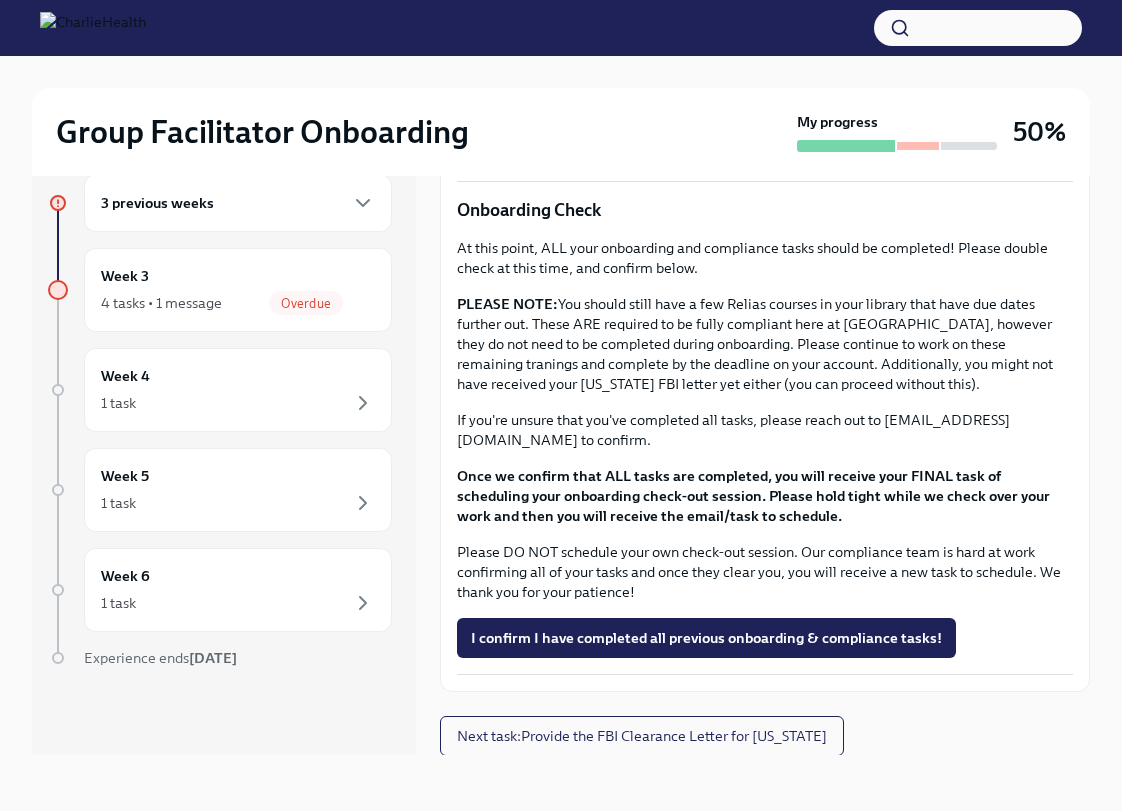 click on "3 previous weeks" at bounding box center (238, 203) 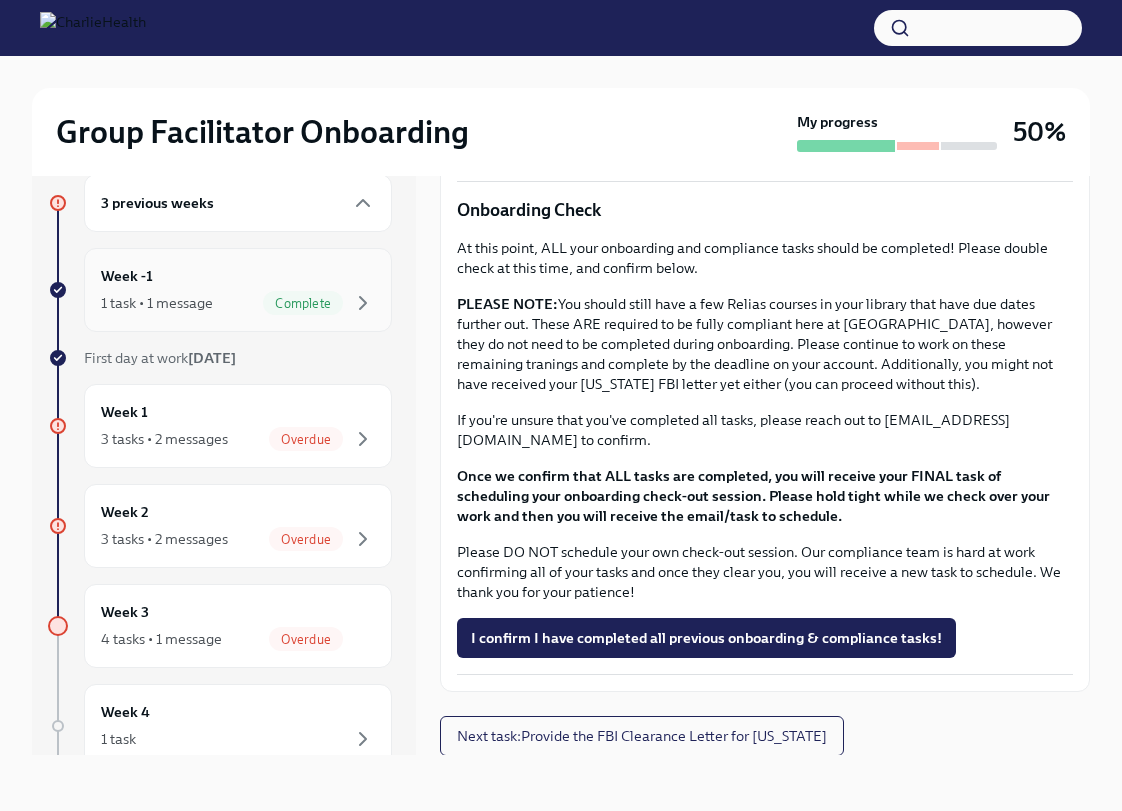 click on "Complete" at bounding box center (319, 303) 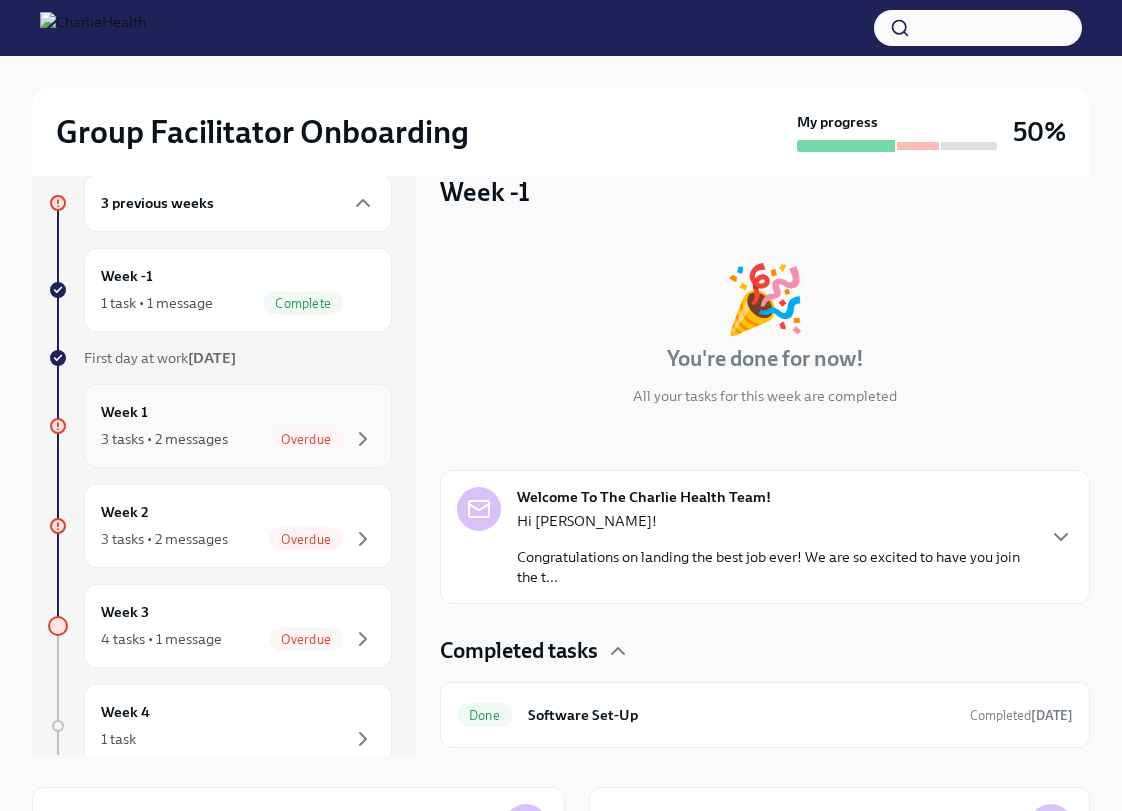 click on "Week 1 3 tasks • 2 messages Overdue" at bounding box center [238, 426] 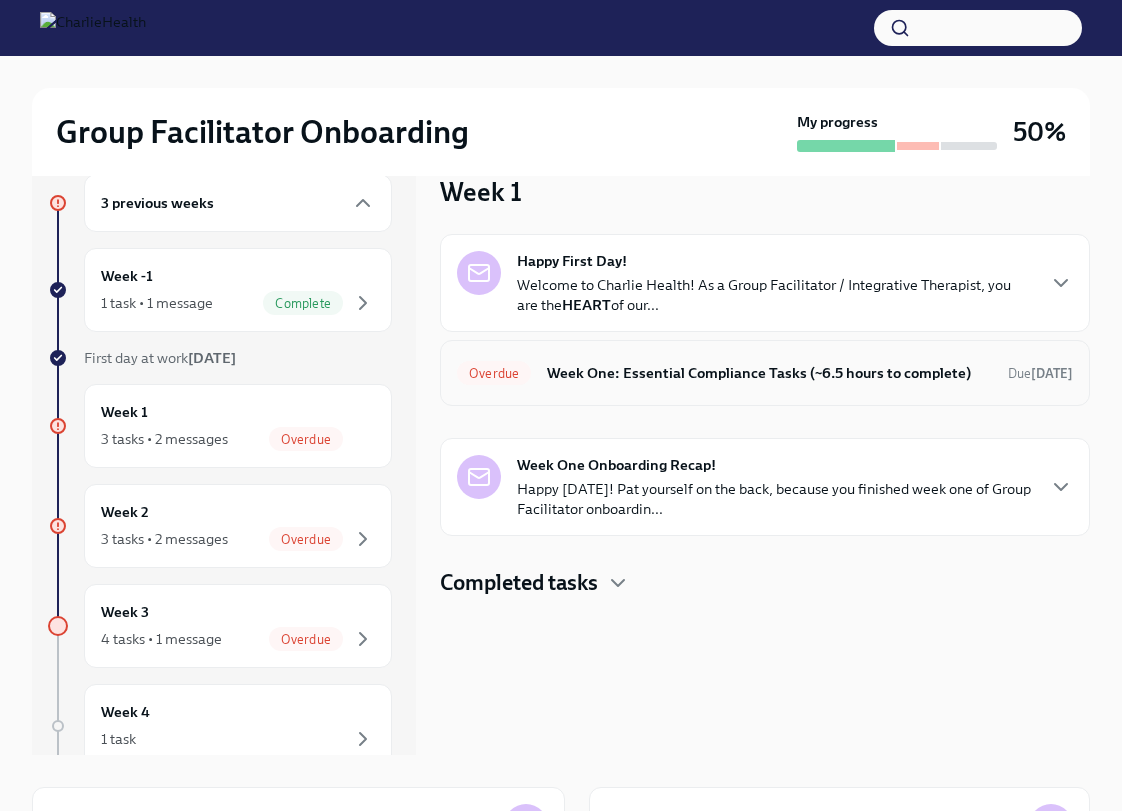click on "Overdue Week One: Essential Compliance Tasks (~6.5 hours to complete) Due  [DATE]" at bounding box center (765, 373) 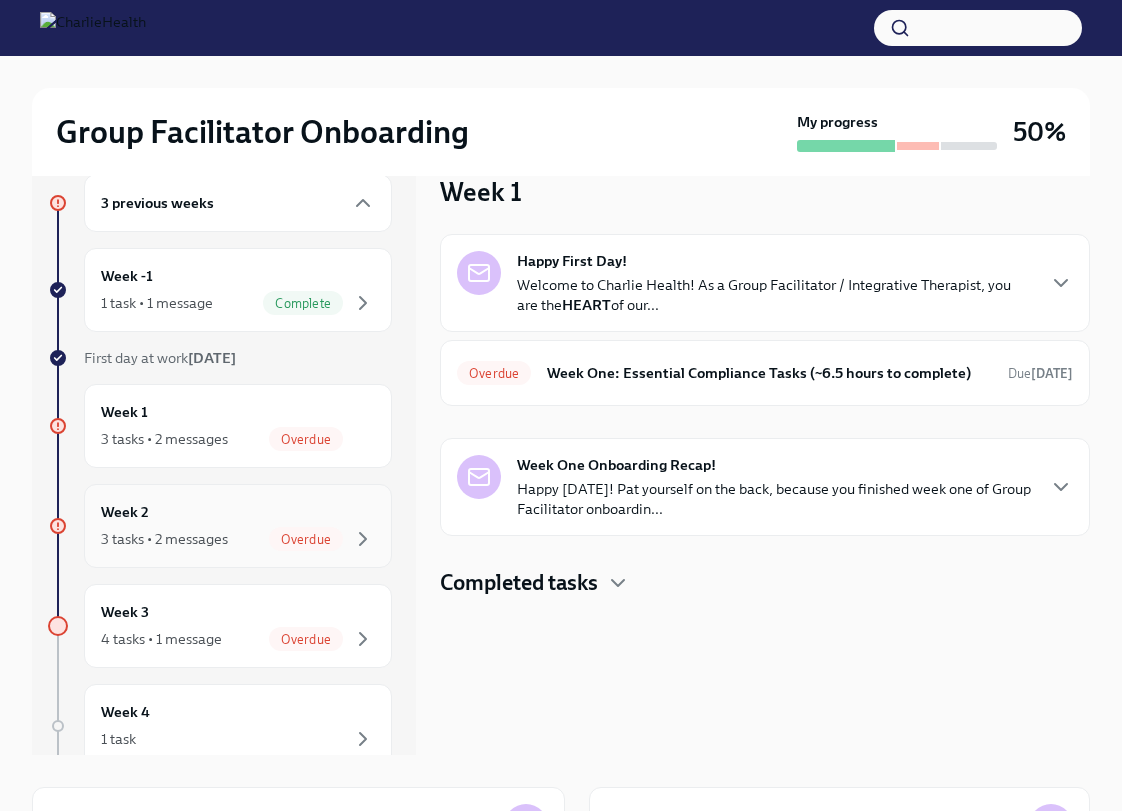 click on "Week 2 3 tasks • 2 messages Overdue" at bounding box center [238, 526] 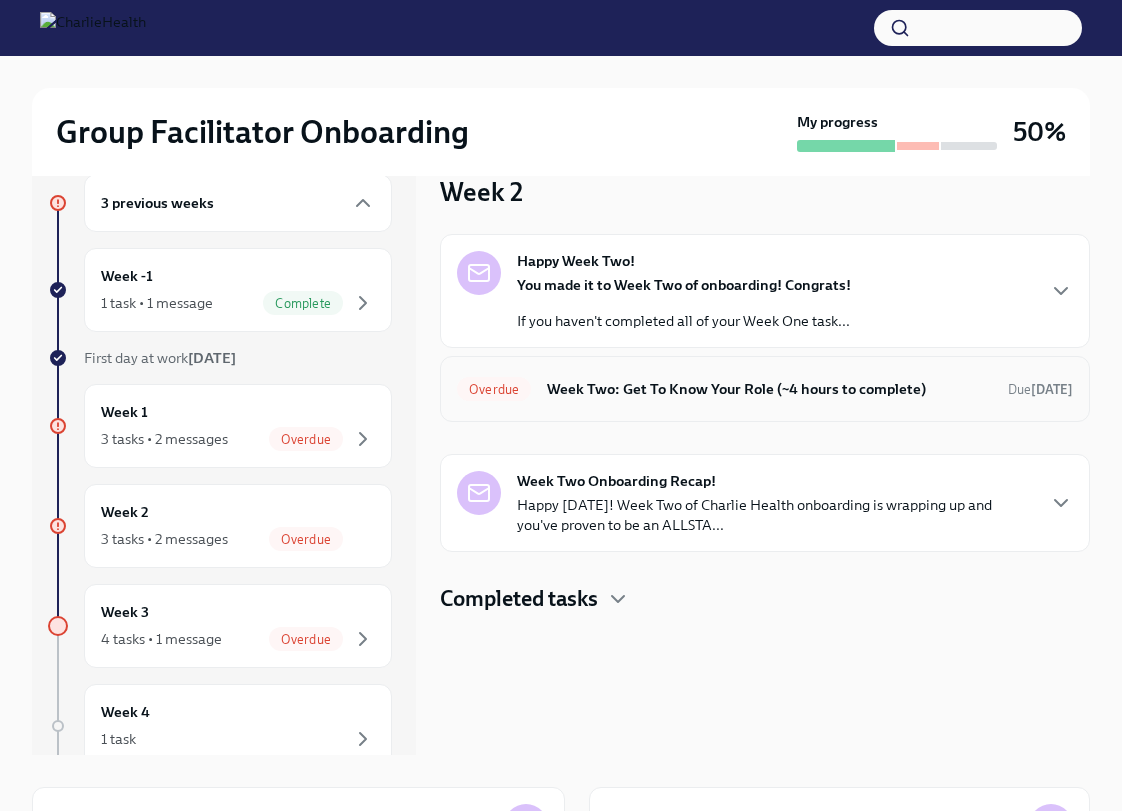 click on "Overdue Week Two: Get To Know Your Role (~4 hours to complete) Due  [DATE]" at bounding box center [765, 389] 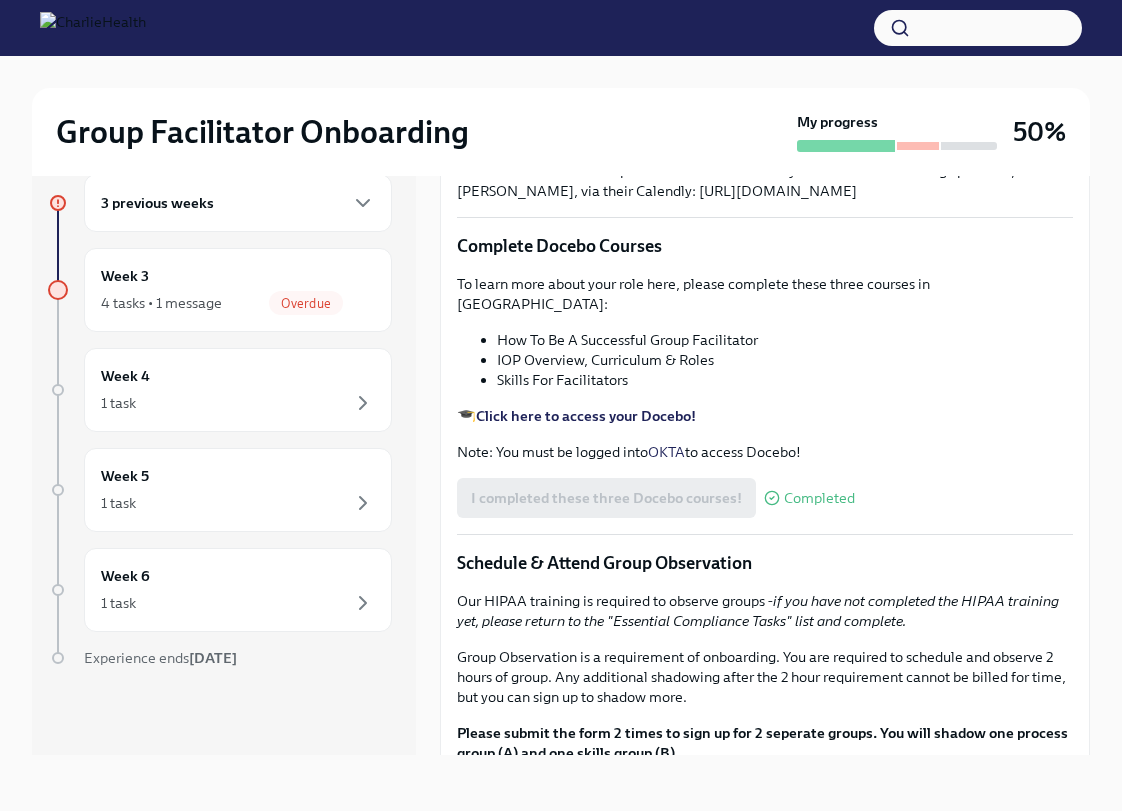 scroll, scrollTop: 509, scrollLeft: 0, axis: vertical 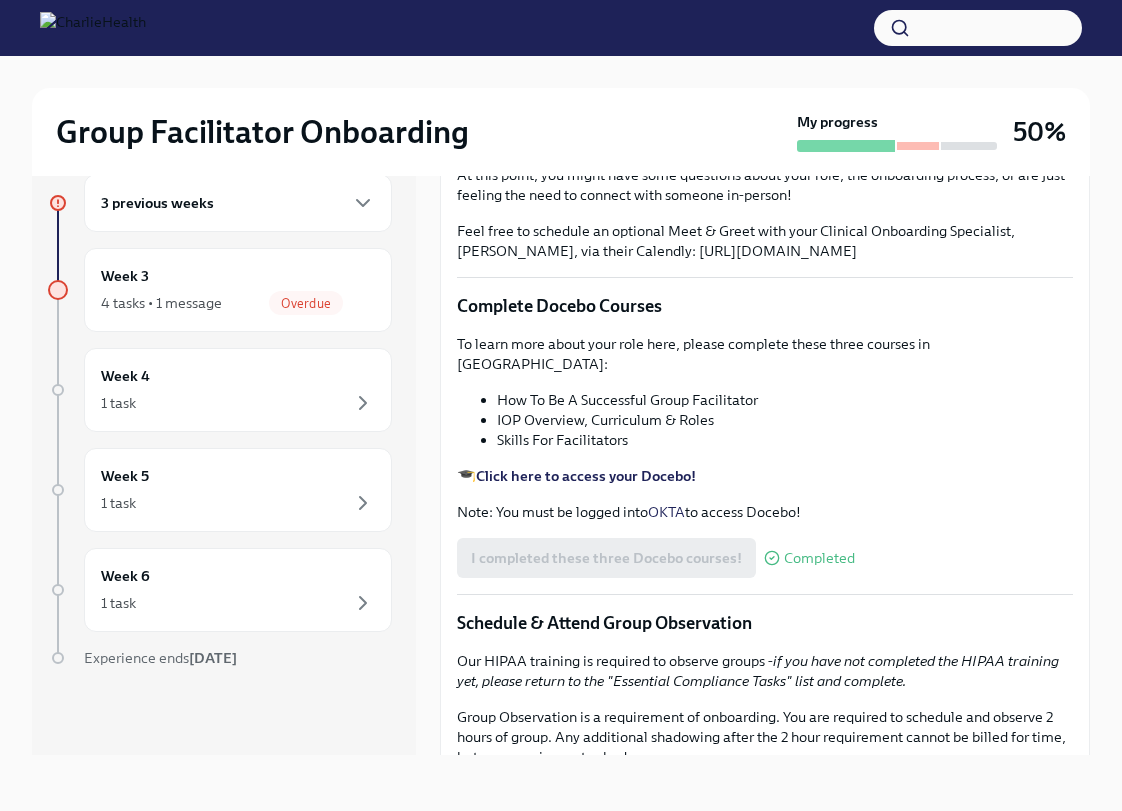 click on "3 previous weeks Week 3 4 tasks • 1 message Overdue Week 4 1 task Week 5 1 task Week 6 1 task Experience ends  [DATE]" at bounding box center [220, 461] 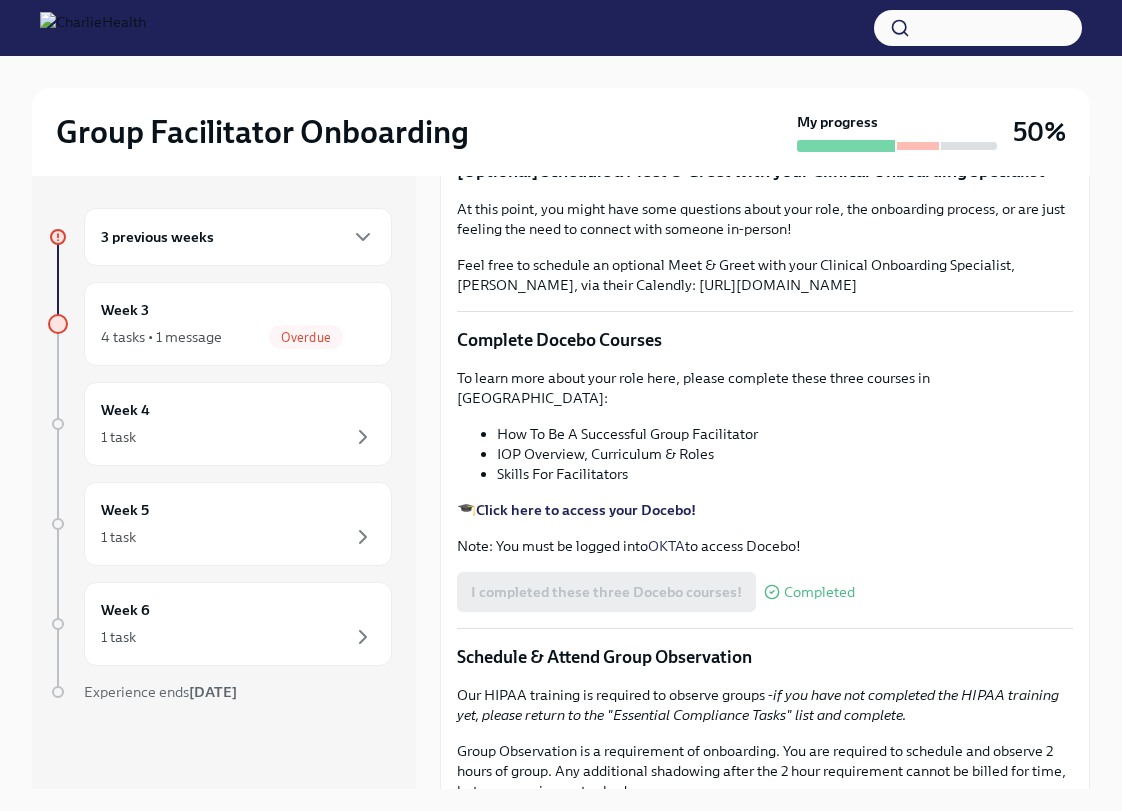 click on "3 previous weeks" at bounding box center (238, 237) 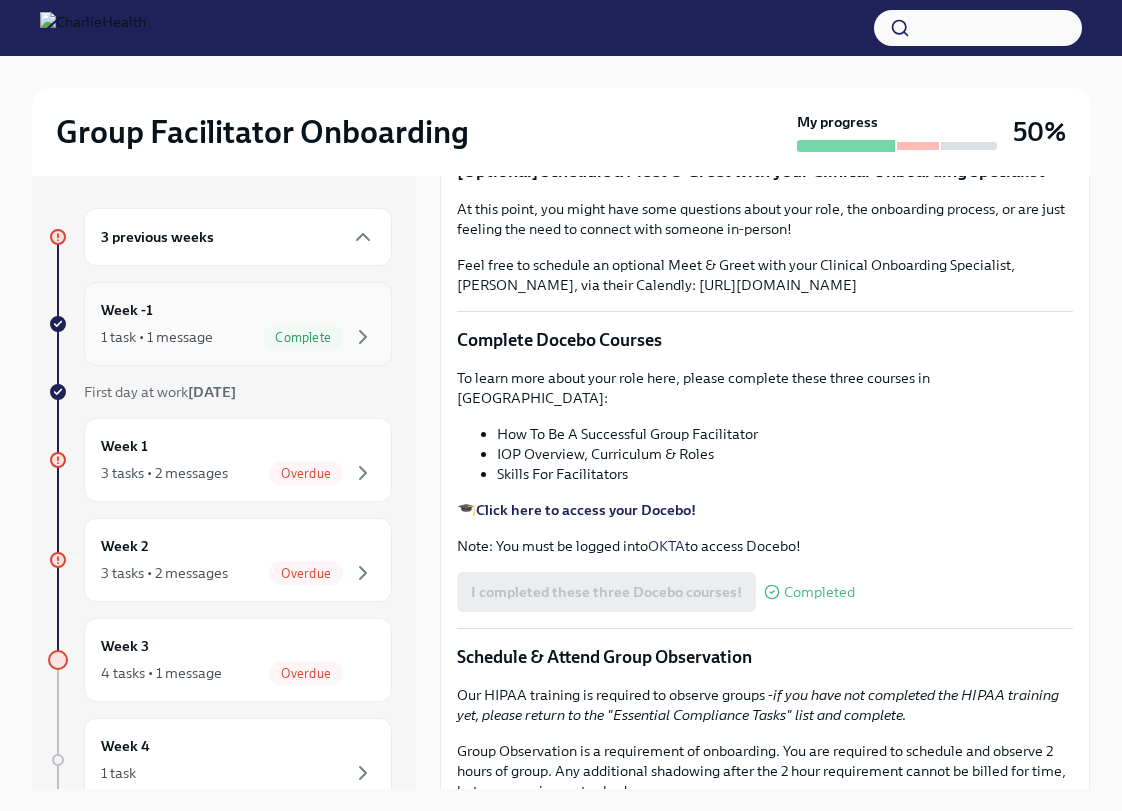 click on "Week -1 1 task • 1 message Complete" at bounding box center (238, 324) 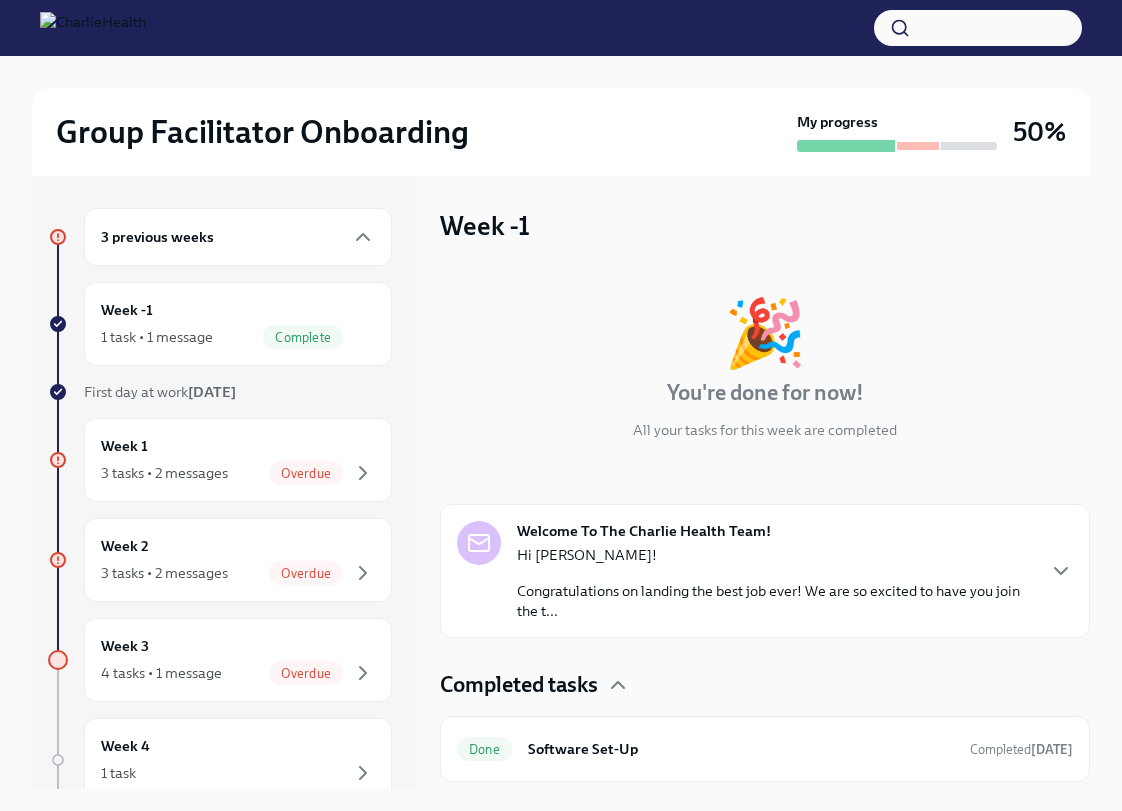 scroll, scrollTop: 96, scrollLeft: 0, axis: vertical 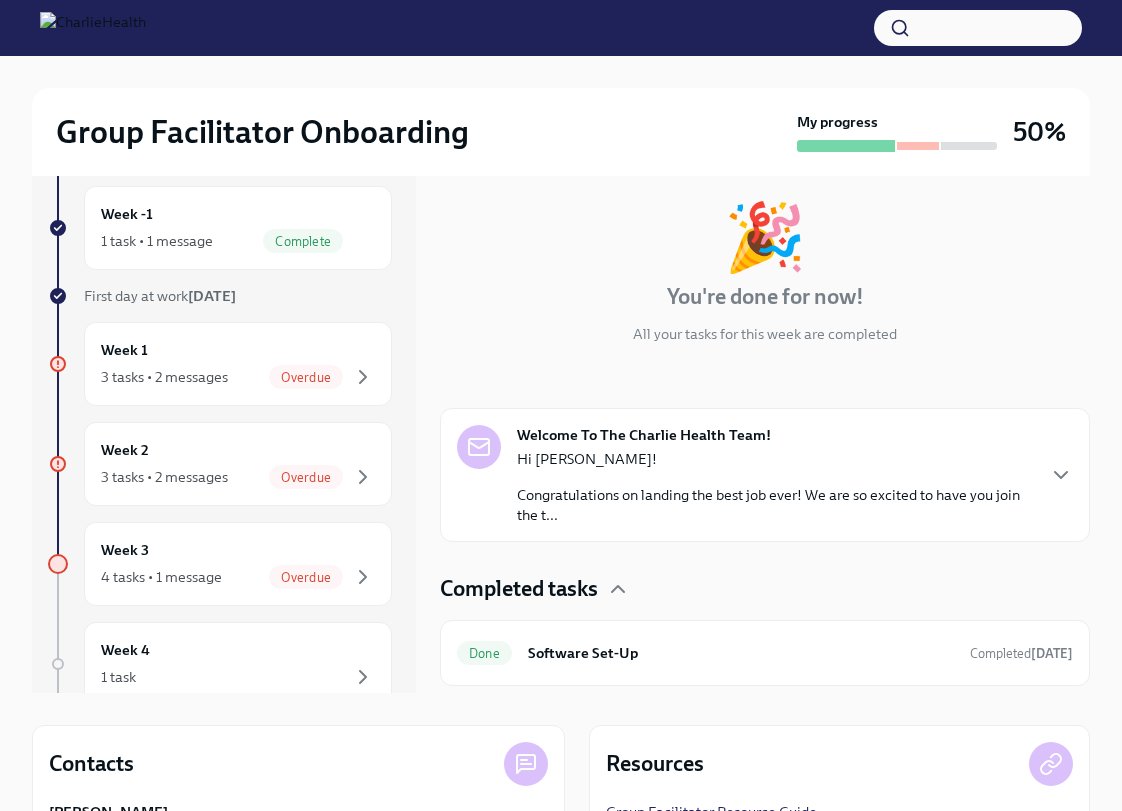 click on "Congratulations on landing the best job ever! We are so excited to have you join the t..." at bounding box center (775, 505) 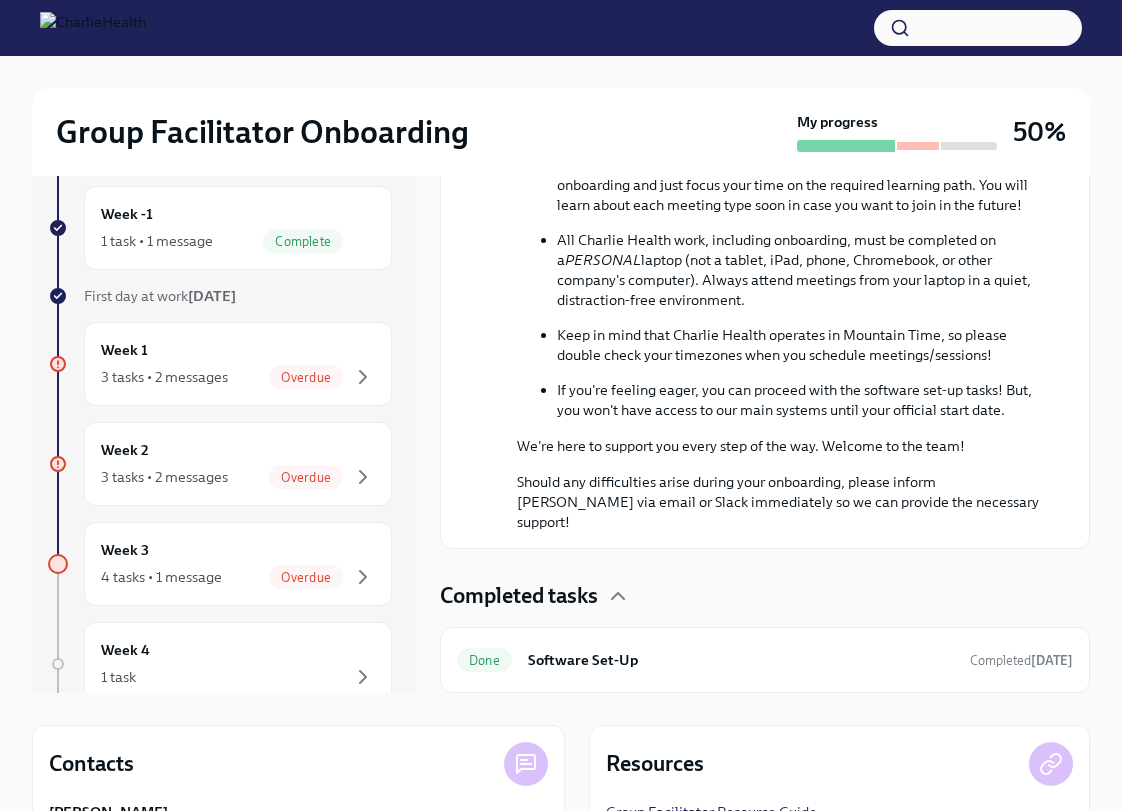 scroll, scrollTop: 976, scrollLeft: 0, axis: vertical 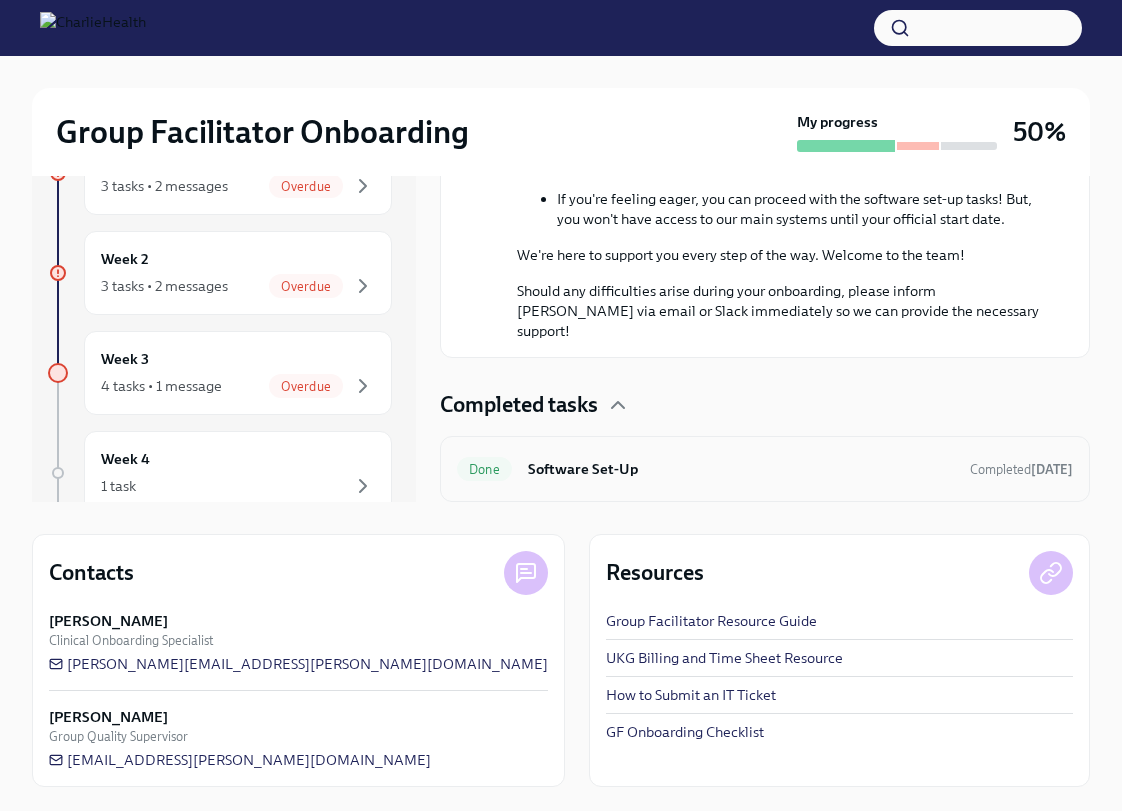 click on "Completed tasks Done Software Set-Up Completed  [DATE]" at bounding box center [765, 446] 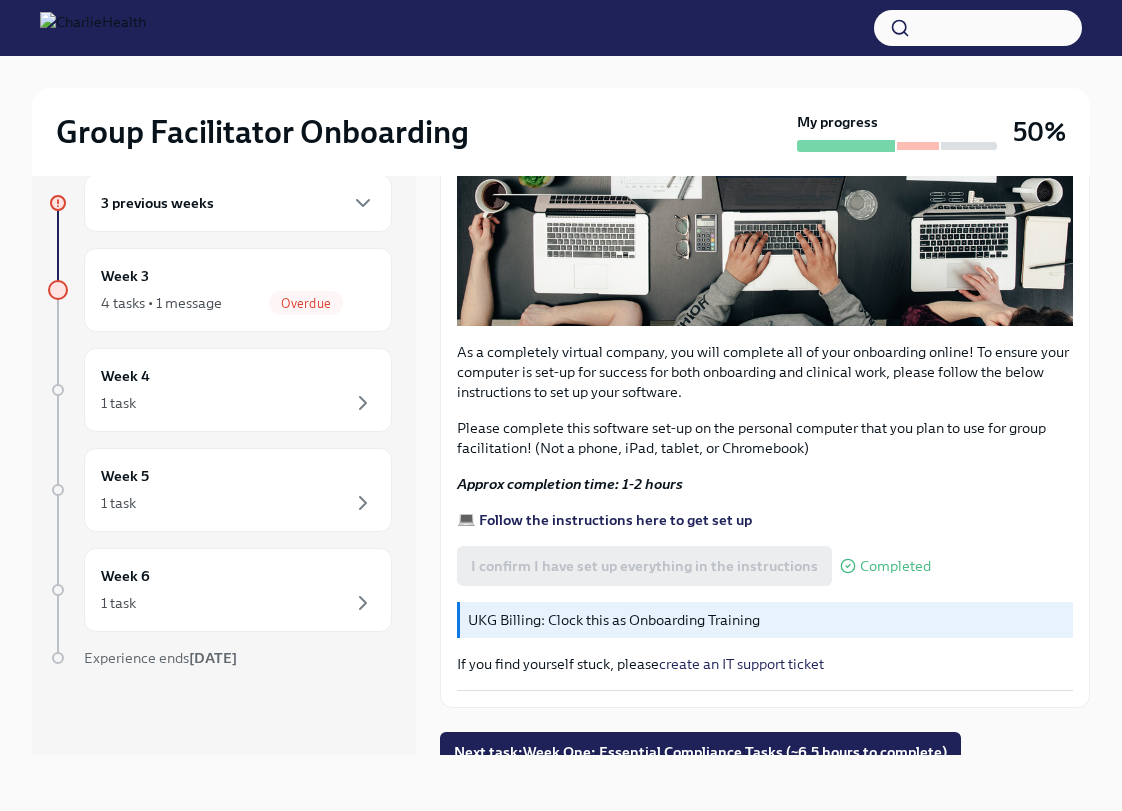 scroll, scrollTop: 482, scrollLeft: 0, axis: vertical 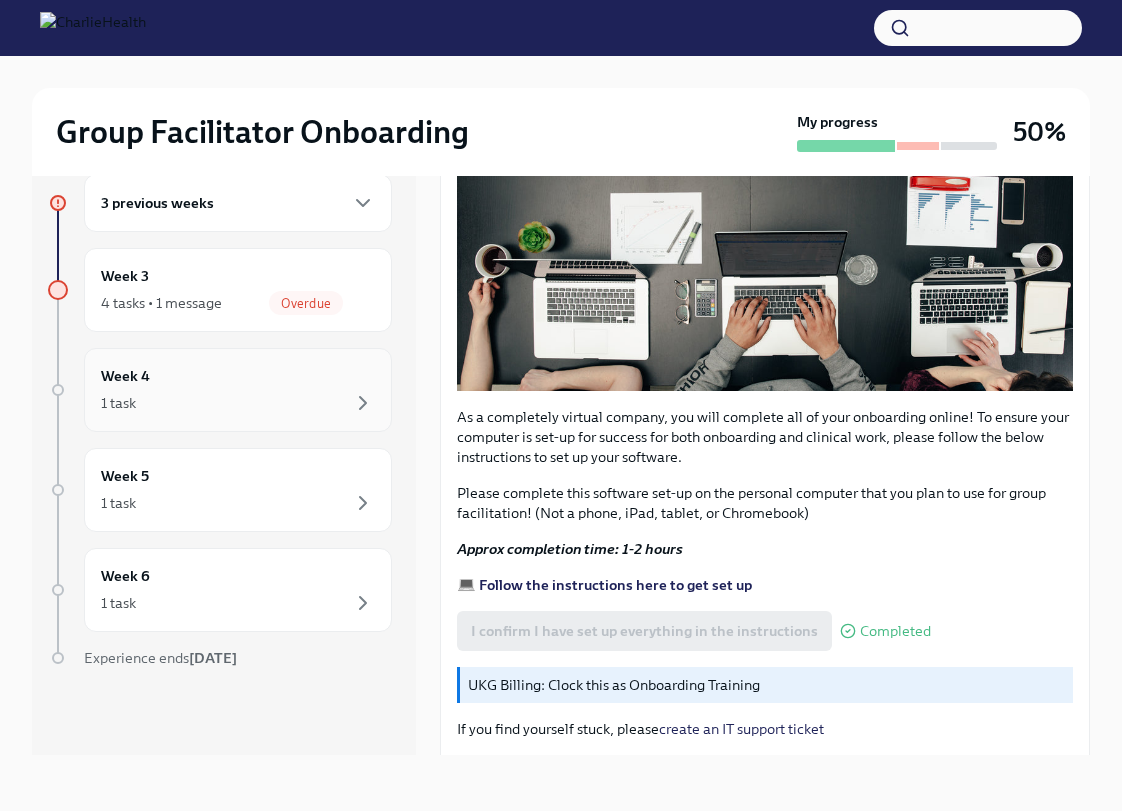 click on "Week 4 1 task" at bounding box center [238, 390] 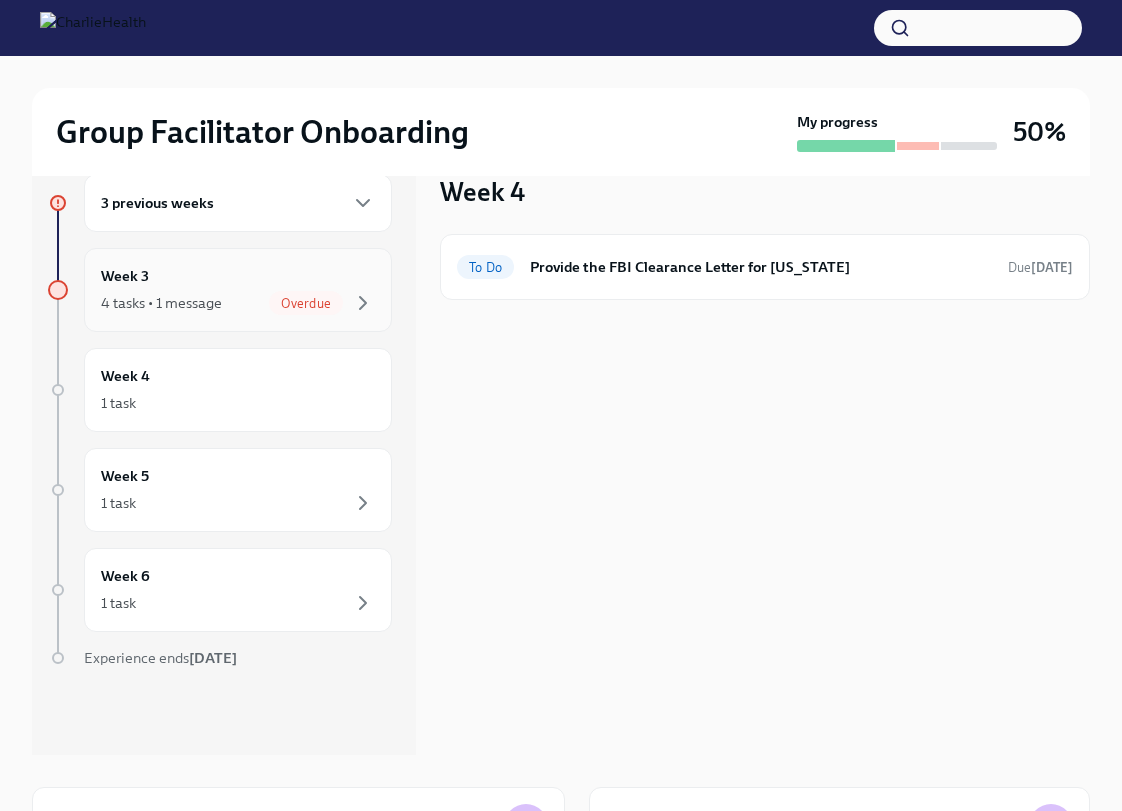 click on "Overdue" at bounding box center (306, 303) 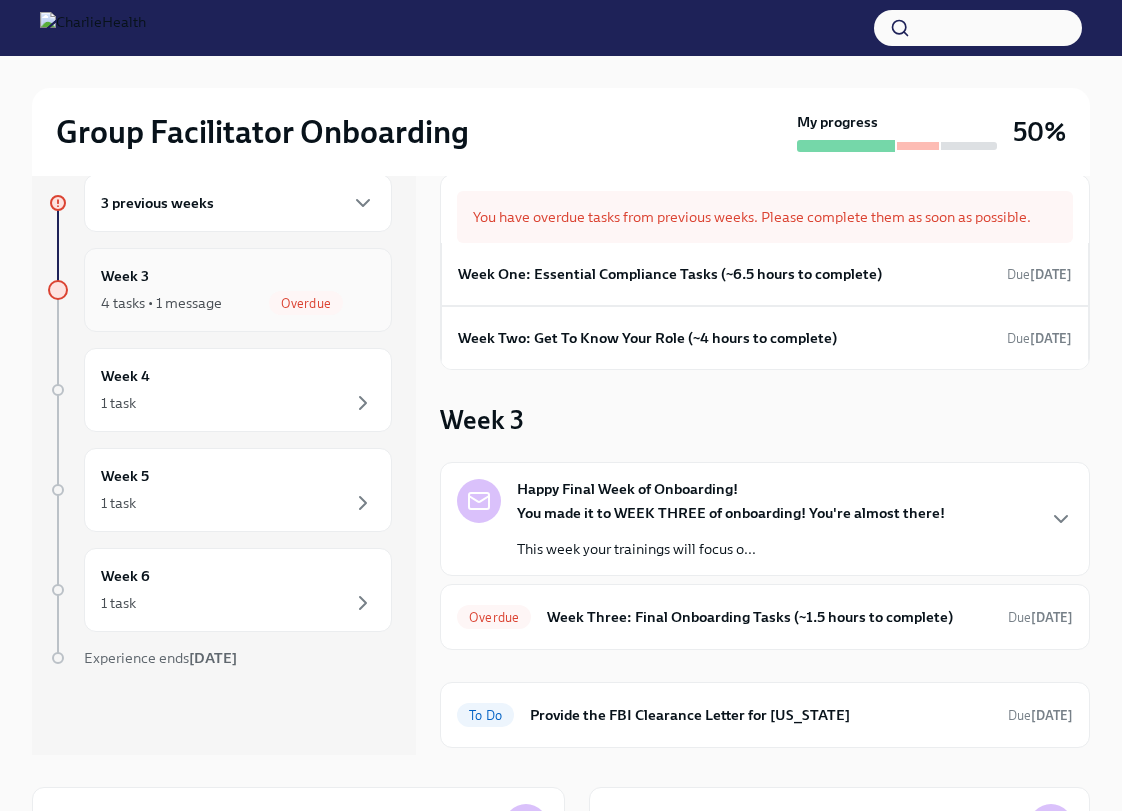 scroll, scrollTop: 0, scrollLeft: 0, axis: both 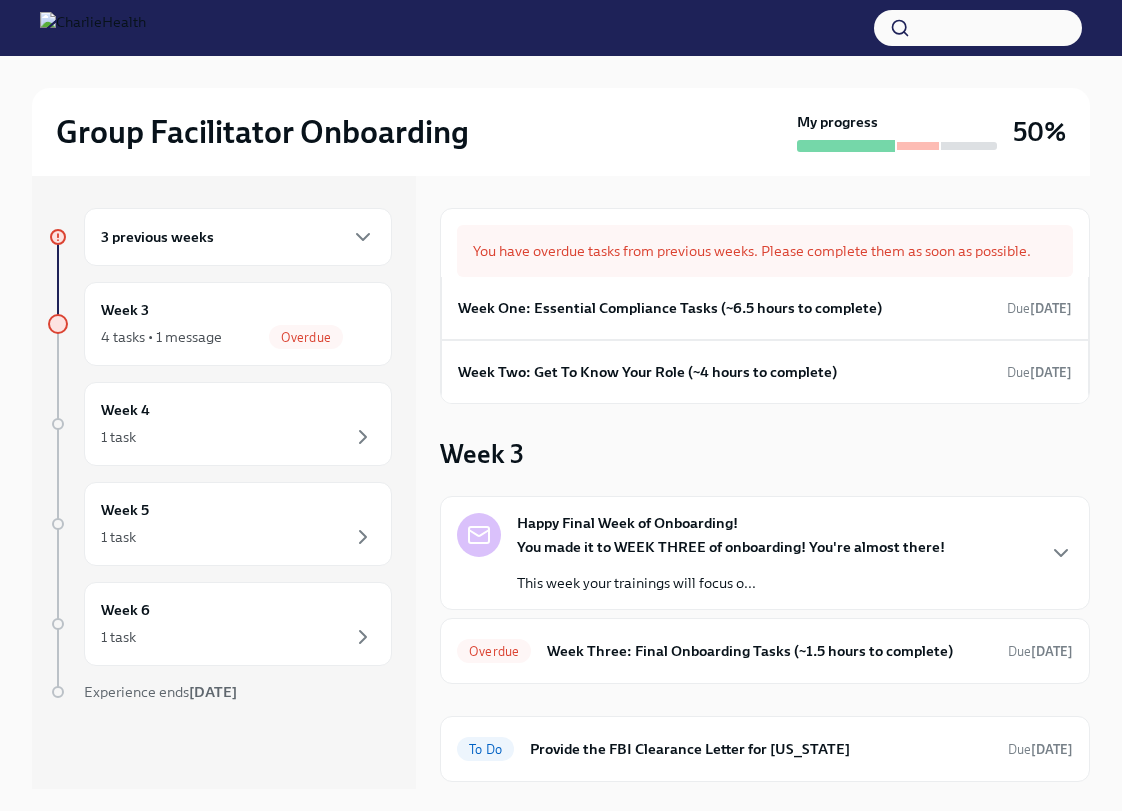 click on "3 previous weeks" at bounding box center (238, 237) 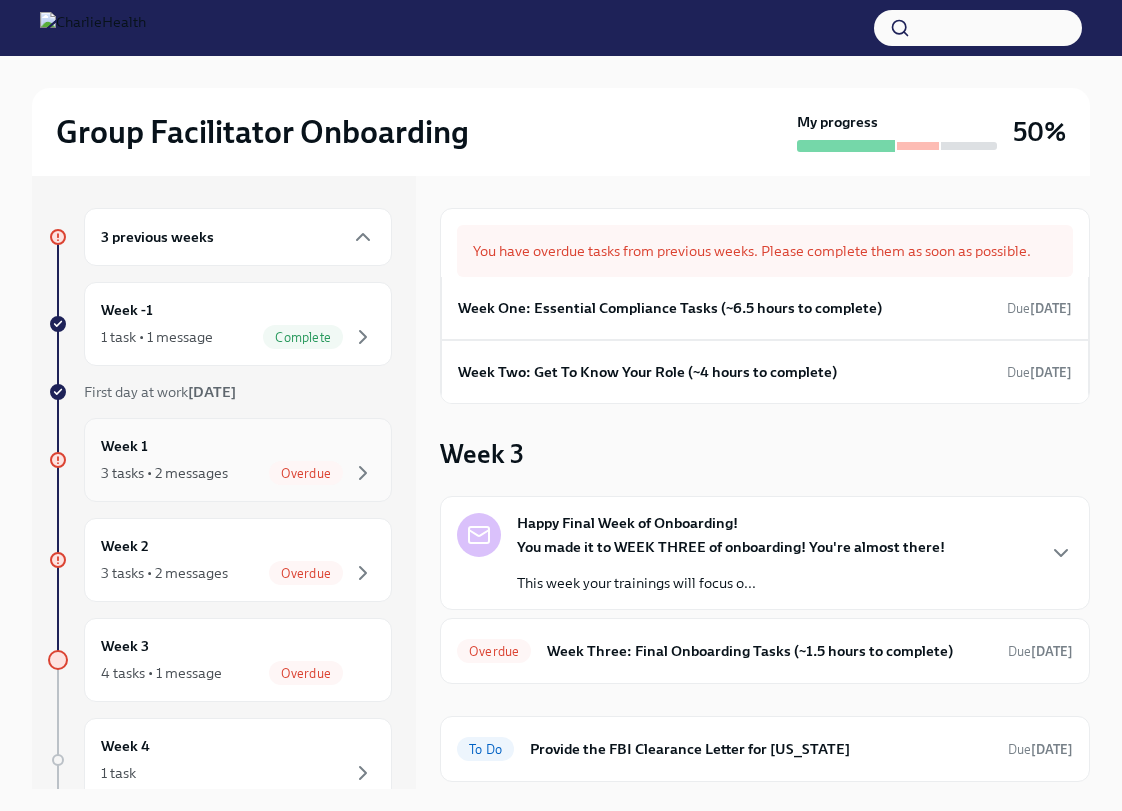 click on "Week 1 3 tasks • 2 messages Overdue" at bounding box center (238, 460) 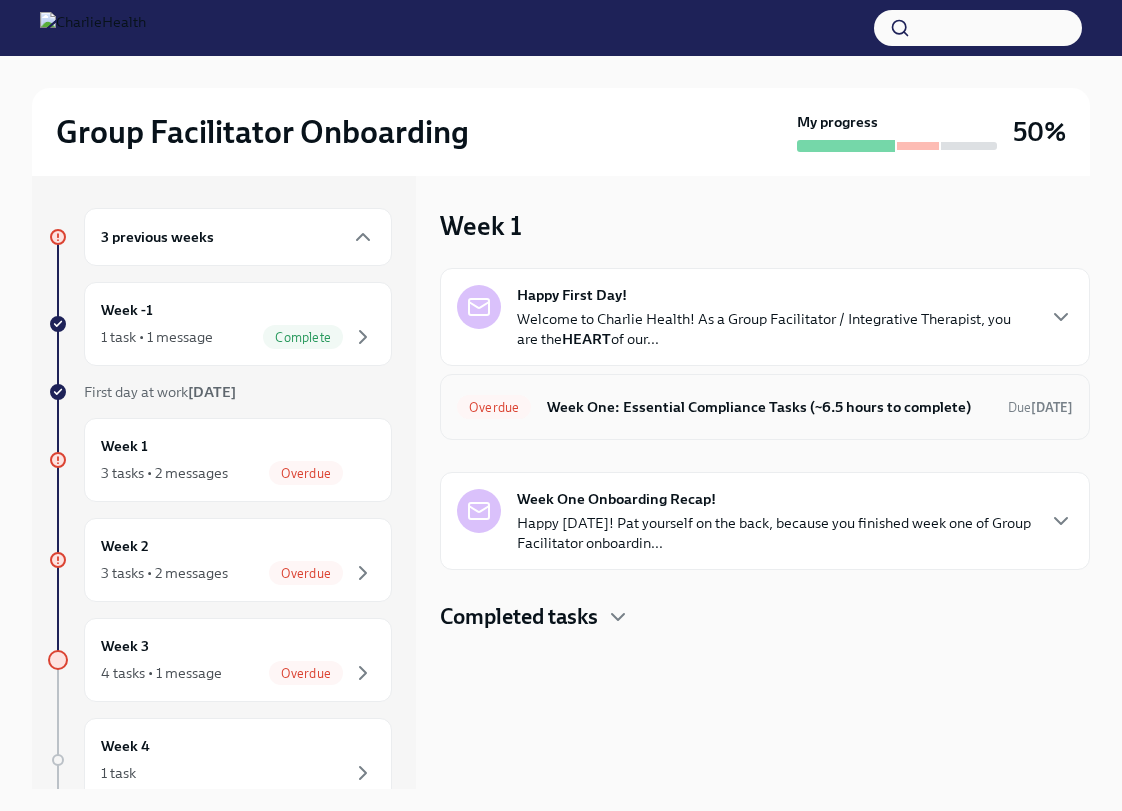 click on "Week One: Essential Compliance Tasks (~6.5 hours to complete)" at bounding box center [769, 407] 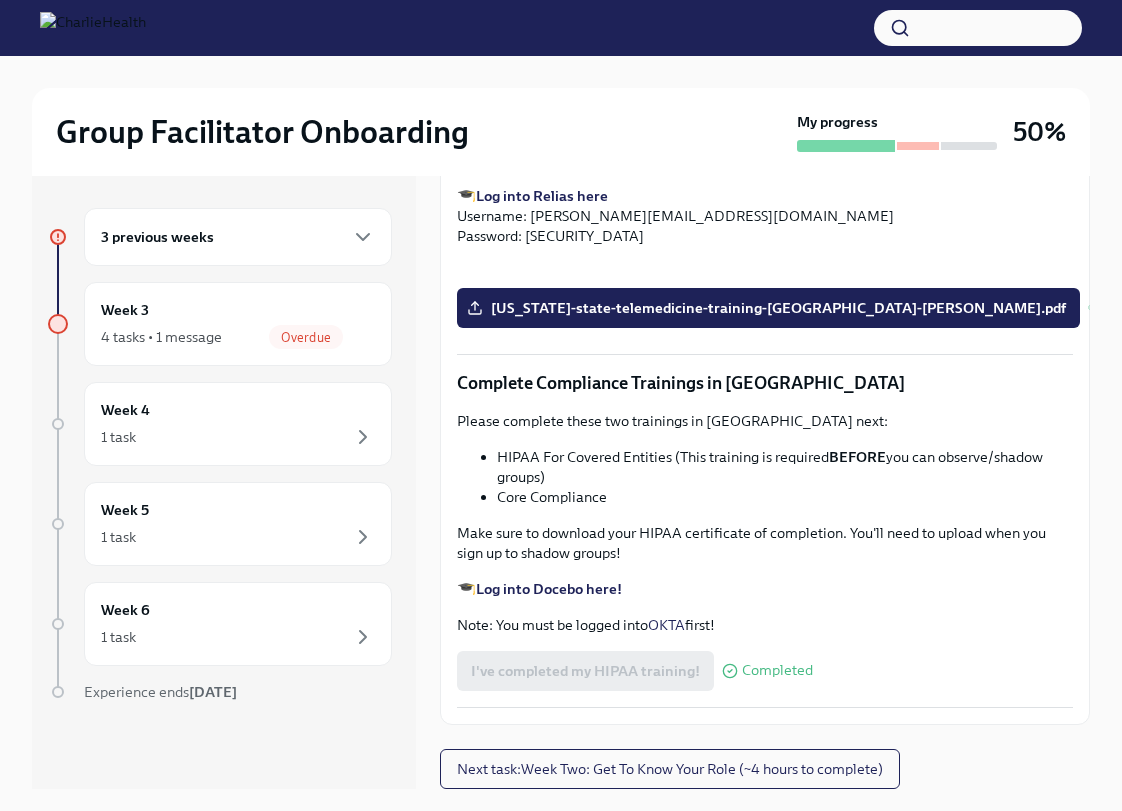 scroll, scrollTop: 4354, scrollLeft: 0, axis: vertical 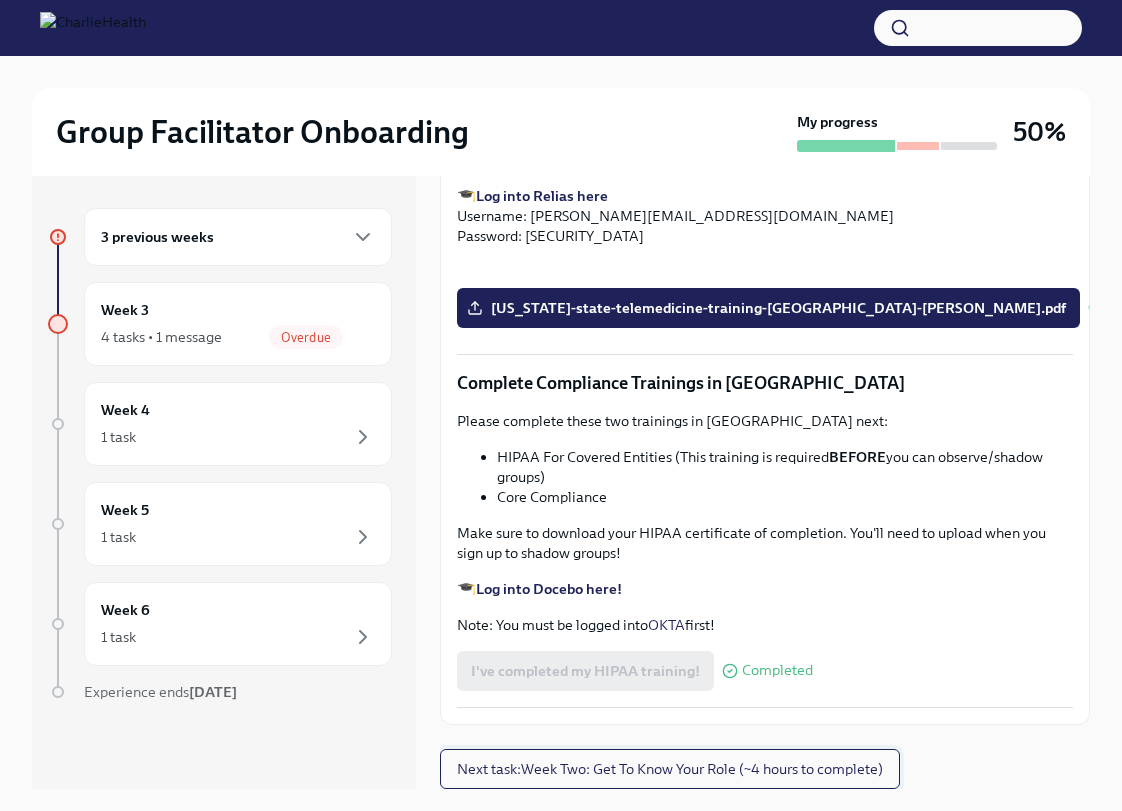 click on "Next task :  Week Two: Get To Know Your Role (~4 hours to complete)" at bounding box center (670, 769) 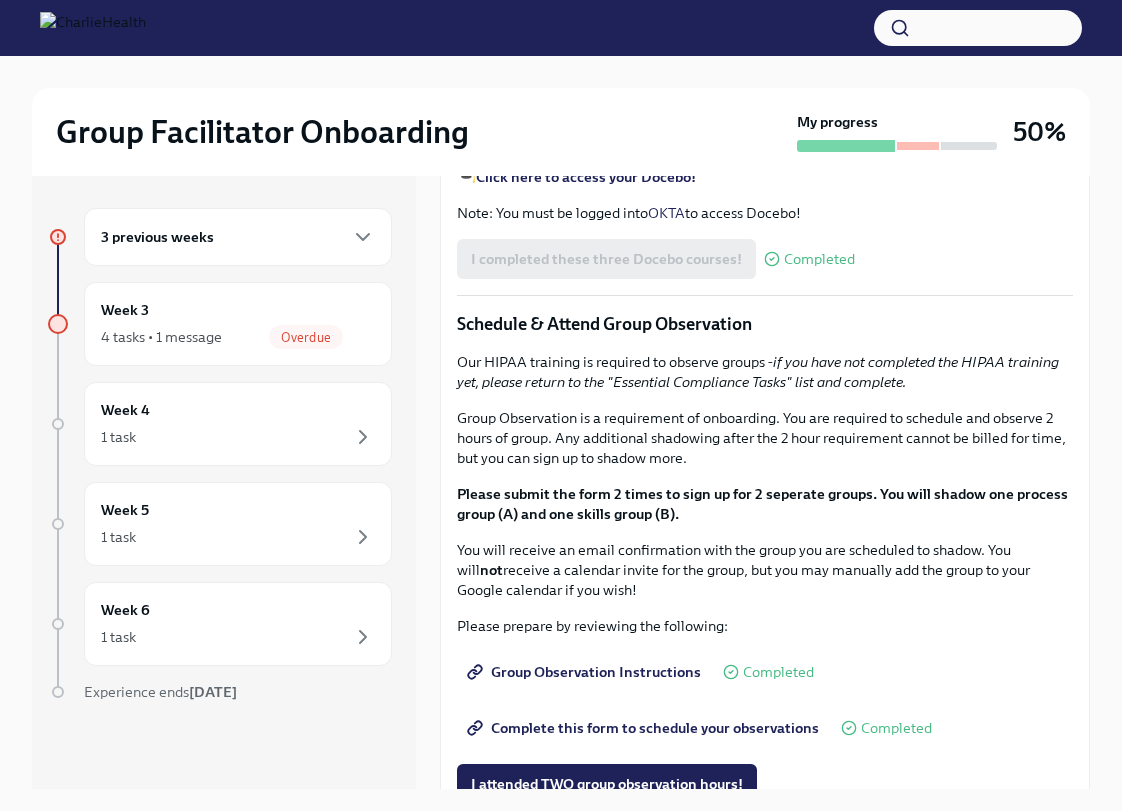 scroll, scrollTop: 726, scrollLeft: 0, axis: vertical 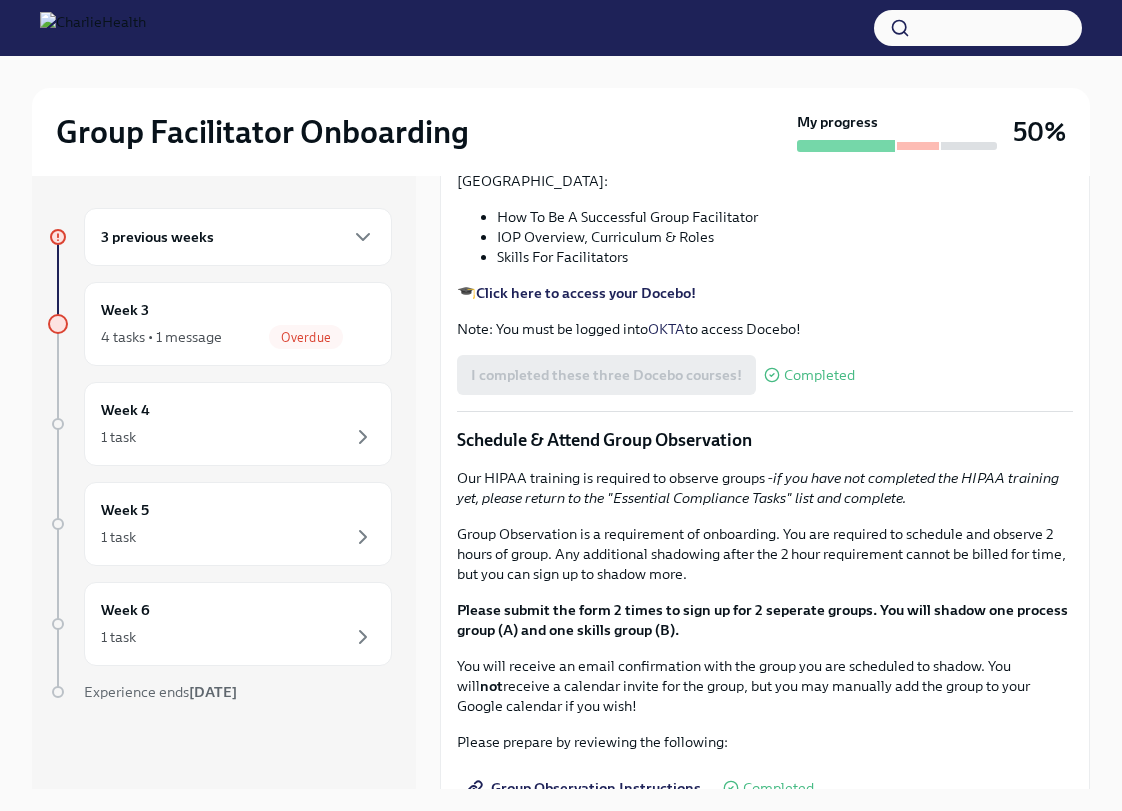 click on "Feel free to schedule an optional Meet & Greet with your Clinical Onboarding Specialist, [PERSON_NAME], via their Calendly: [URL][DOMAIN_NAME]" at bounding box center [765, 58] 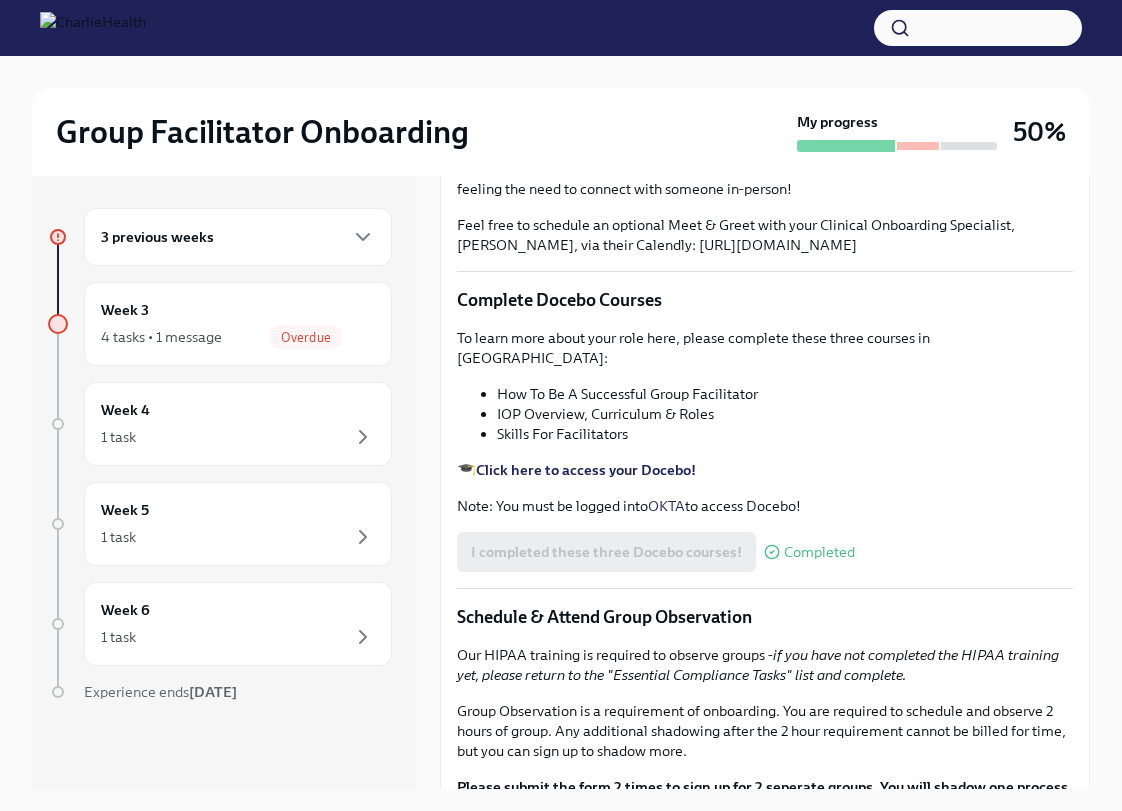 scroll, scrollTop: 0, scrollLeft: 0, axis: both 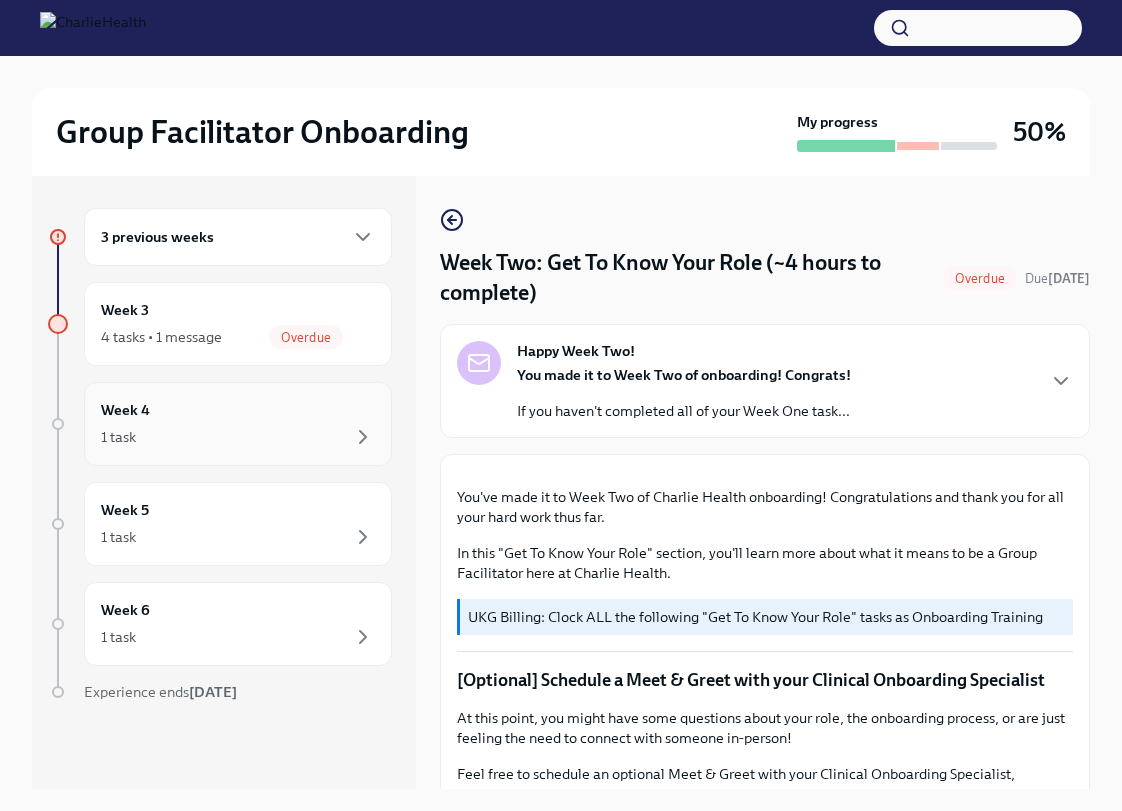 click on "1 task" at bounding box center [238, 437] 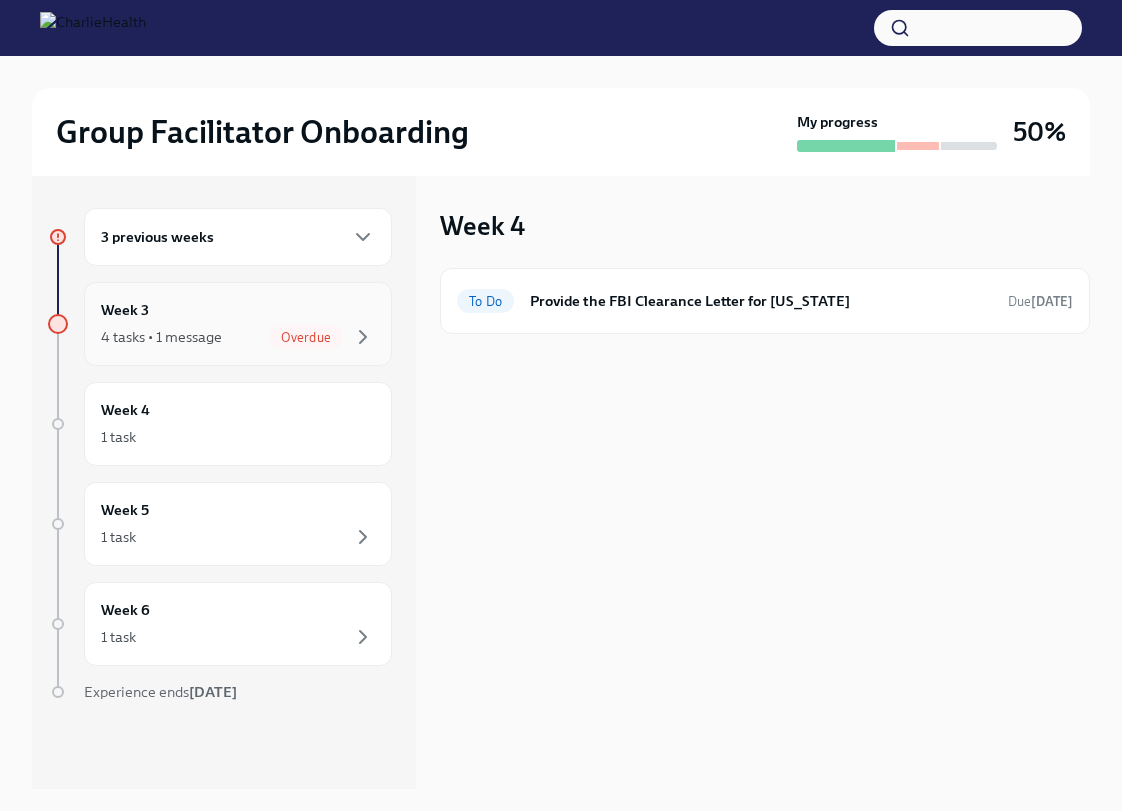 click on "Week 3 4 tasks • 1 message Overdue" at bounding box center [238, 324] 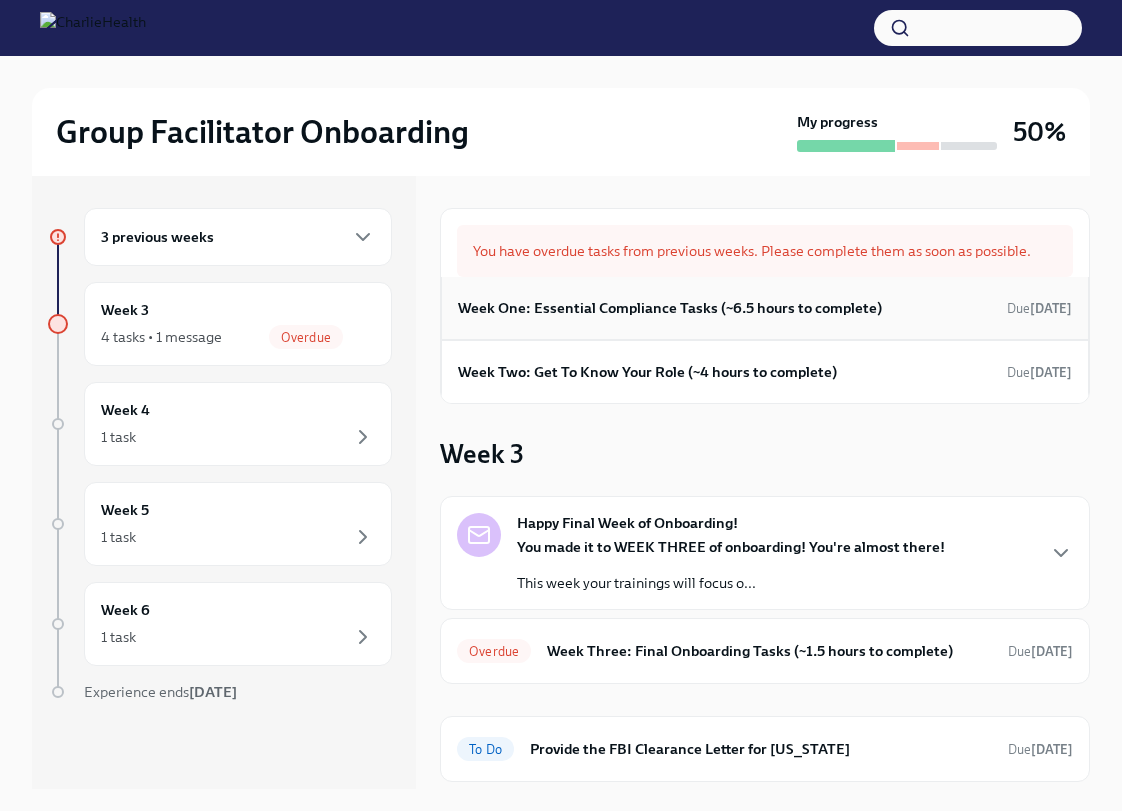 click on "Week One: Essential Compliance Tasks (~6.5 hours to complete) Due  [DATE]" at bounding box center (765, 308) 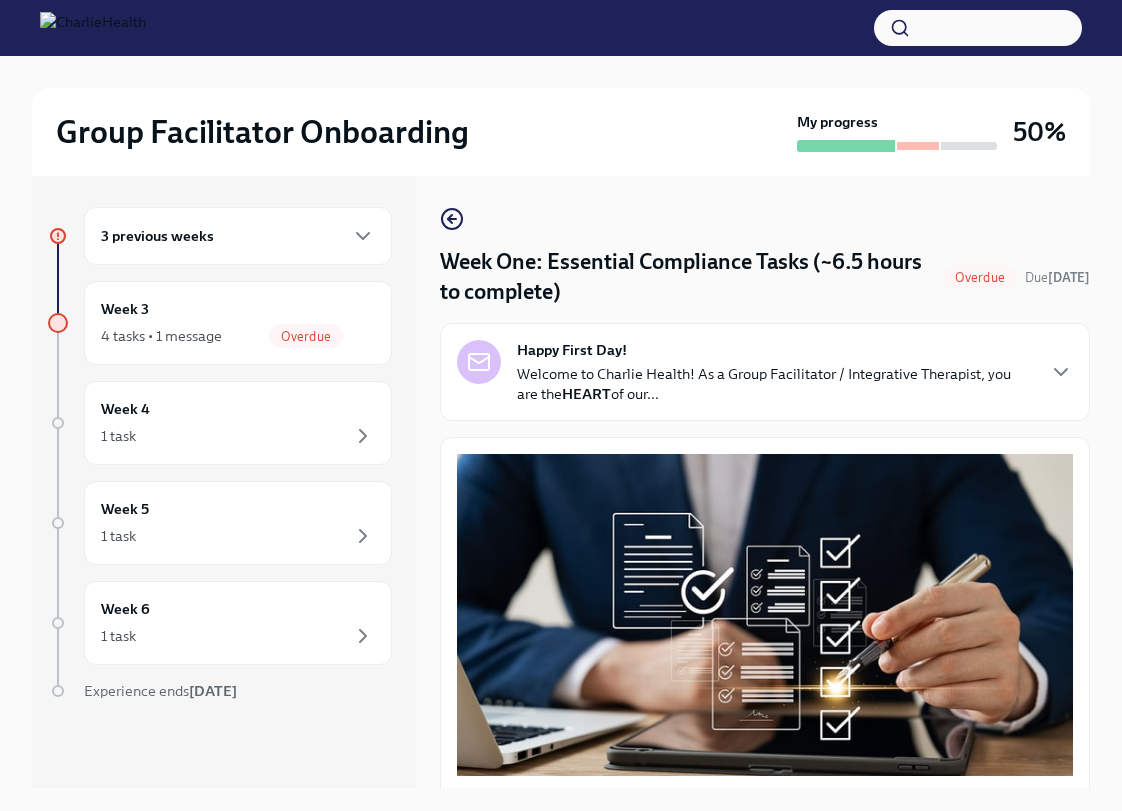 scroll, scrollTop: 31, scrollLeft: 0, axis: vertical 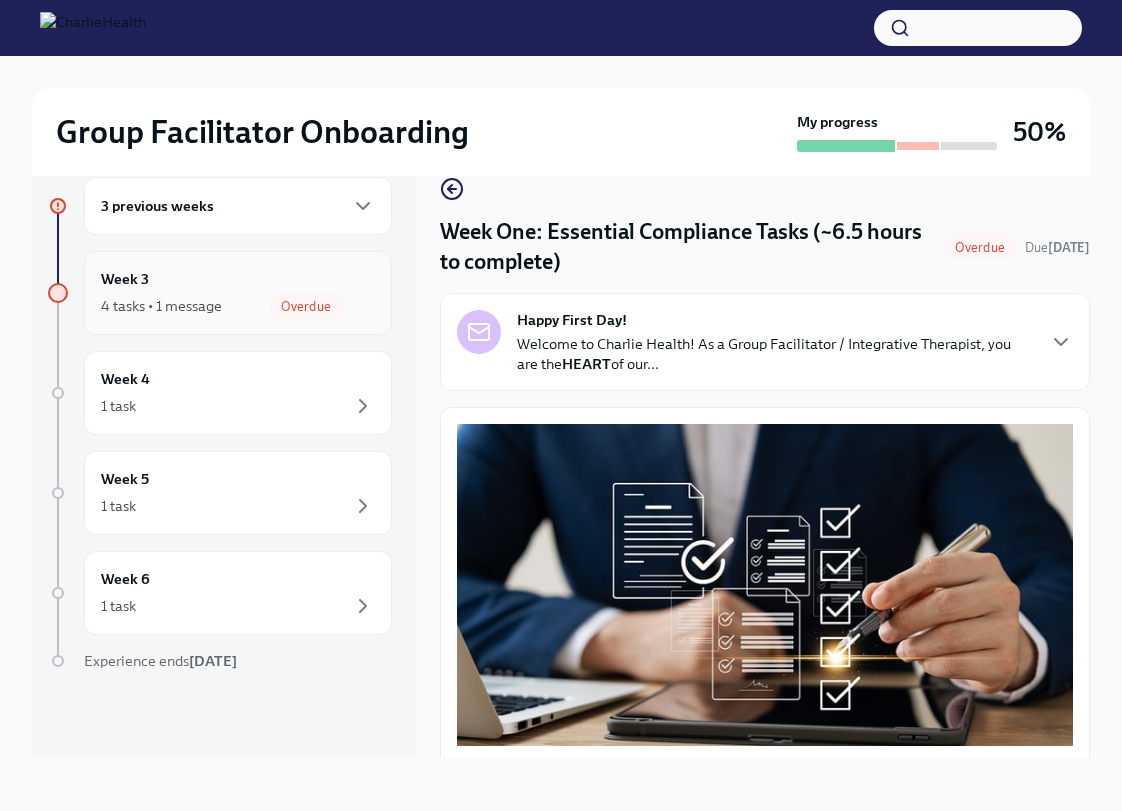 click on "Week 3 4 tasks • 1 message Overdue" at bounding box center (238, 293) 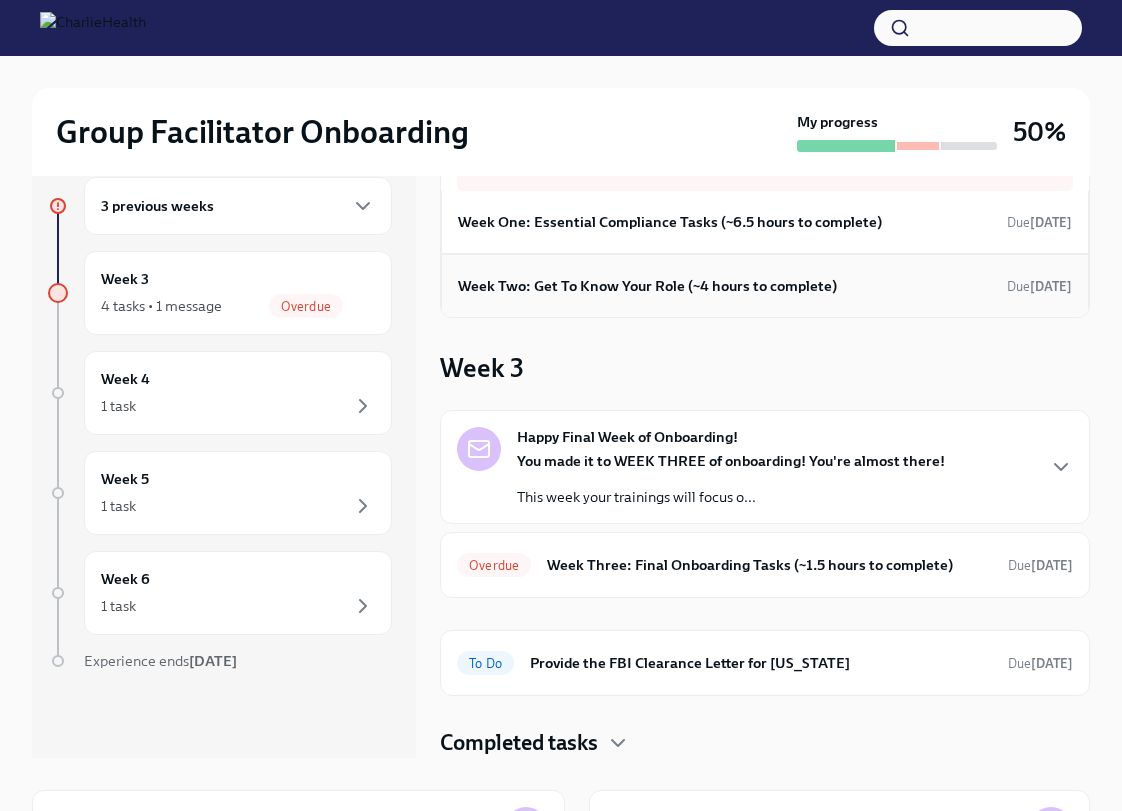 scroll, scrollTop: 0, scrollLeft: 0, axis: both 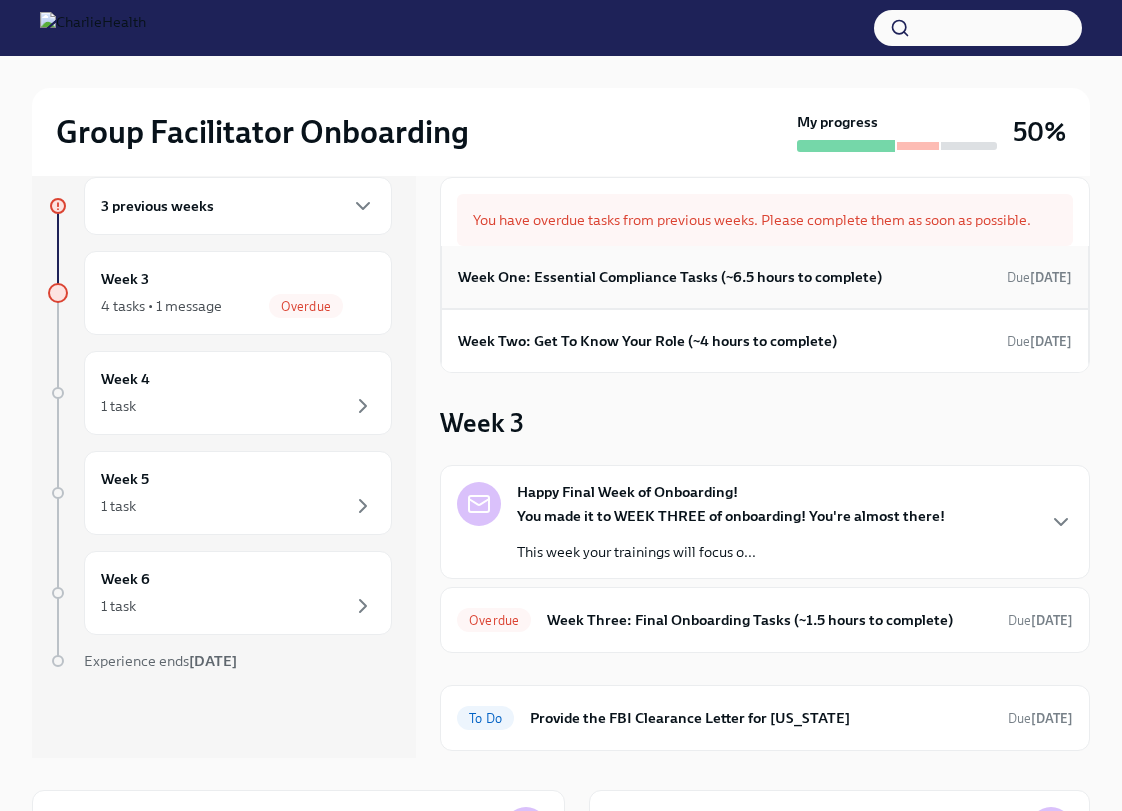 click on "Week One: Essential Compliance Tasks (~6.5 hours to complete) Due  [DATE]" at bounding box center [765, 277] 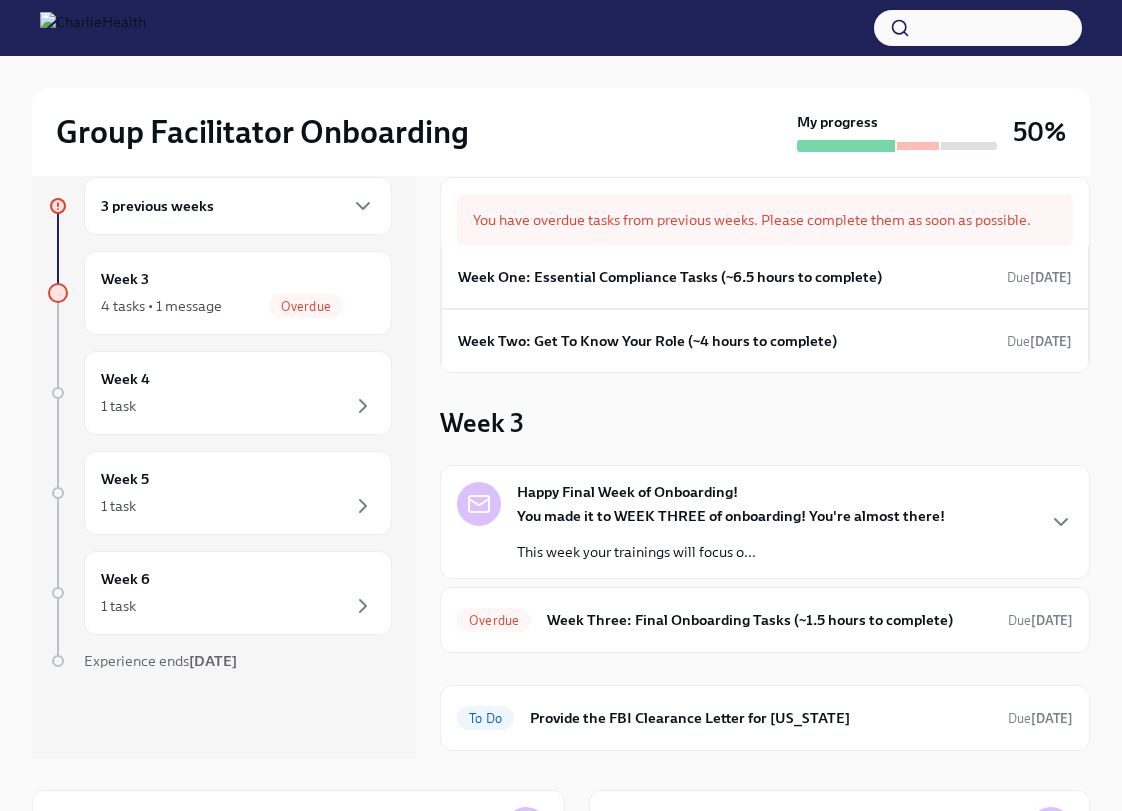 click on "3 previous weeks" at bounding box center (238, 206) 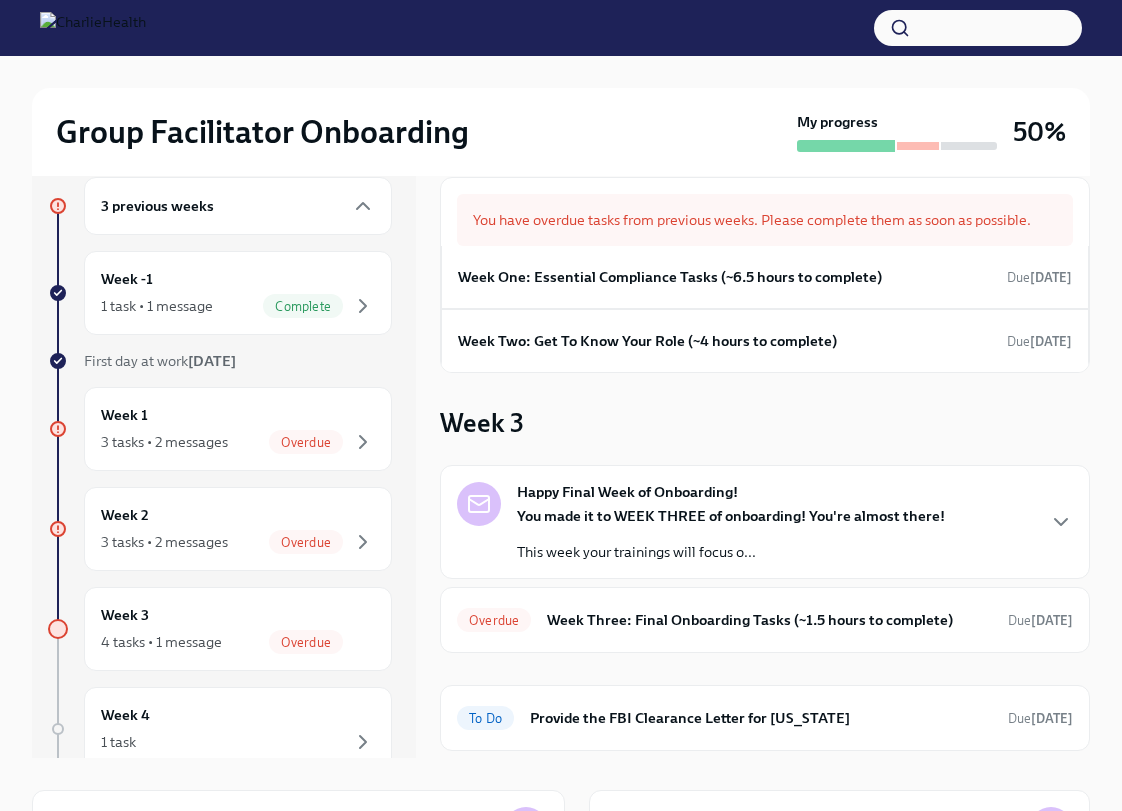 click on "[DATE]" at bounding box center [212, 361] 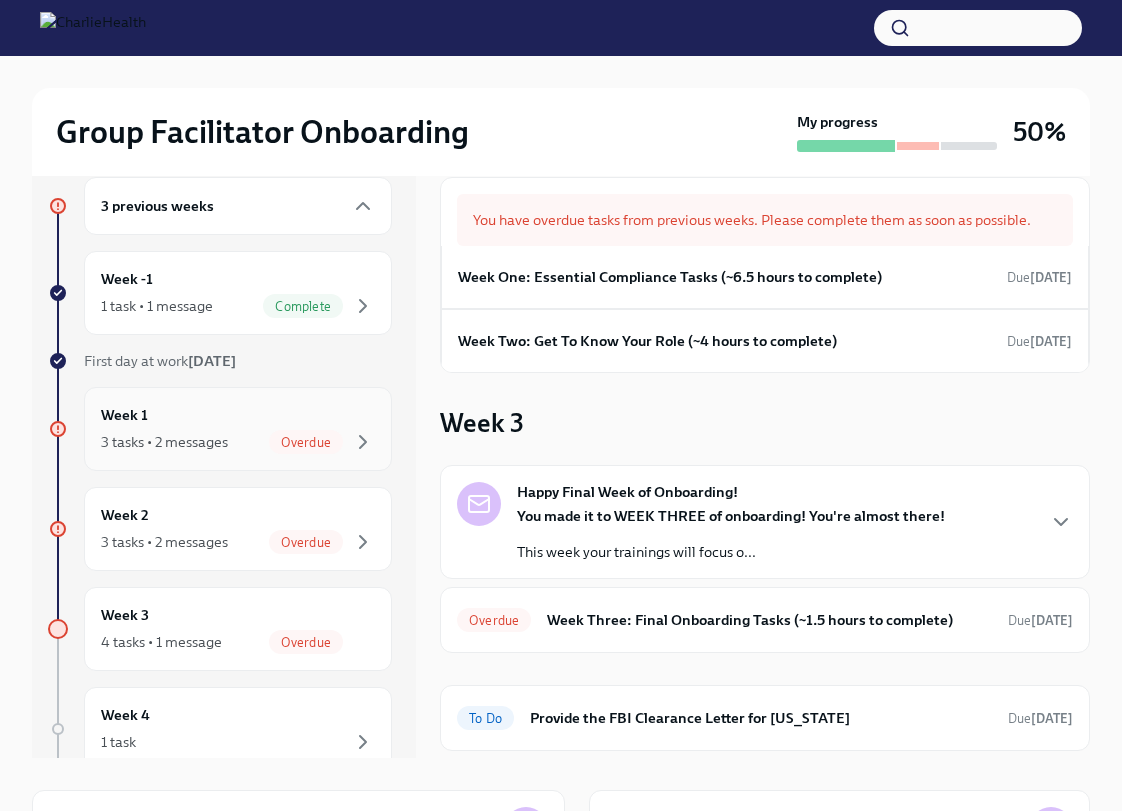 click on "3 tasks • 2 messages Overdue" at bounding box center [238, 442] 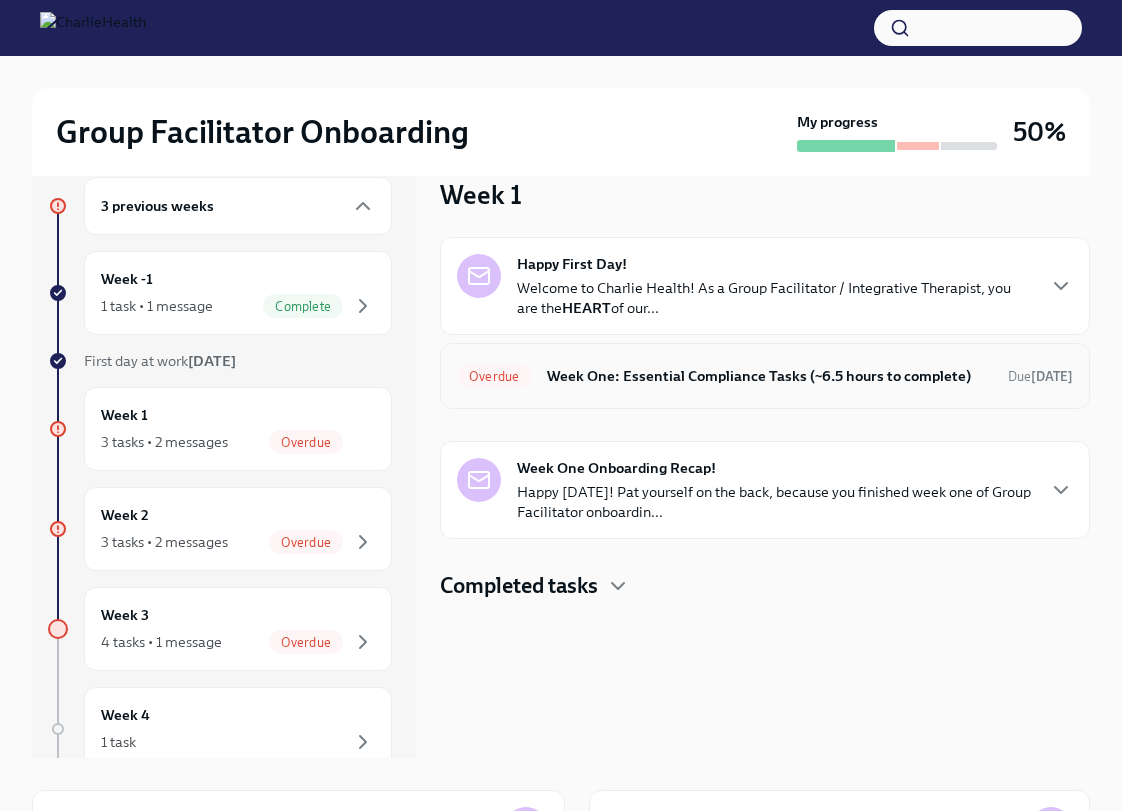 click on "Overdue Week One: Essential Compliance Tasks (~6.5 hours to complete) Due  [DATE]" at bounding box center (765, 376) 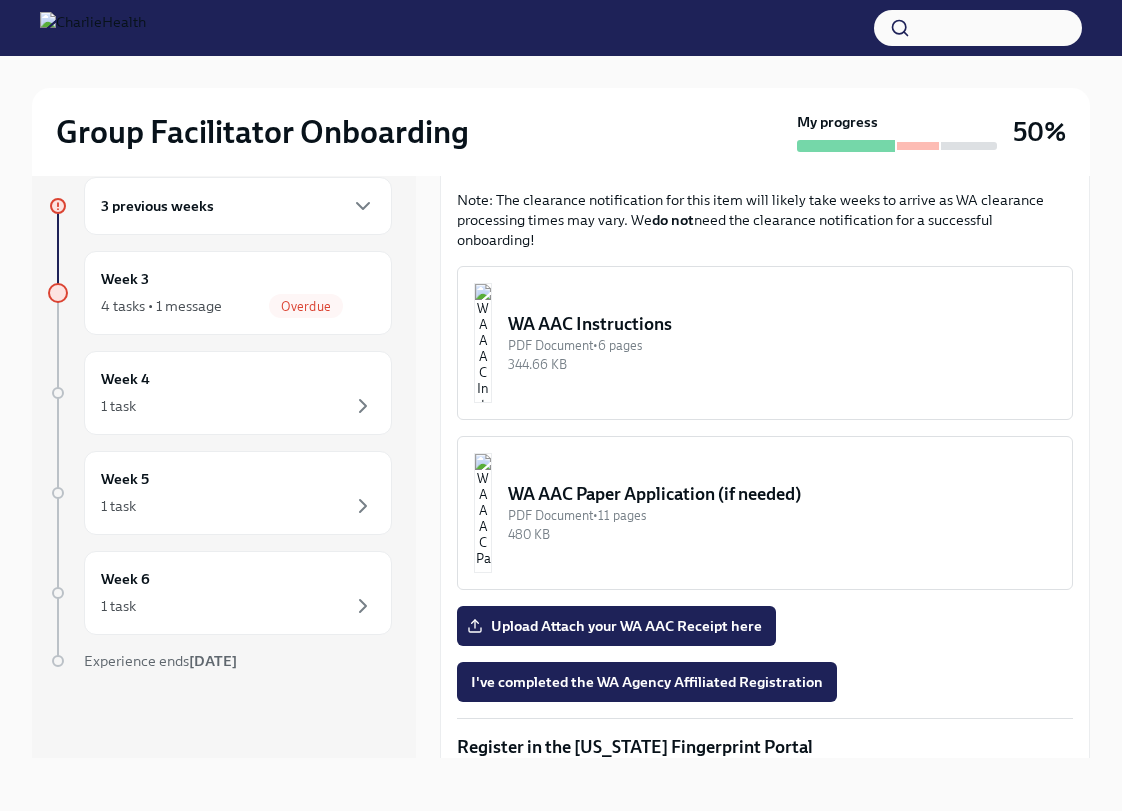 scroll, scrollTop: 1575, scrollLeft: 0, axis: vertical 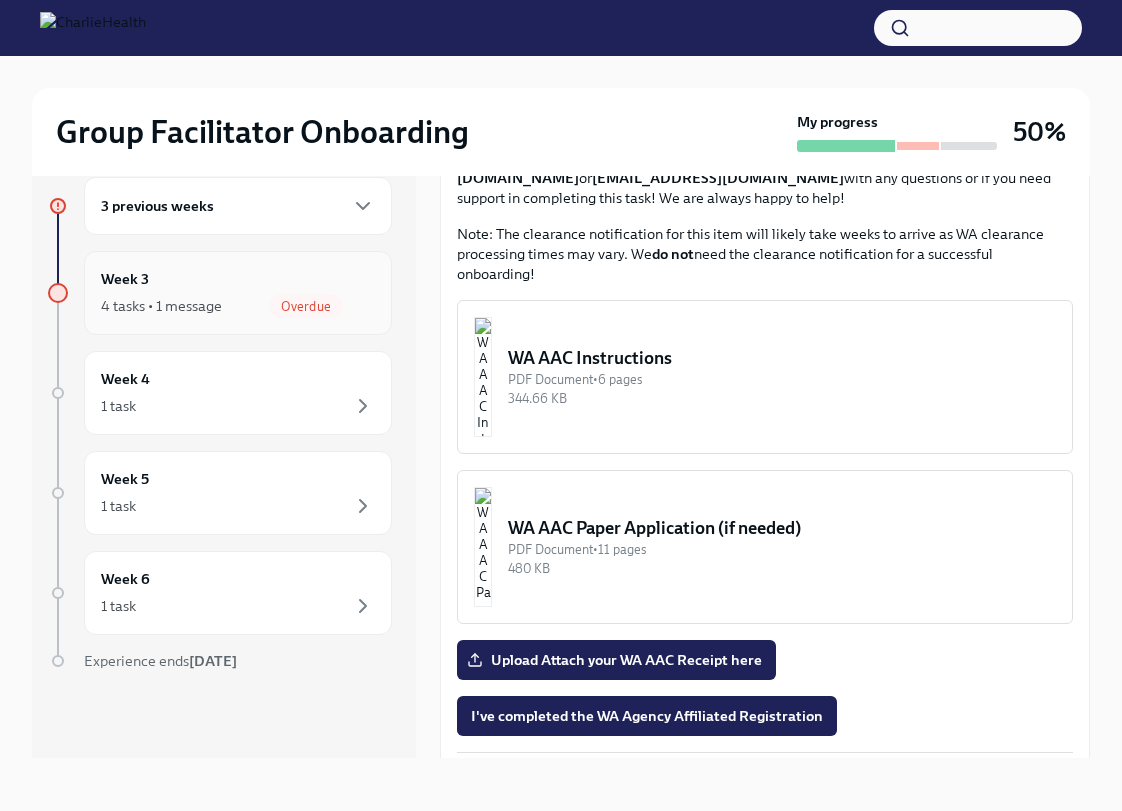 click on "Overdue" at bounding box center (306, 306) 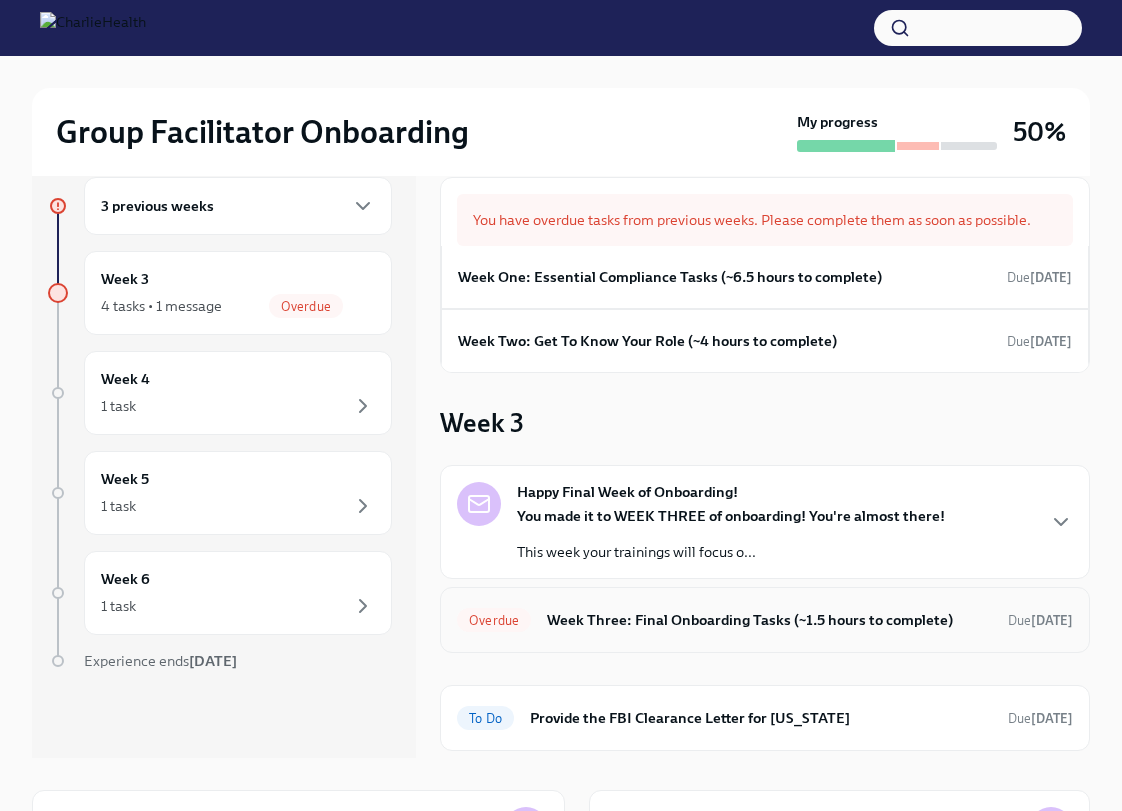 click on "Overdue Week Three: Final Onboarding Tasks (~1.5 hours to complete) Due  [DATE]" at bounding box center (765, 620) 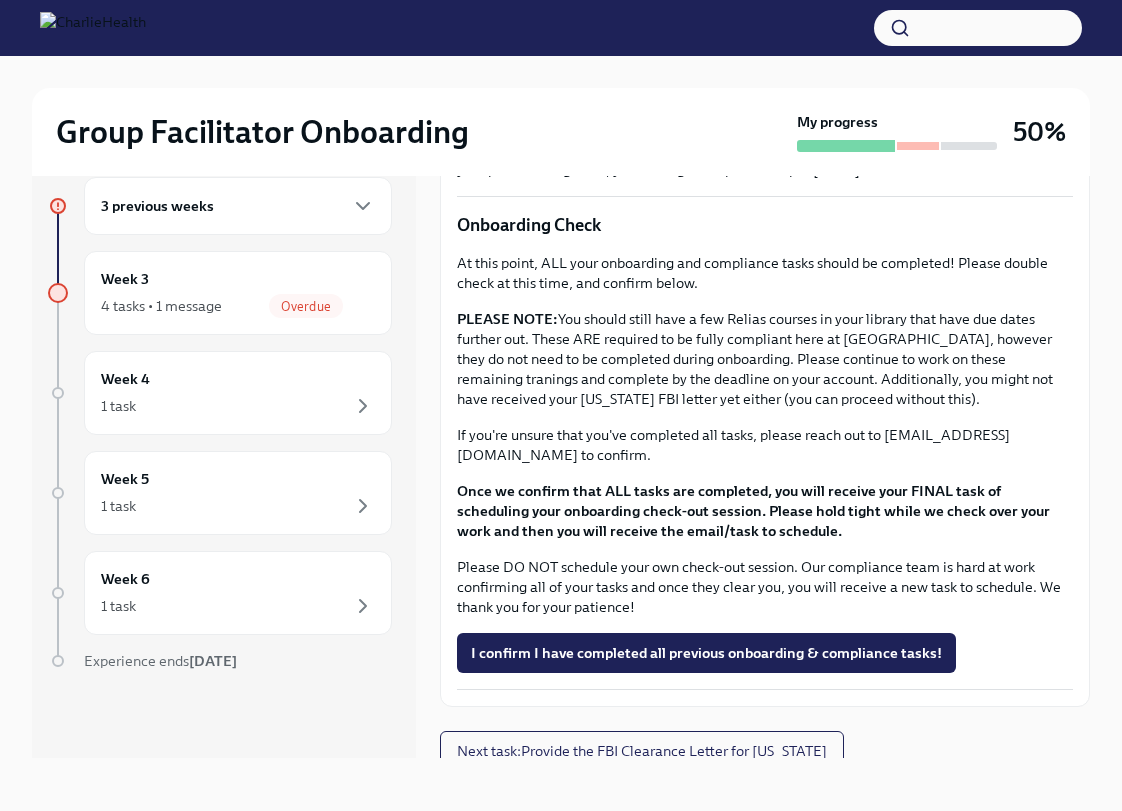 scroll, scrollTop: 1566, scrollLeft: 0, axis: vertical 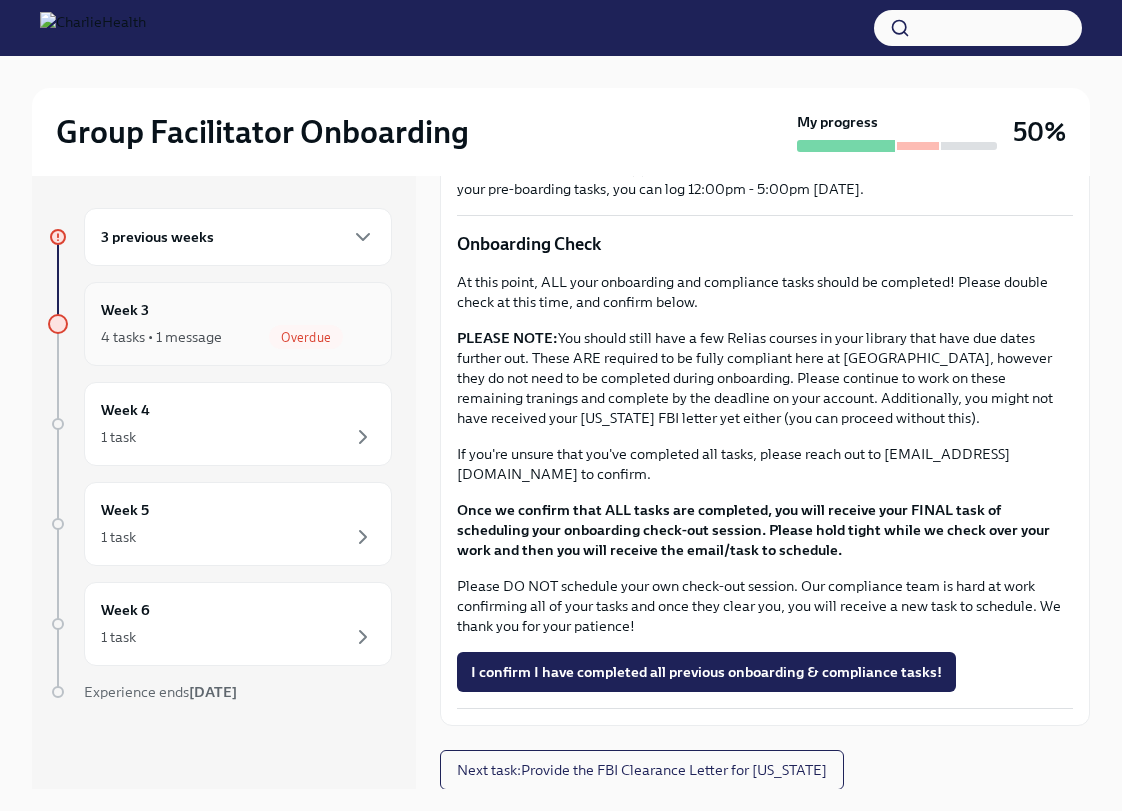 click on "Week 3 4 tasks • 1 message Overdue" at bounding box center [238, 324] 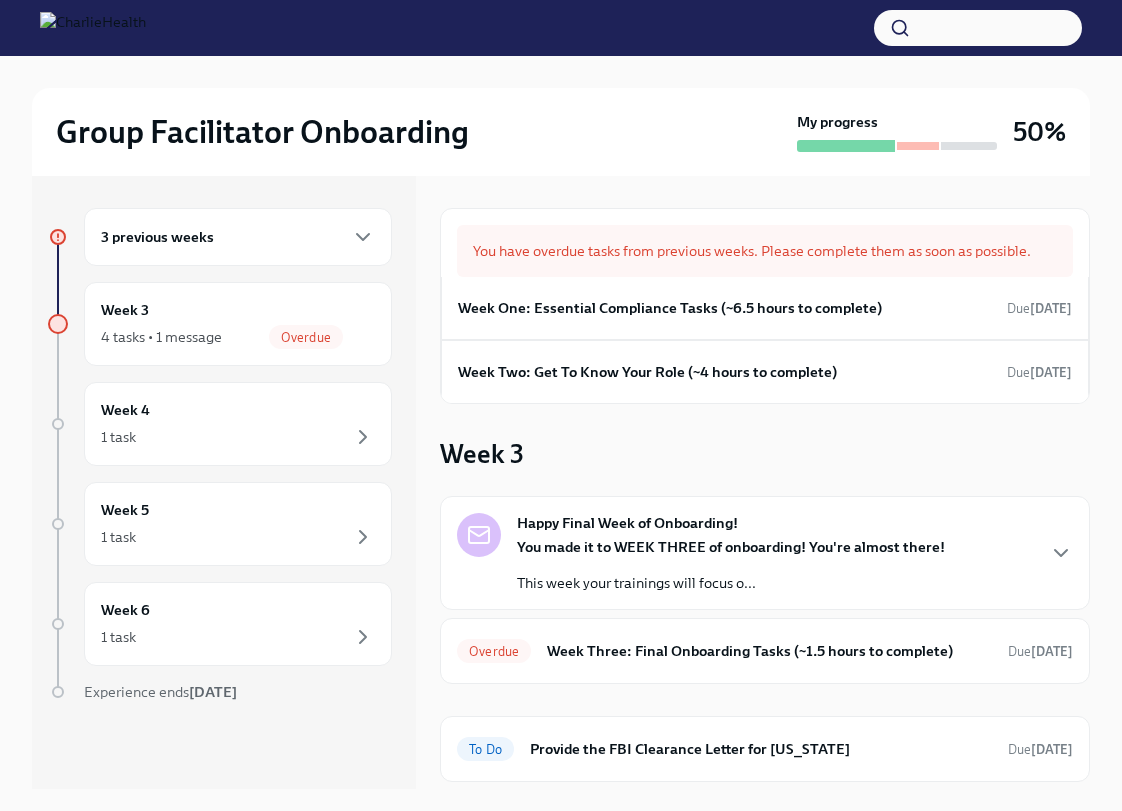 click on "3 previous weeks" at bounding box center [238, 237] 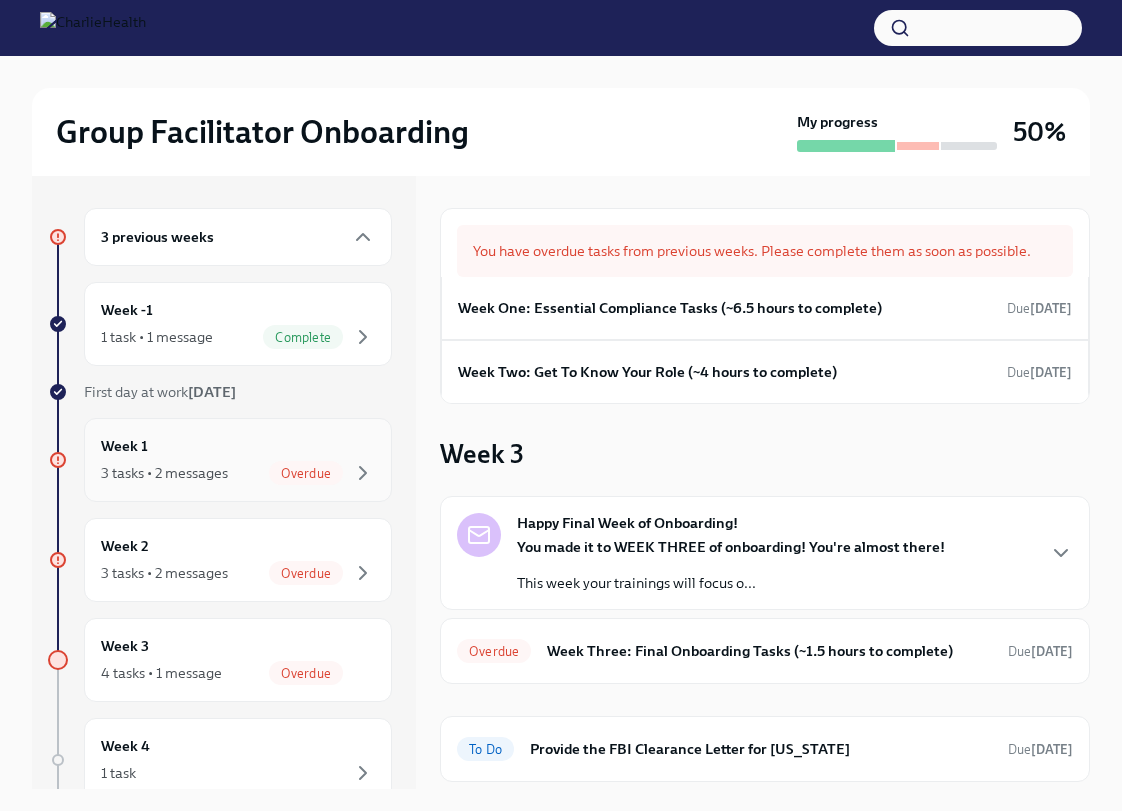 click on "Week 1 3 tasks • 2 messages Overdue" at bounding box center (238, 460) 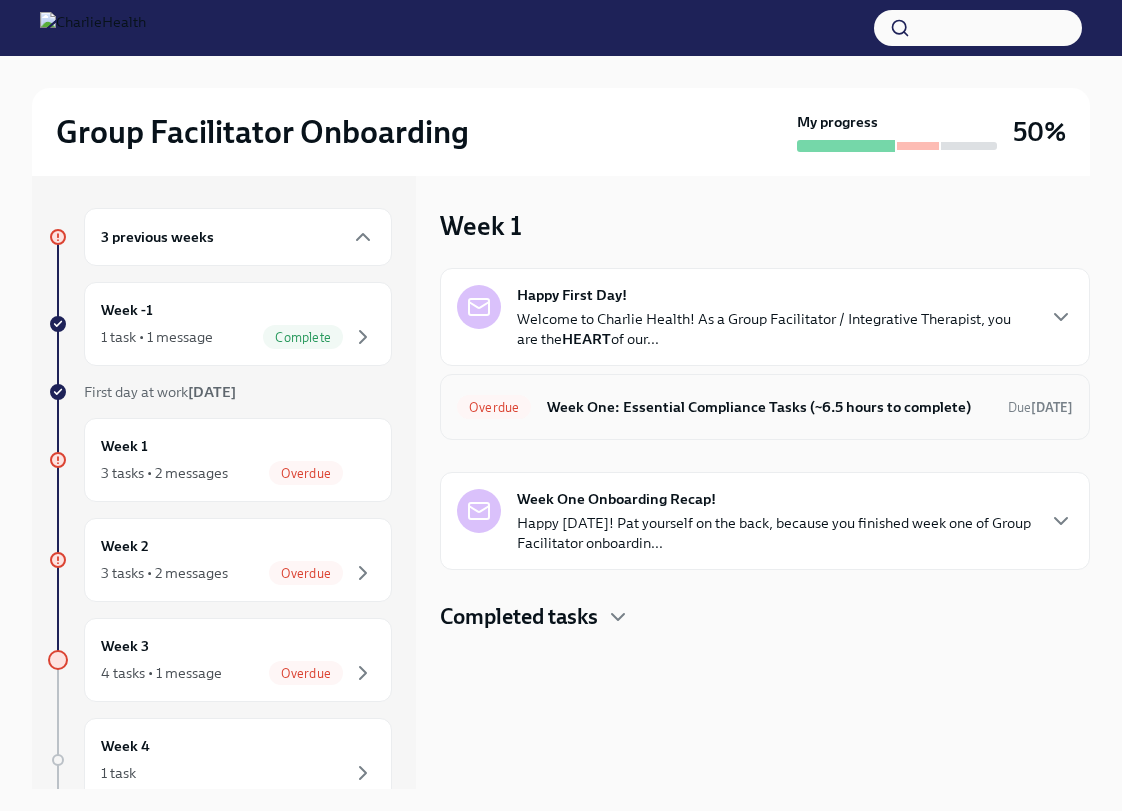 click on "Overdue Week One: Essential Compliance Tasks (~6.5 hours to complete) Due  [DATE]" at bounding box center [765, 407] 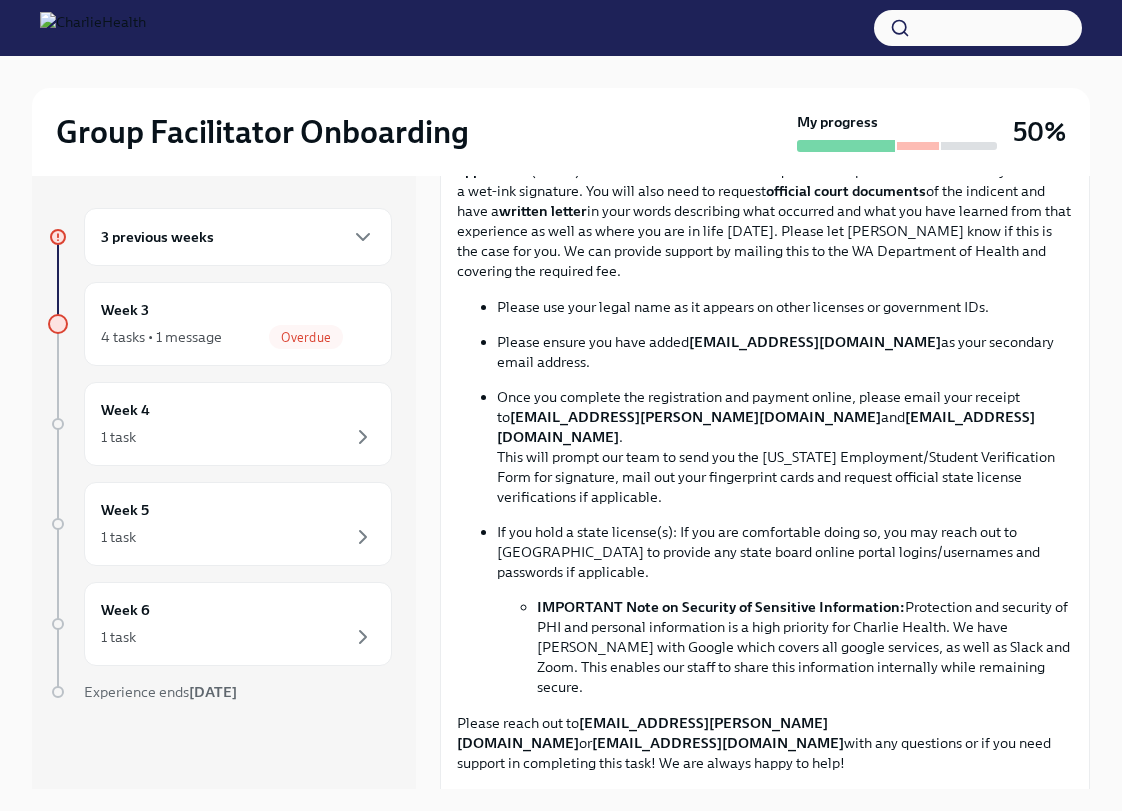 scroll, scrollTop: 1063, scrollLeft: 0, axis: vertical 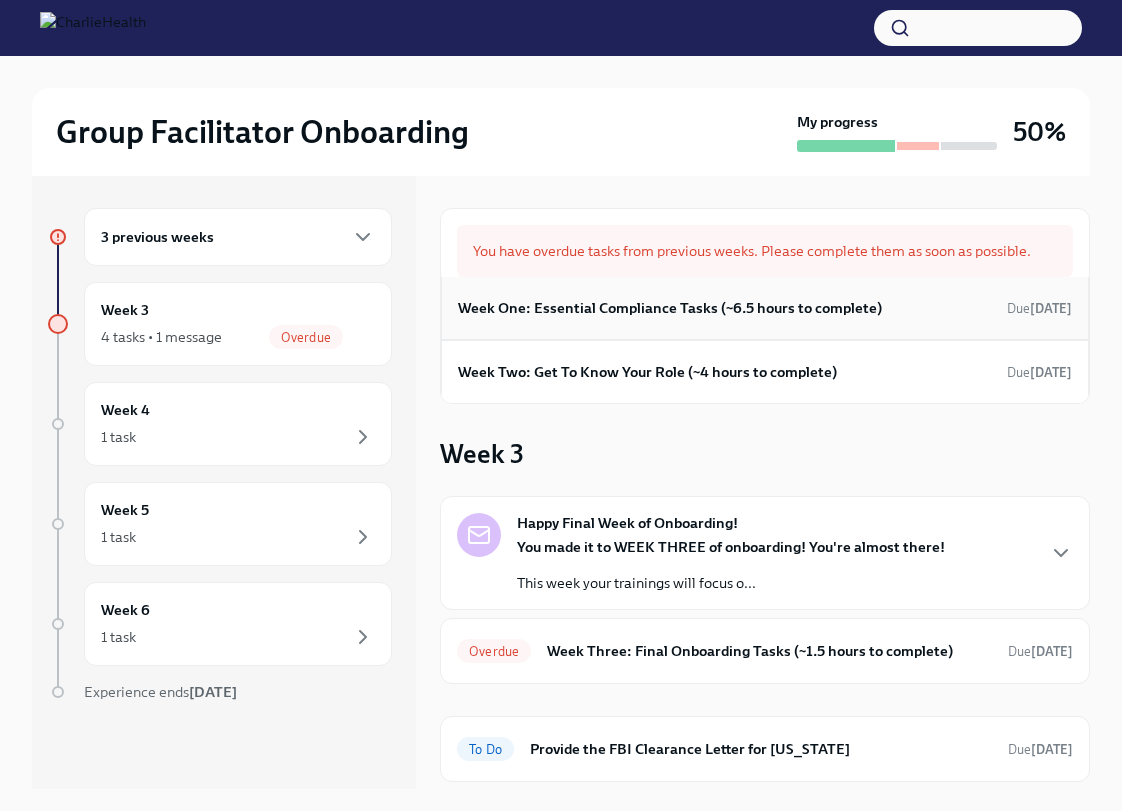 click on "Week One: Essential Compliance Tasks (~6.5 hours to complete)" at bounding box center [670, 308] 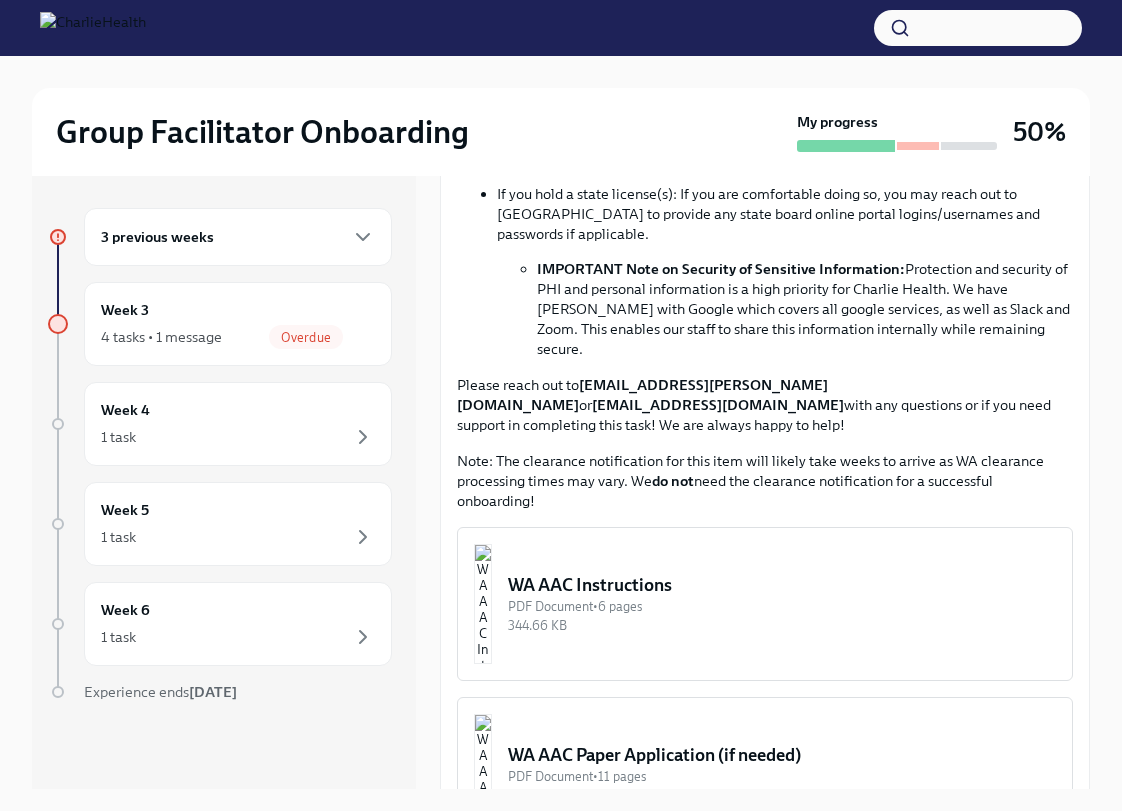 scroll, scrollTop: 1415, scrollLeft: 0, axis: vertical 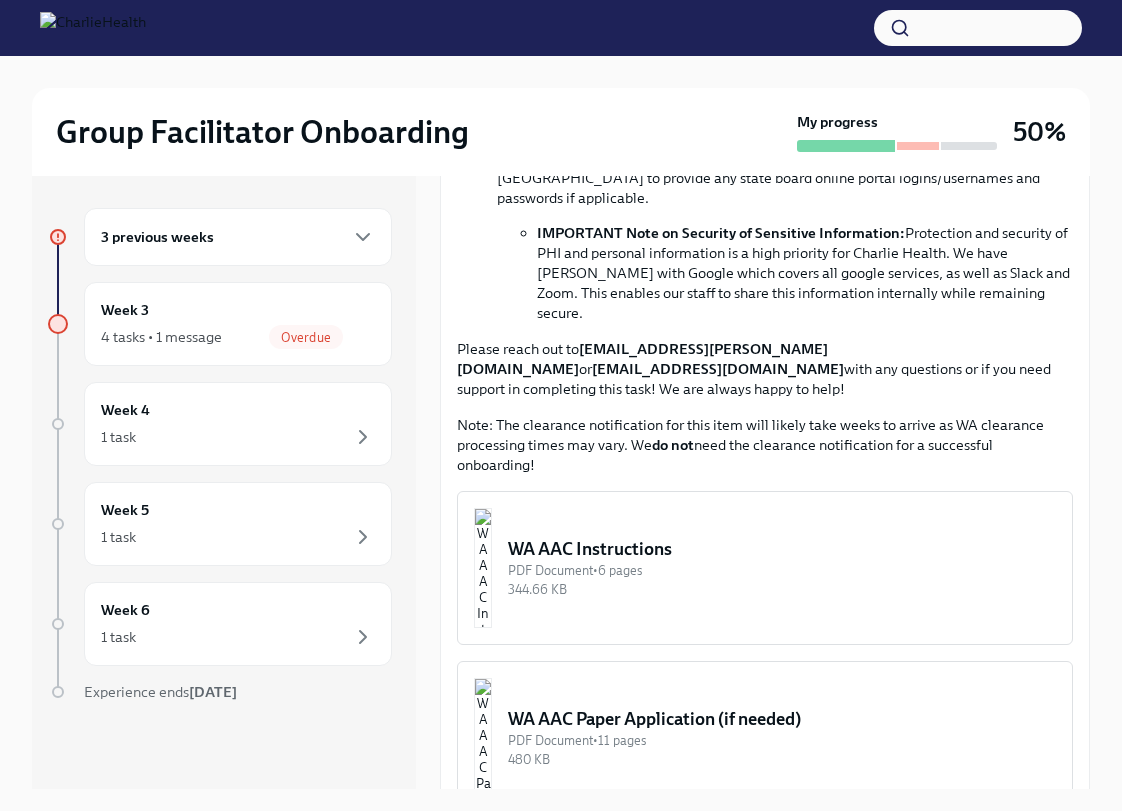 click at bounding box center [483, 568] 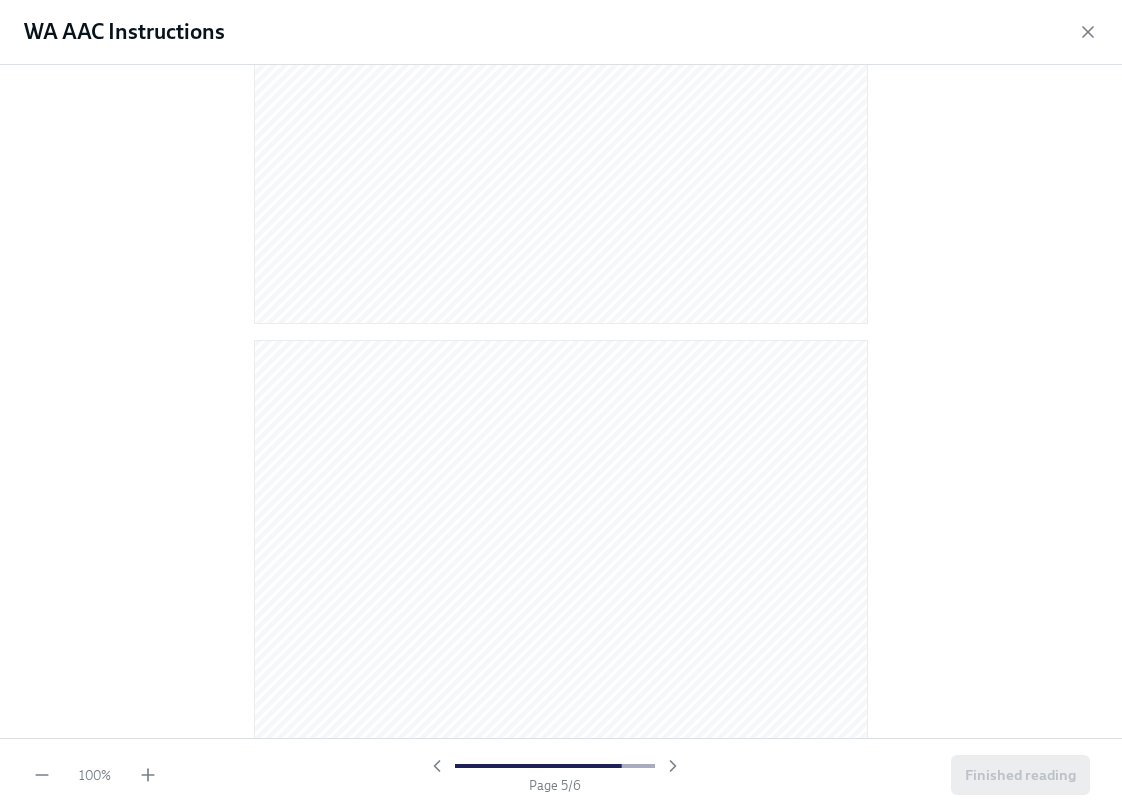 scroll, scrollTop: 3243, scrollLeft: 0, axis: vertical 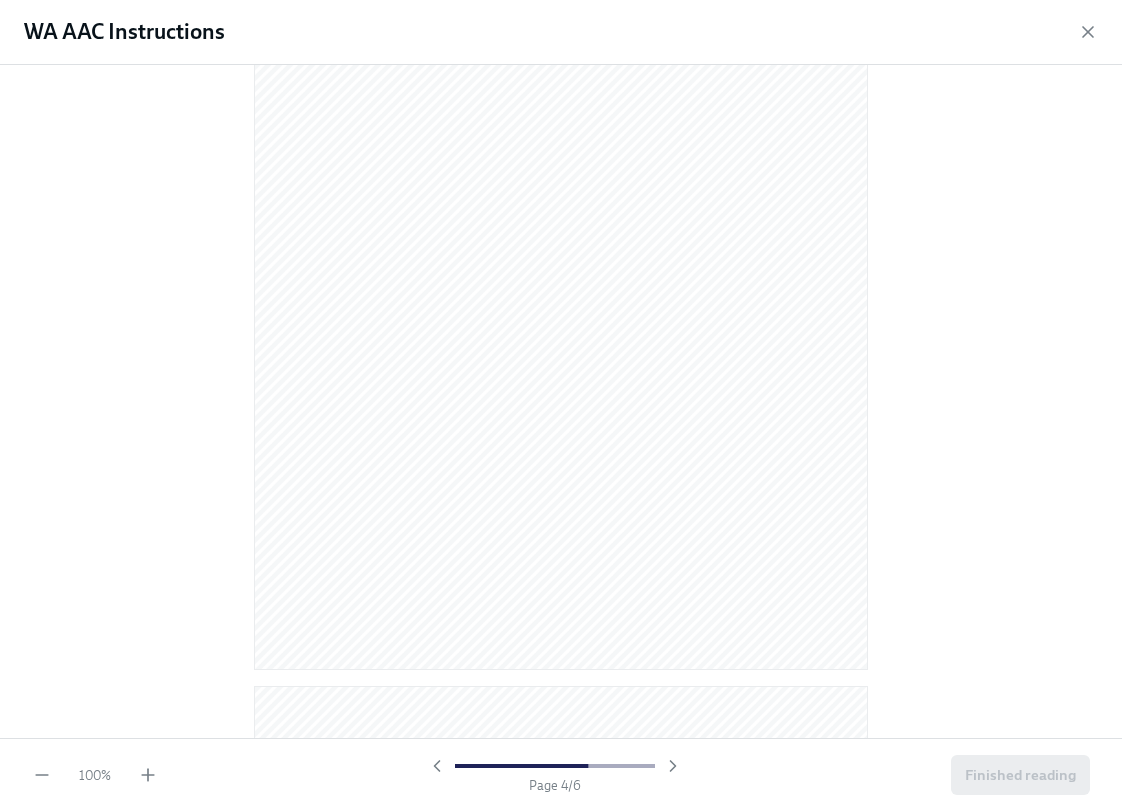 click at bounding box center [561, 401] 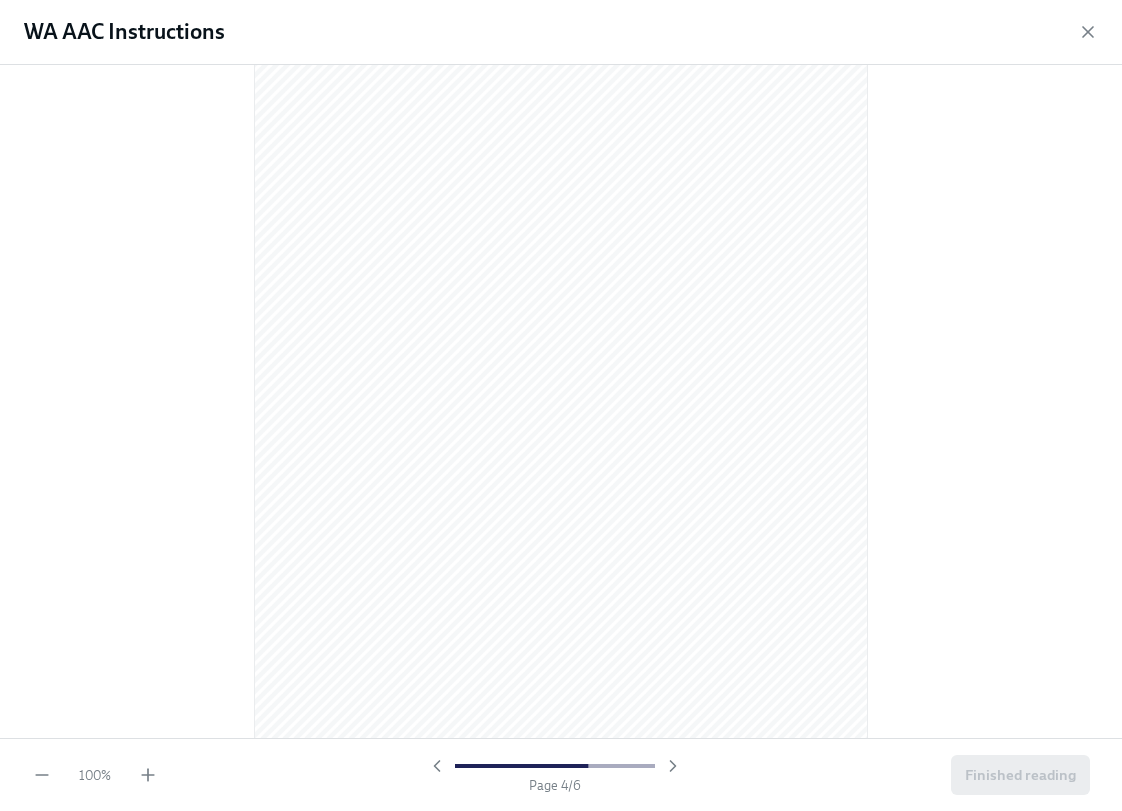scroll, scrollTop: 2524, scrollLeft: 0, axis: vertical 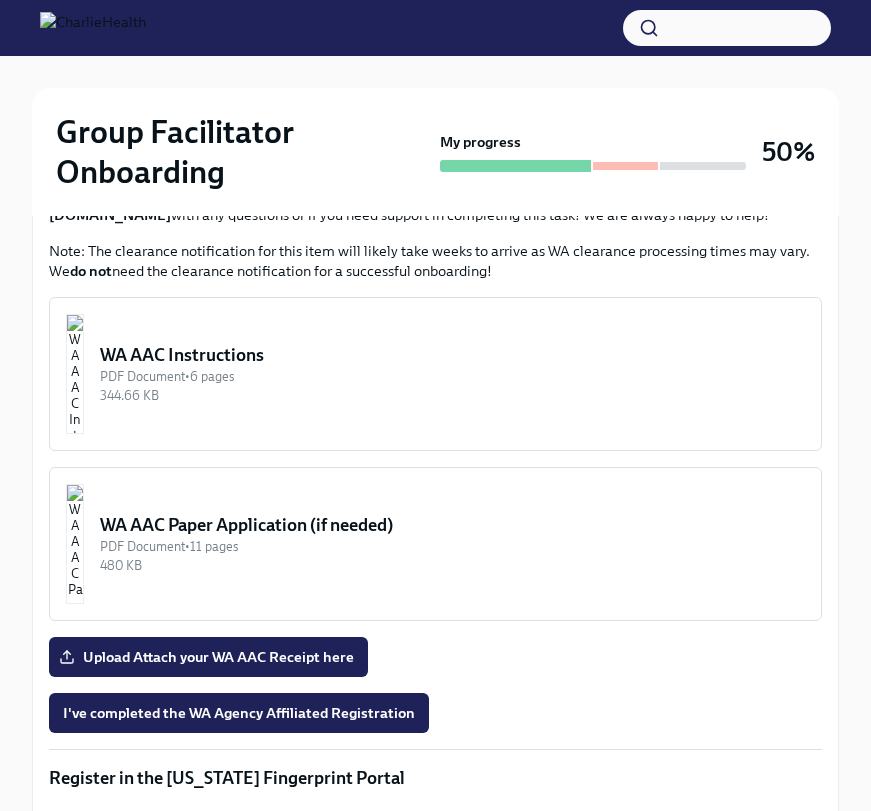 click on "PDF Document  •  6 pages" at bounding box center (452, 376) 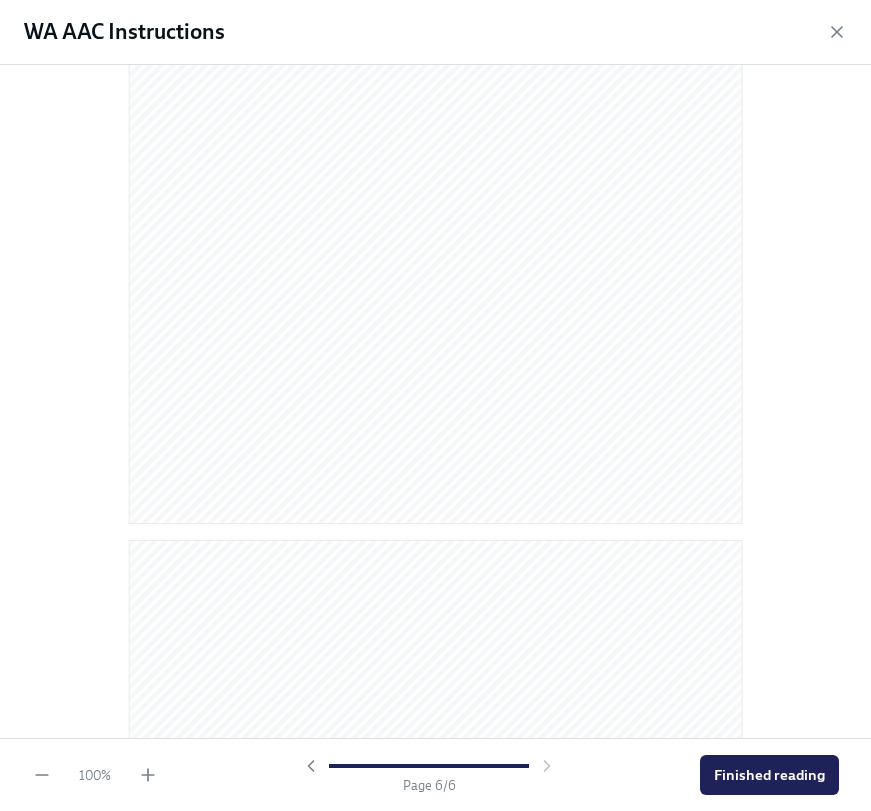scroll, scrollTop: 3503, scrollLeft: 0, axis: vertical 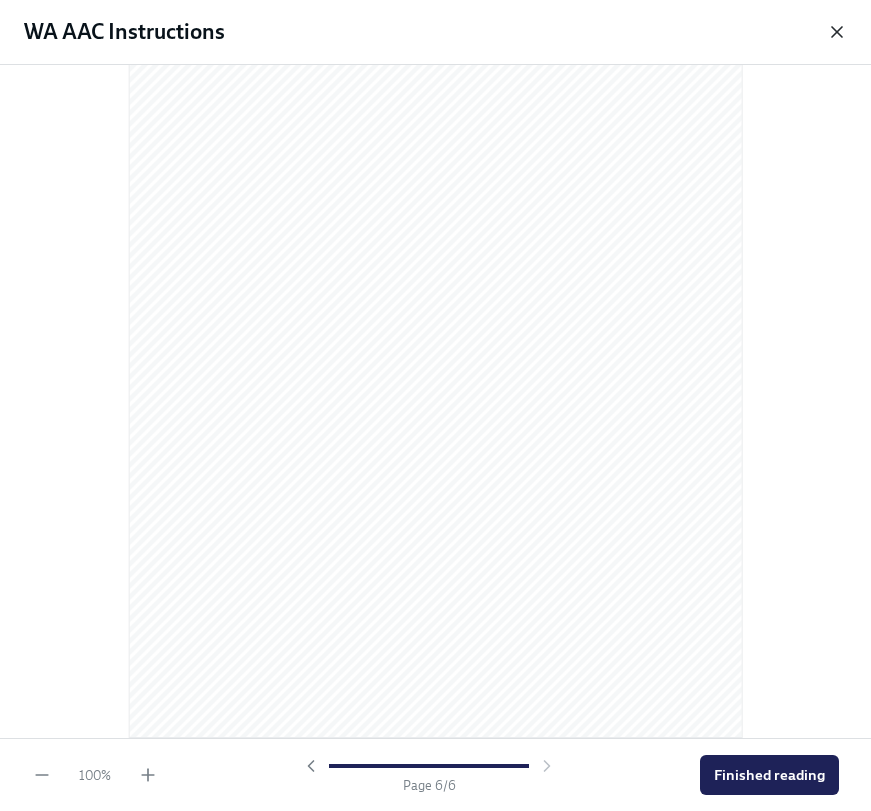 click 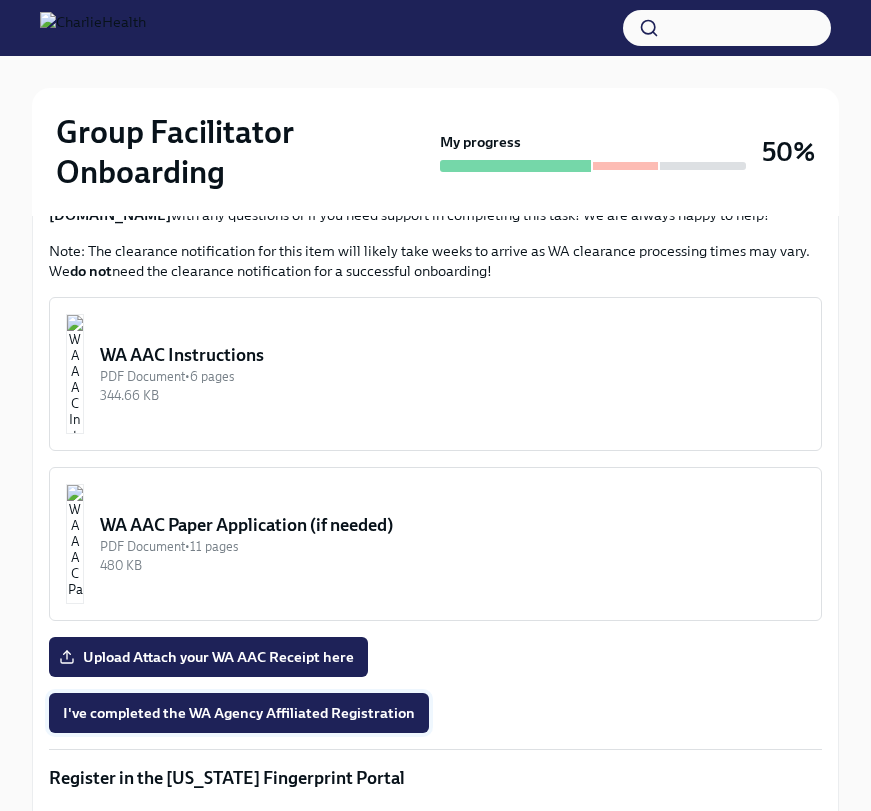 click on "I've completed the WA Agency Affiliated Registration" at bounding box center (239, 713) 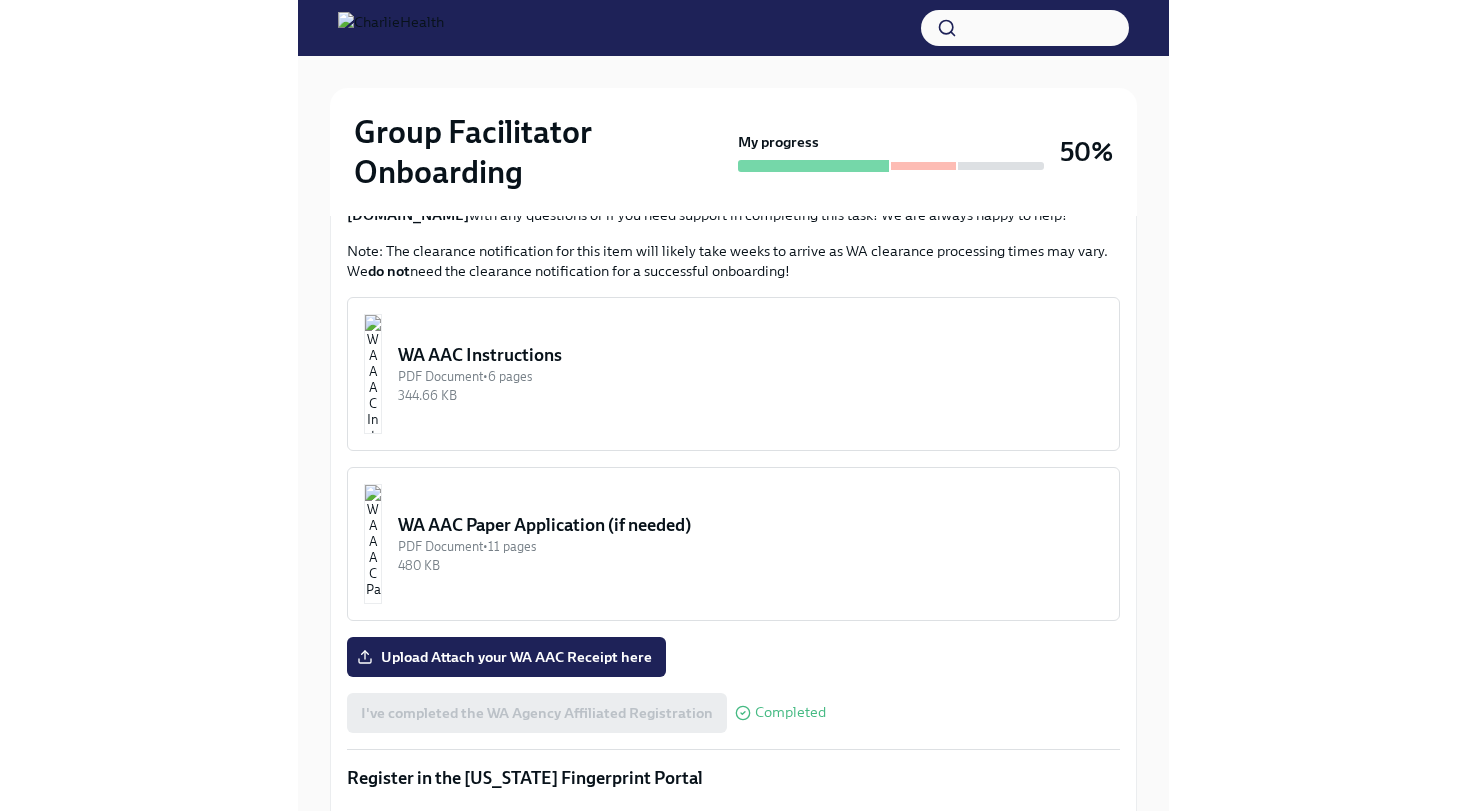 scroll, scrollTop: 0, scrollLeft: 0, axis: both 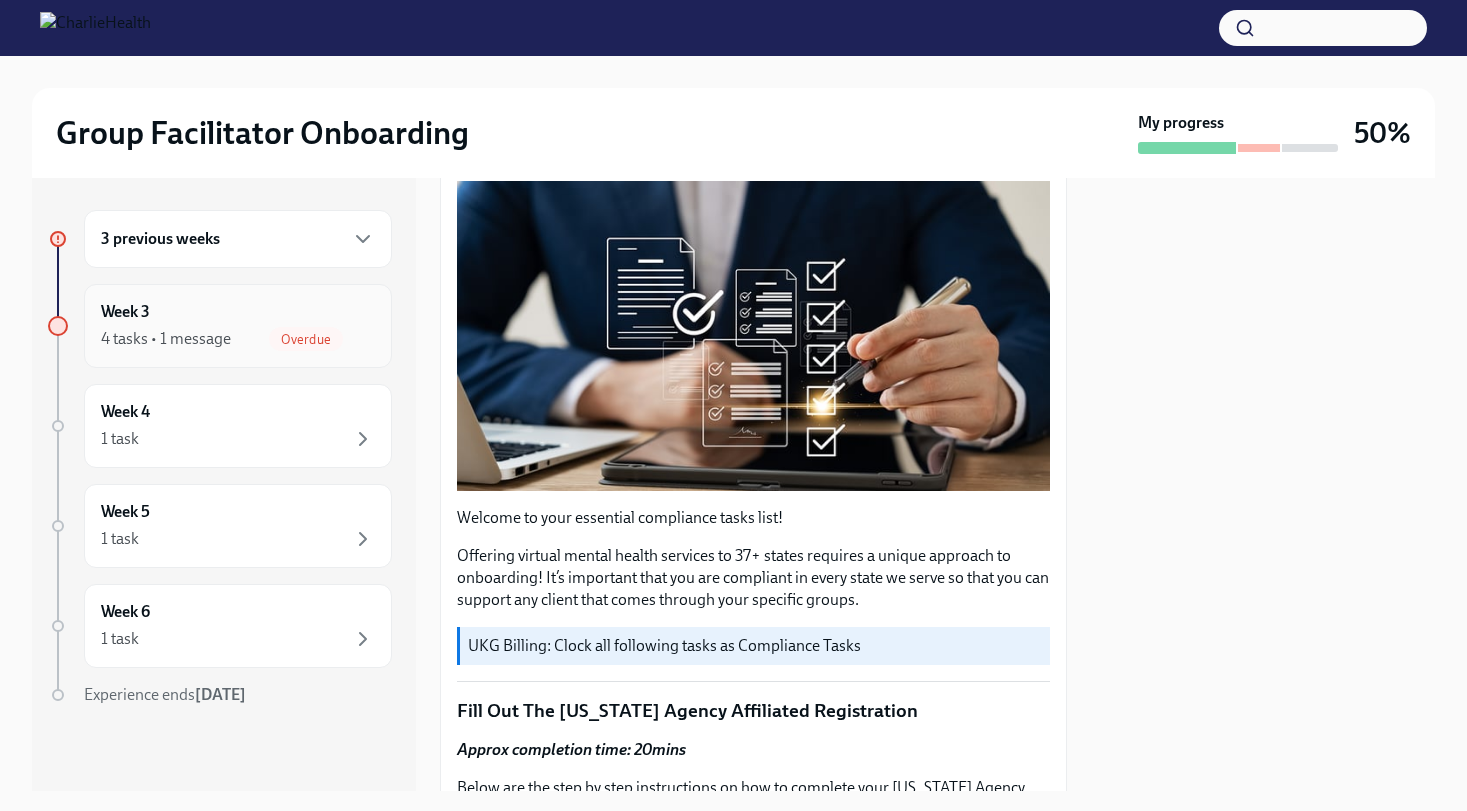 click on "Week 3 4 tasks • 1 message Overdue" at bounding box center (238, 326) 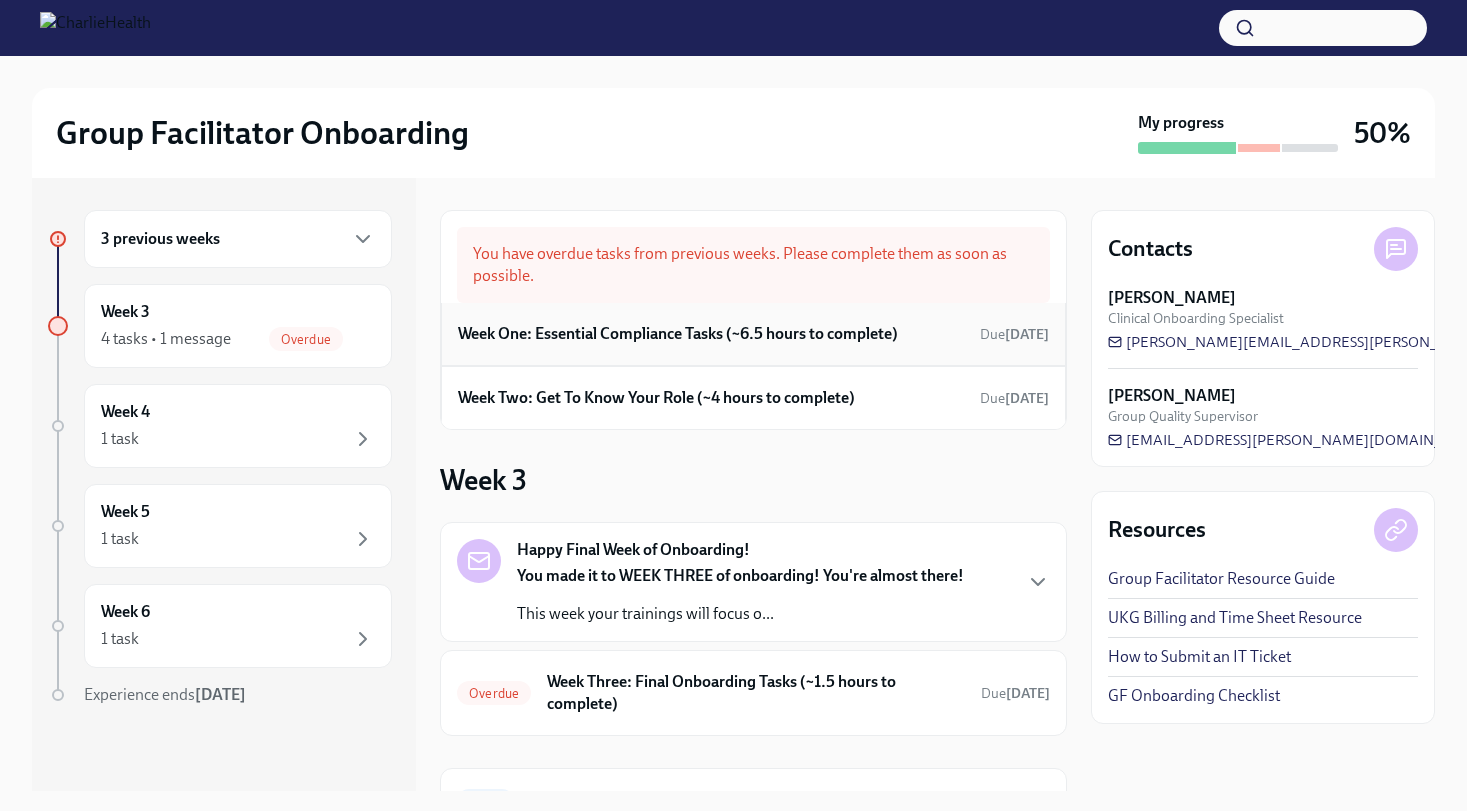 scroll, scrollTop: 149, scrollLeft: 0, axis: vertical 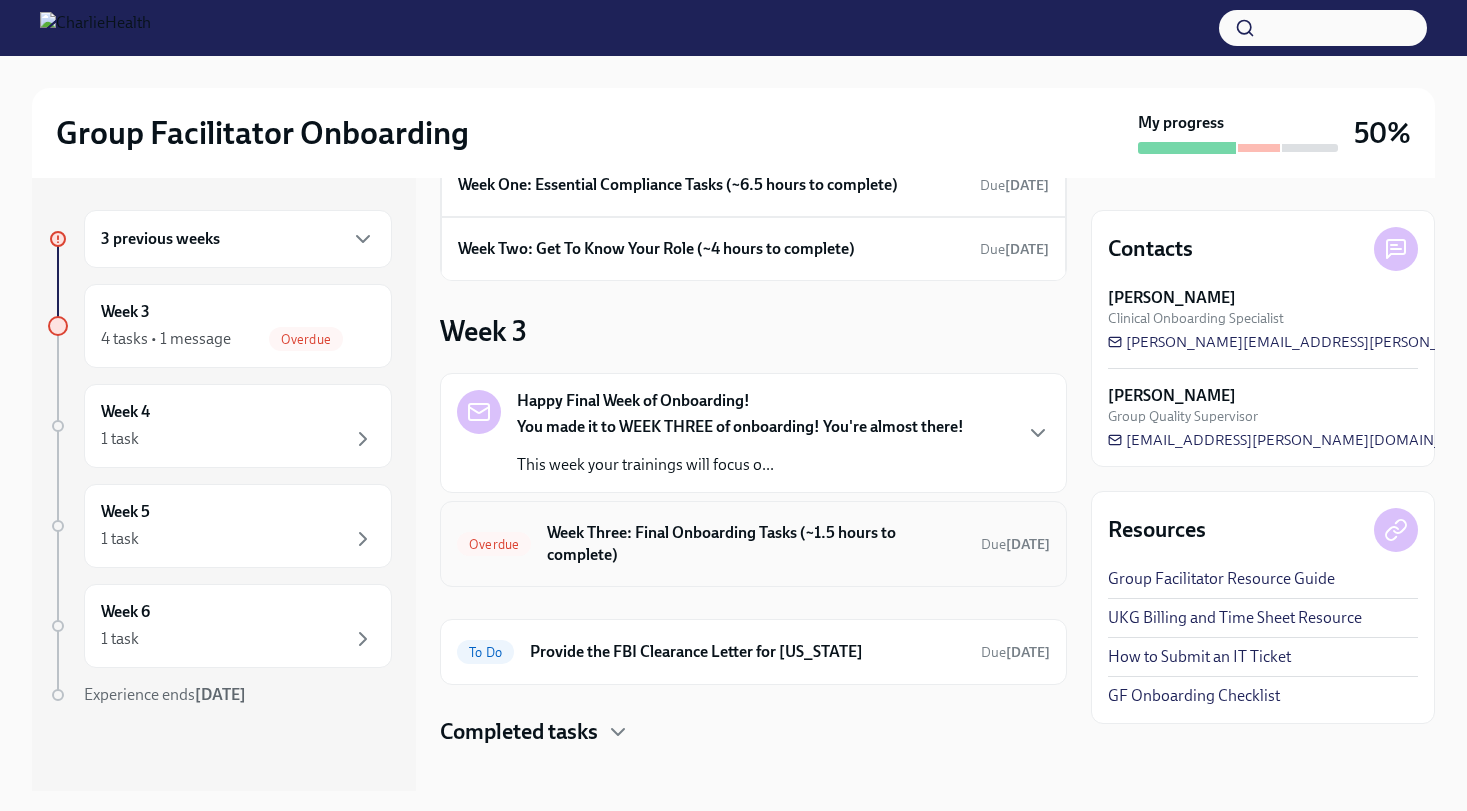click on "Overdue Week Three: Final Onboarding Tasks (~1.5 hours to complete) Due  [DATE]" at bounding box center (753, 544) 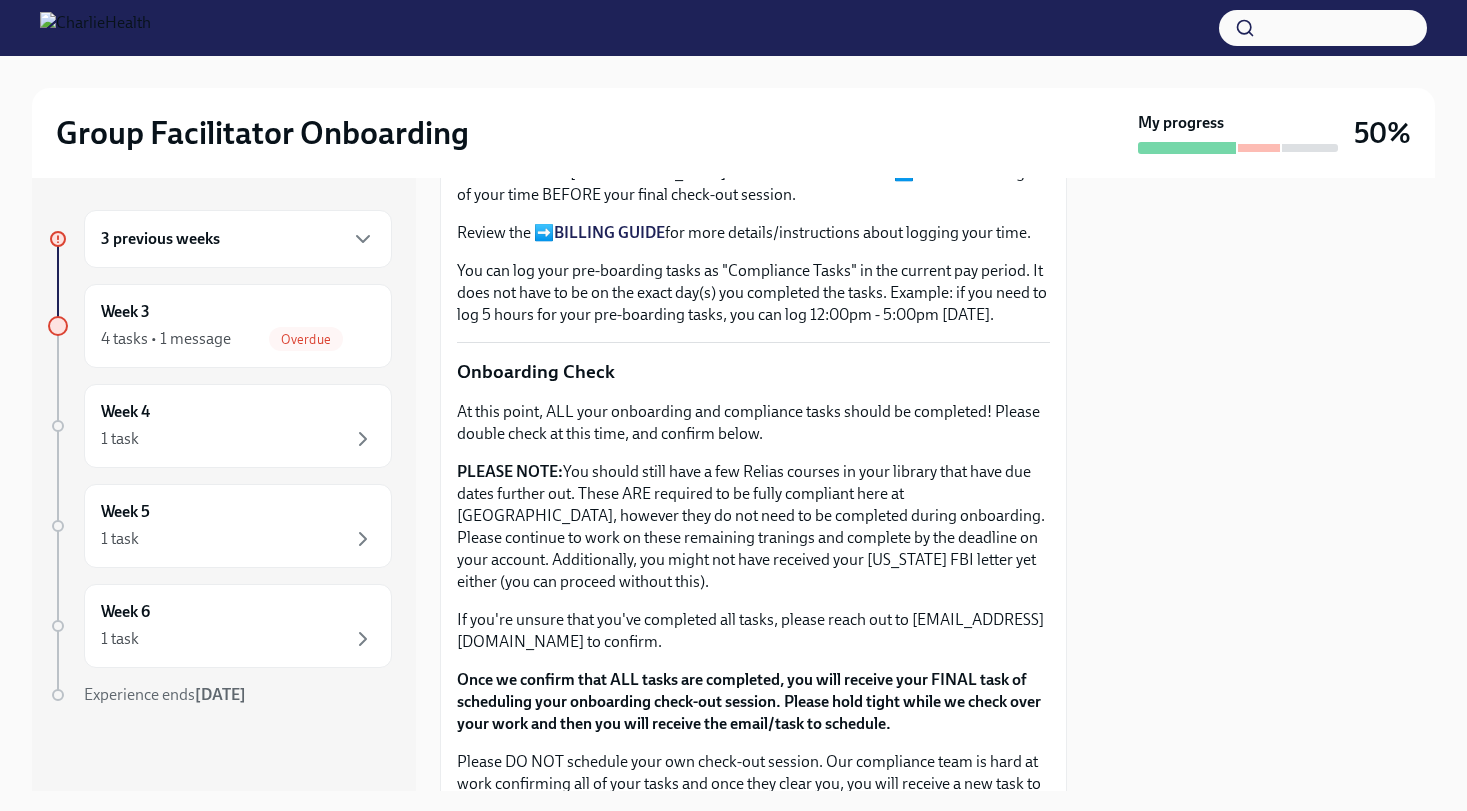 scroll, scrollTop: 1716, scrollLeft: 0, axis: vertical 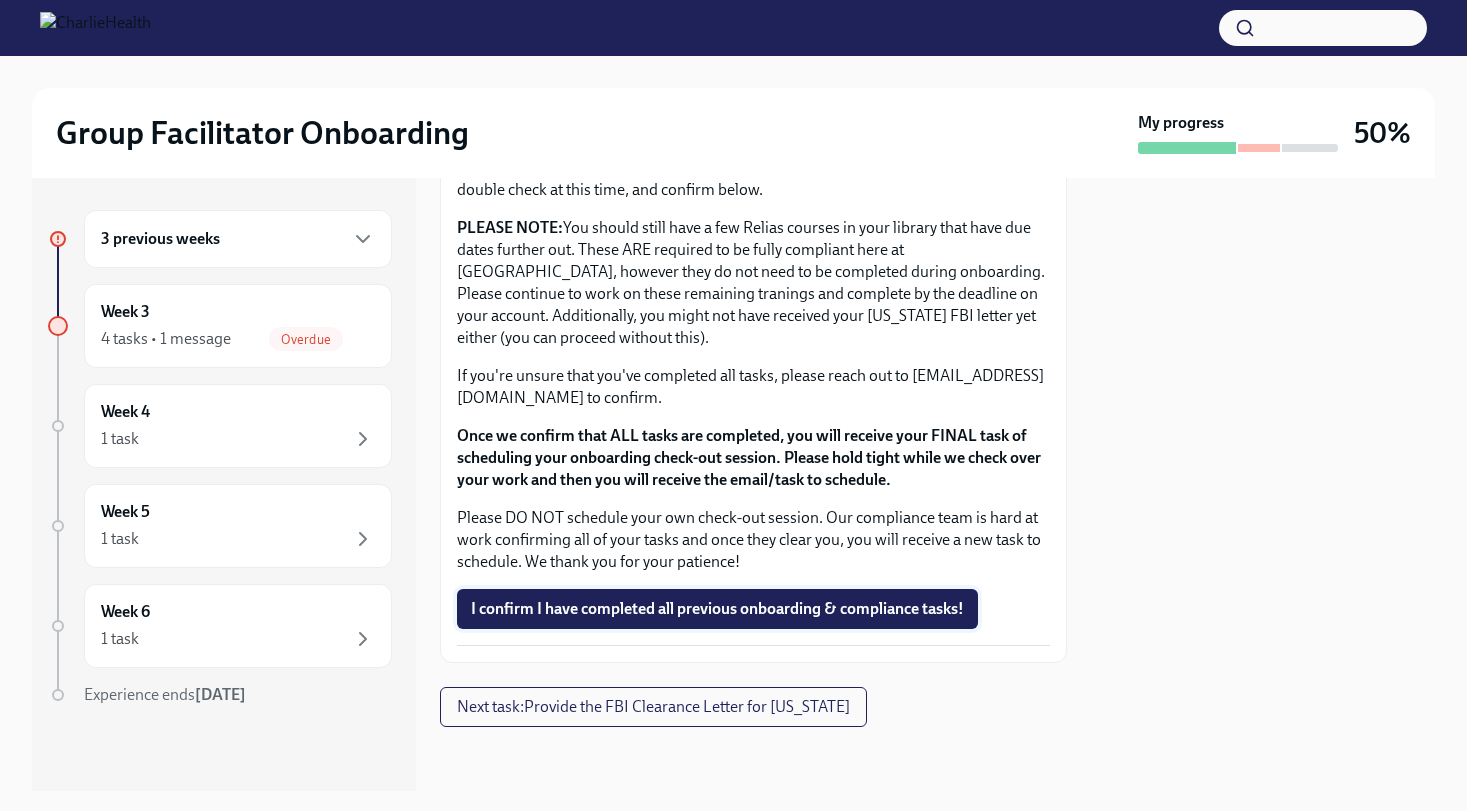 click on "I confirm I have completed all previous onboarding & compliance tasks!" at bounding box center (717, 609) 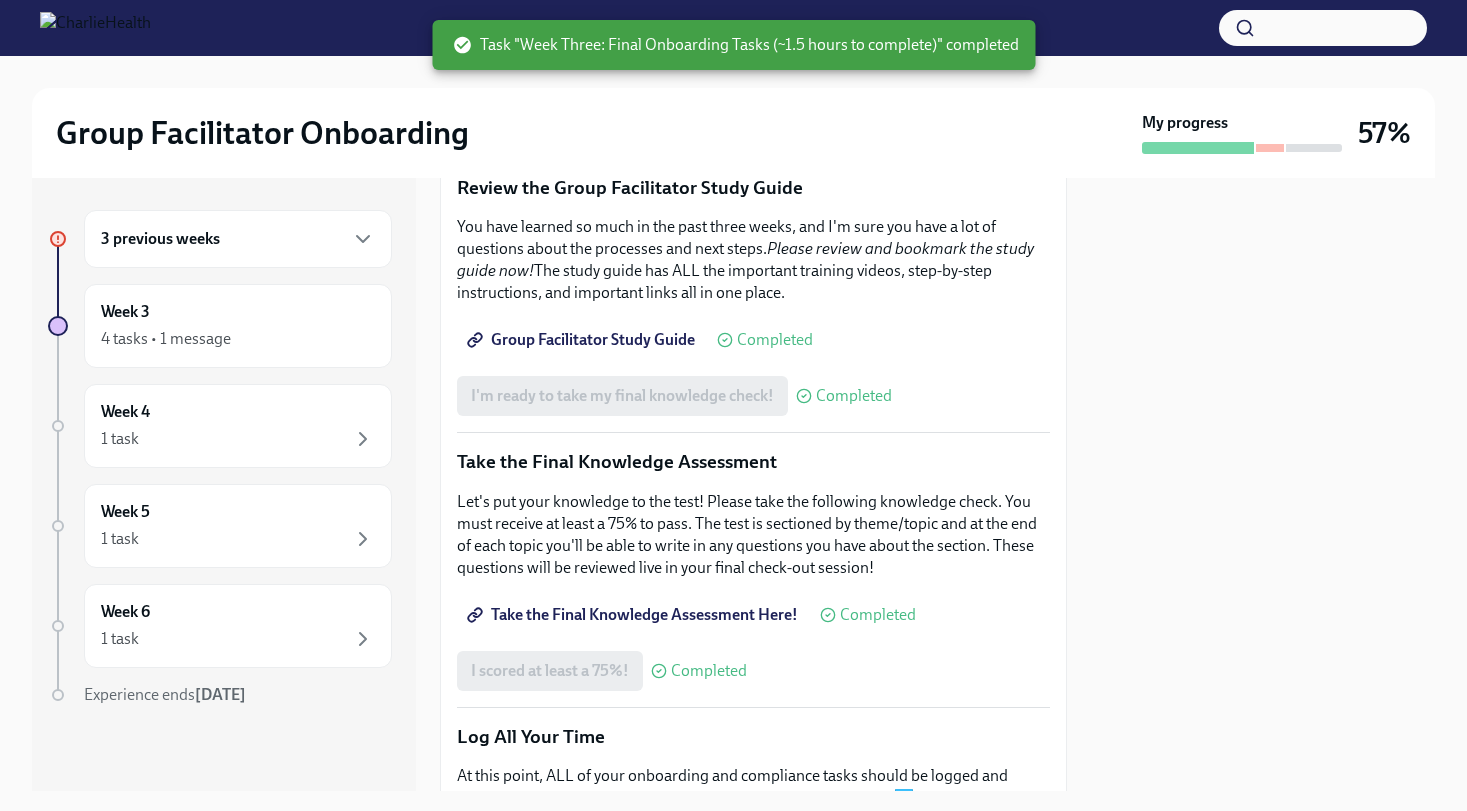 scroll, scrollTop: 684, scrollLeft: 0, axis: vertical 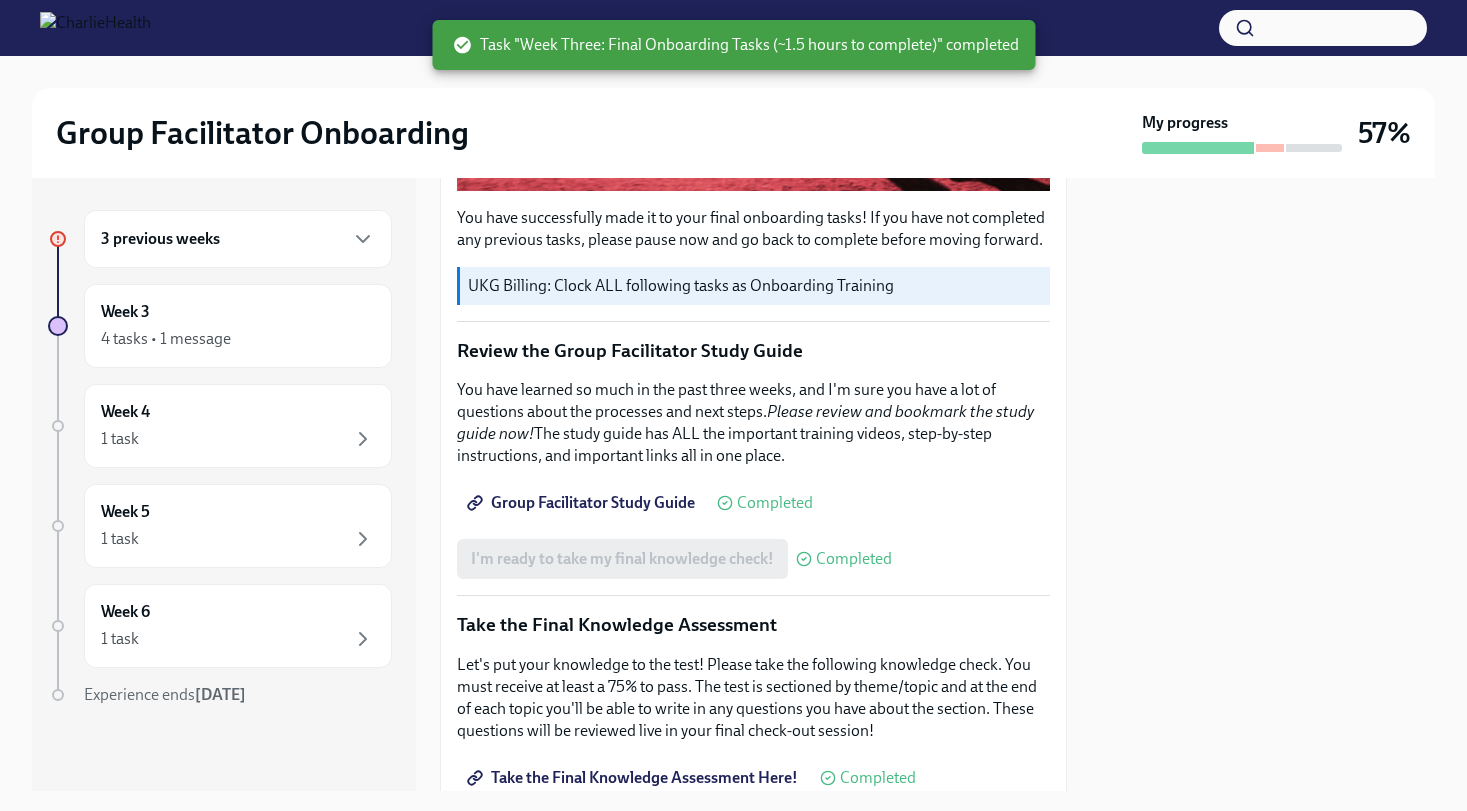 click on "3 previous weeks" at bounding box center (238, 239) 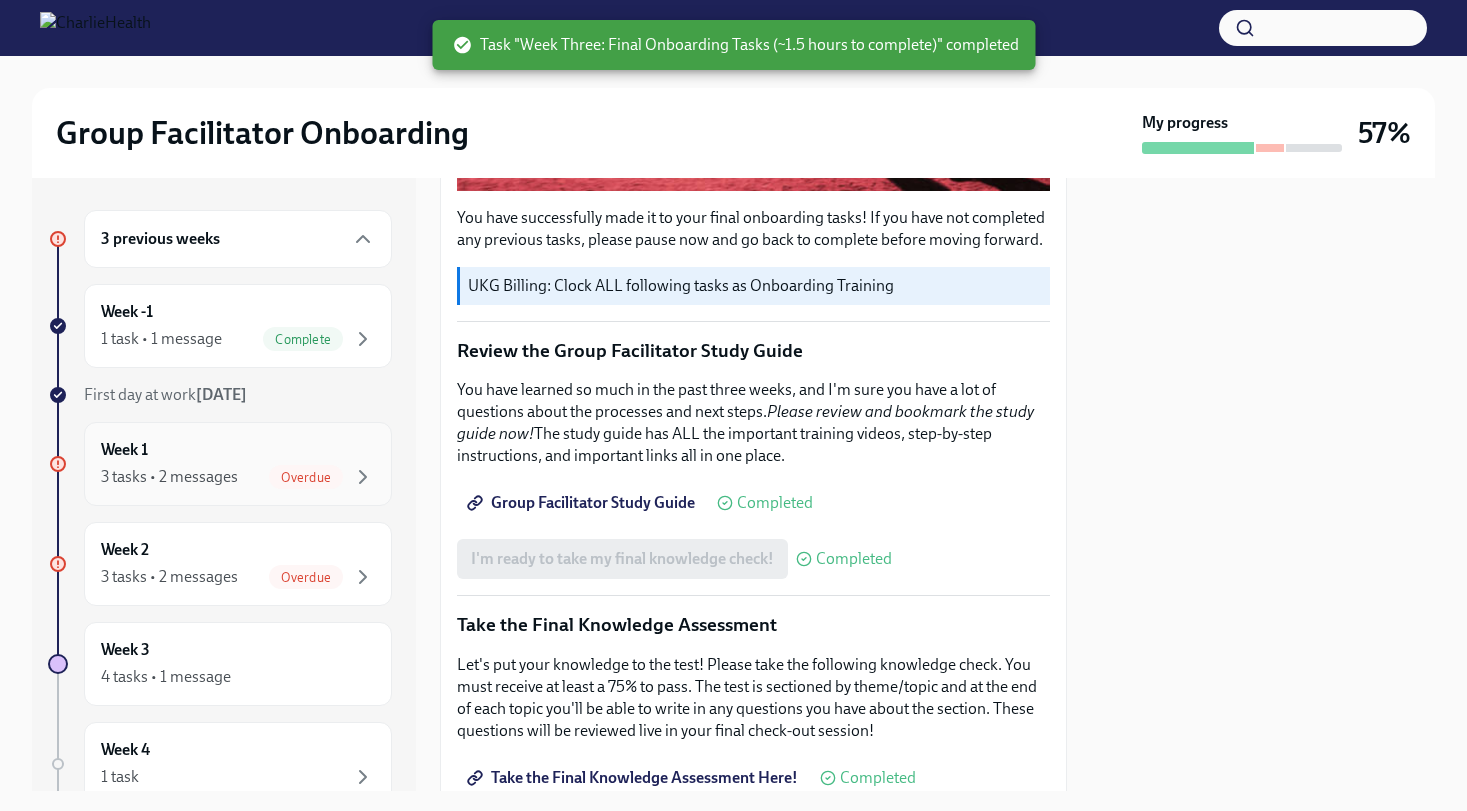 click on "Week 1 3 tasks • 2 messages Overdue" at bounding box center [238, 464] 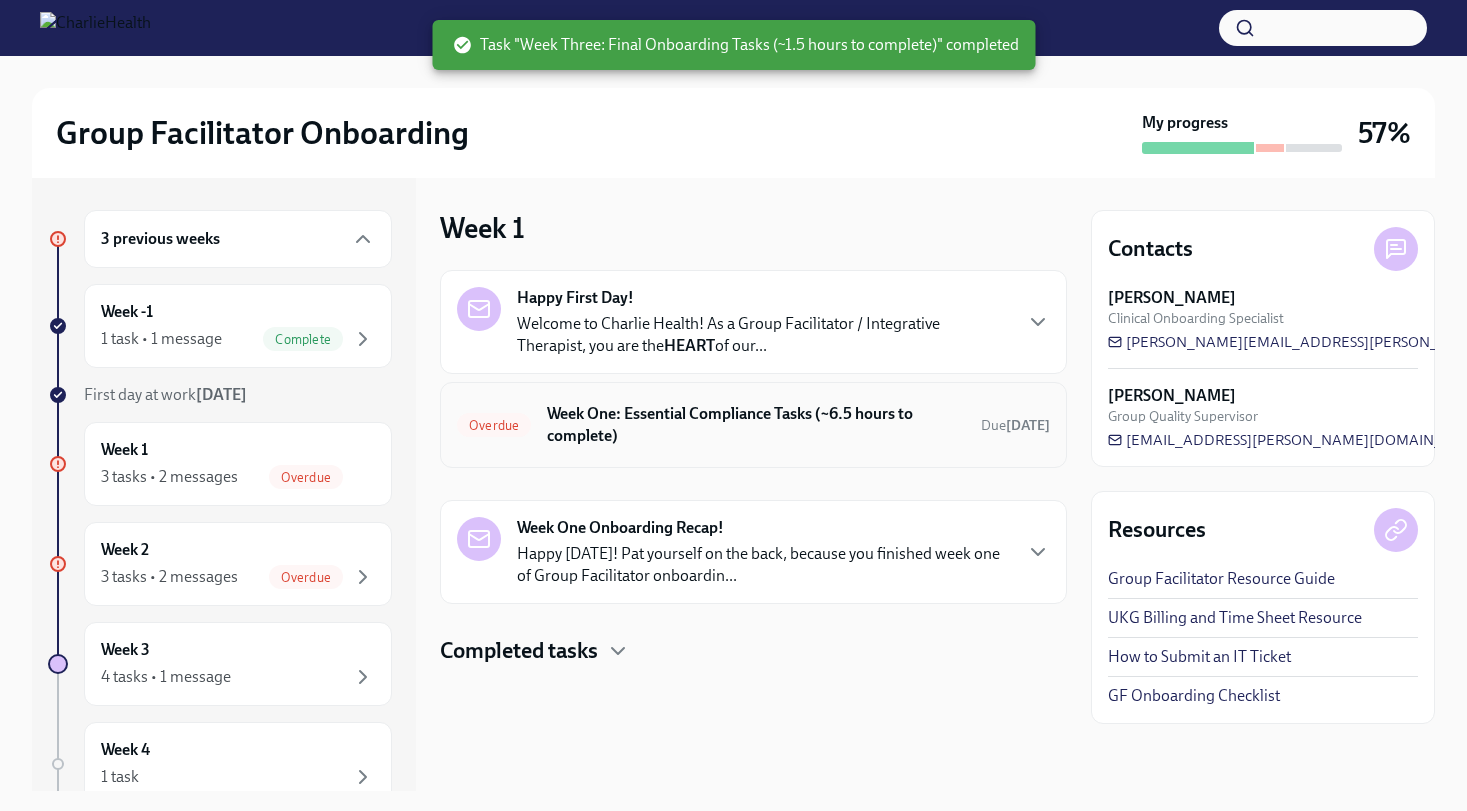 click on "Overdue Week One: Essential Compliance Tasks (~6.5 hours to complete) Due  [DATE]" at bounding box center [753, 425] 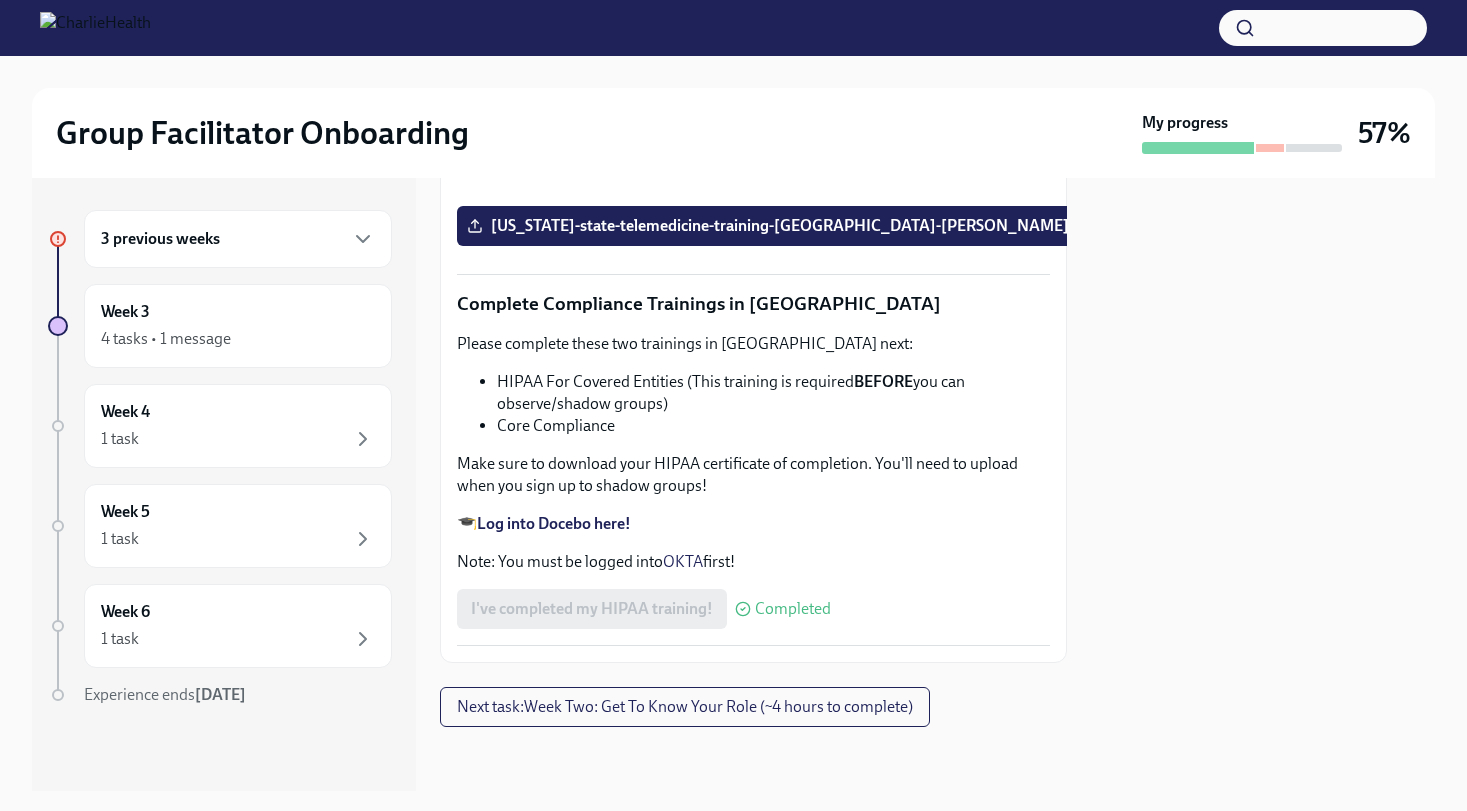 scroll, scrollTop: 4675, scrollLeft: 0, axis: vertical 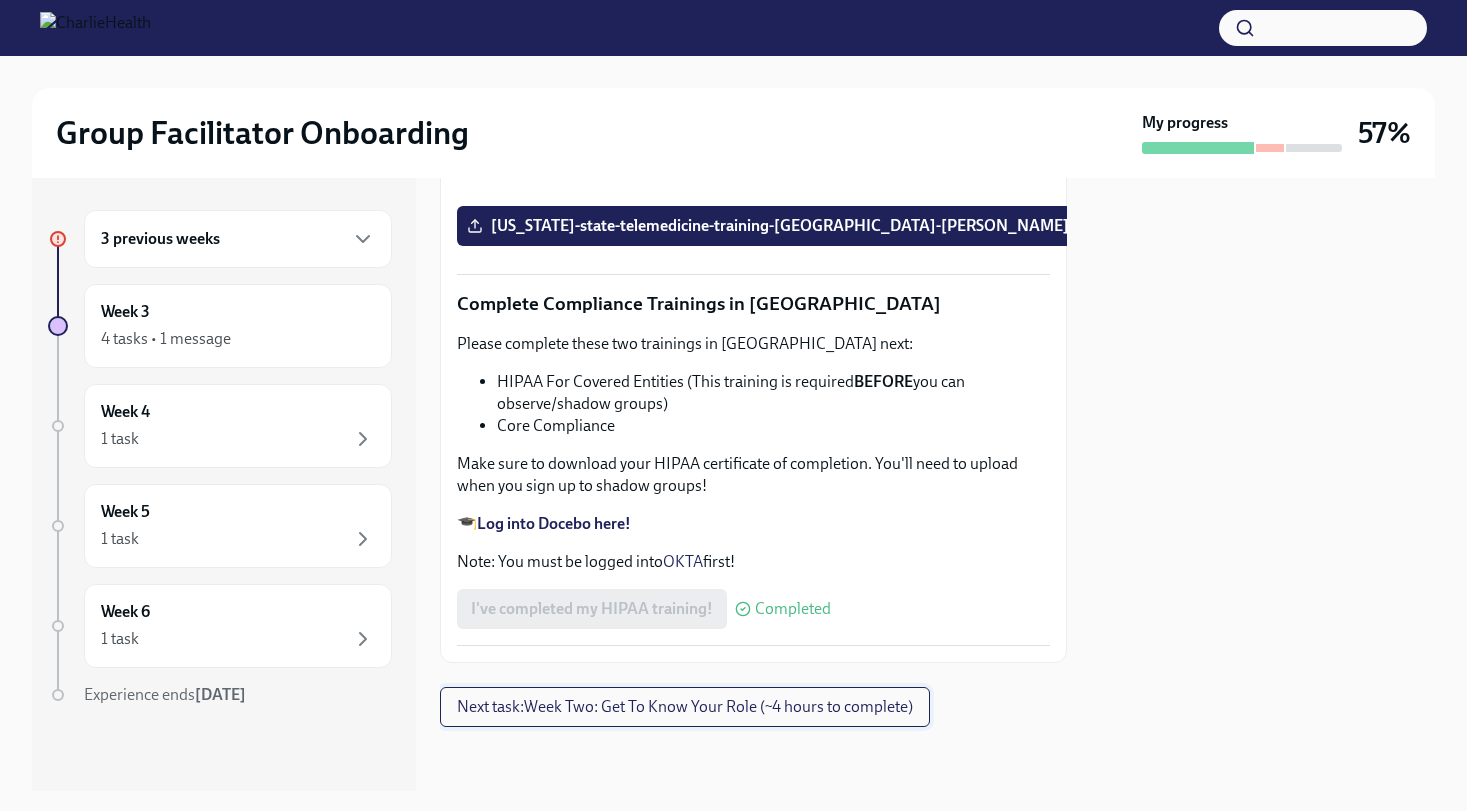 click on "Next task :  Week Two: Get To Know Your Role (~4 hours to complete)" at bounding box center [685, 707] 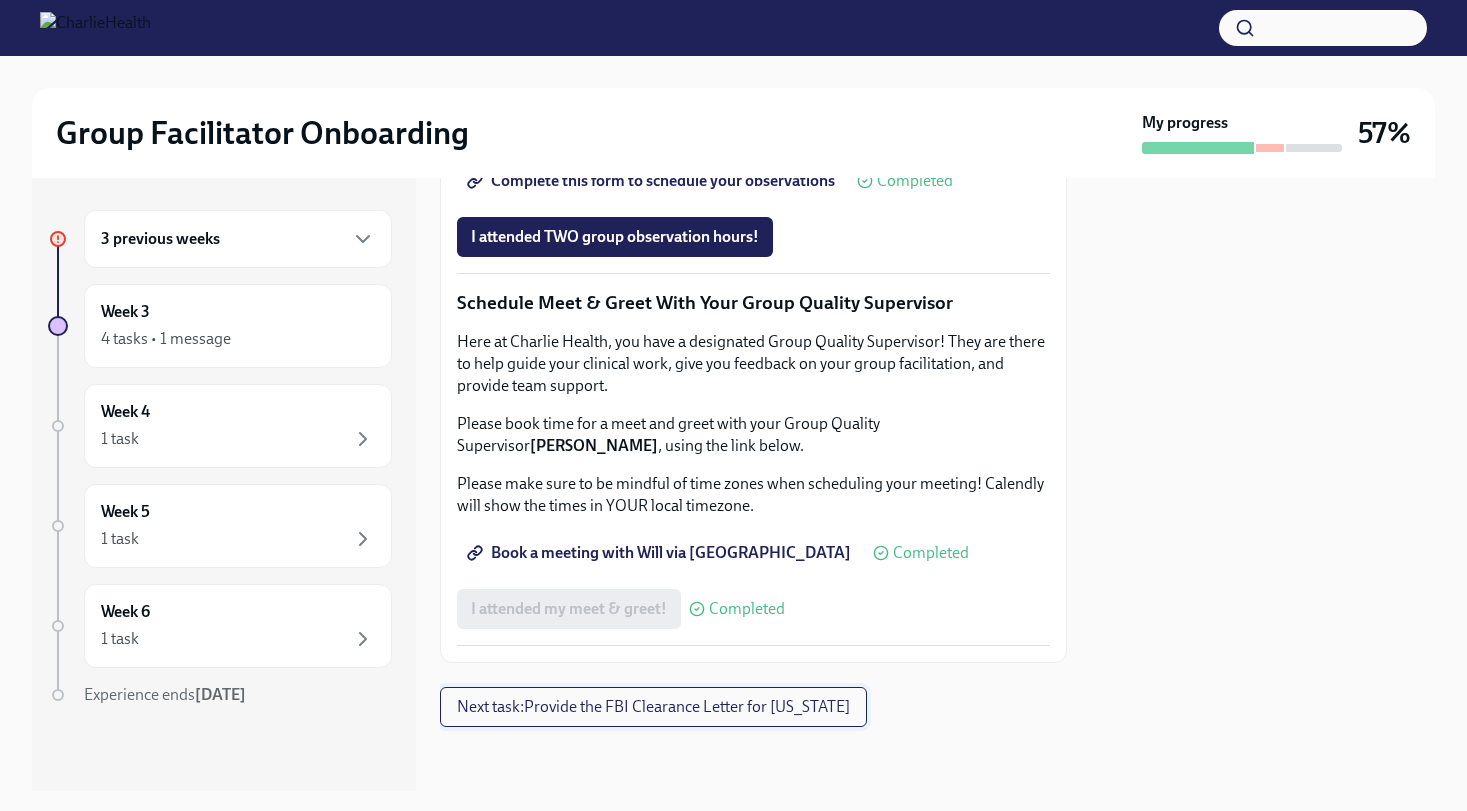 scroll, scrollTop: 1949, scrollLeft: 0, axis: vertical 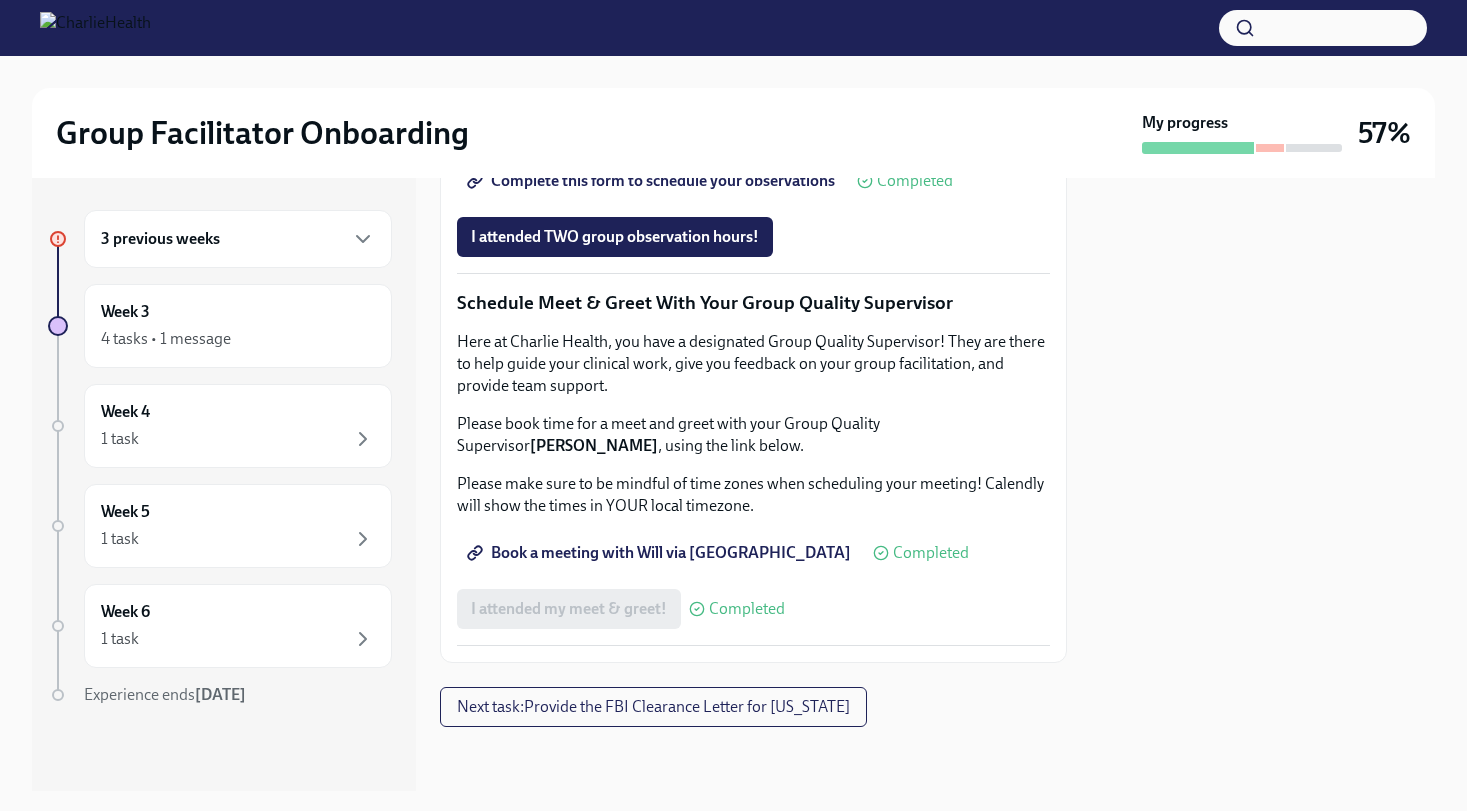 click on "3 previous weeks" at bounding box center (238, 239) 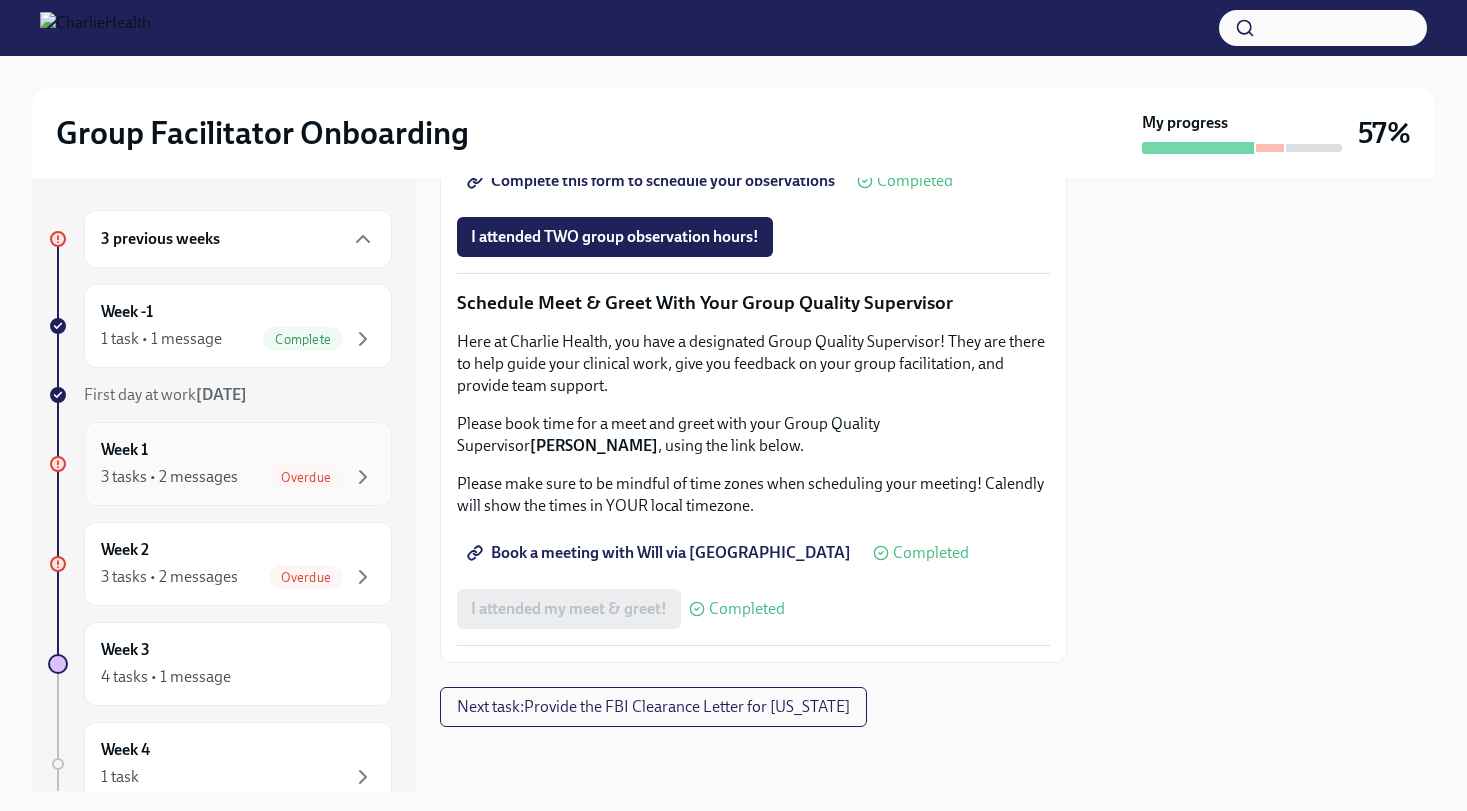 click on "3 tasks • 2 messages Overdue" at bounding box center (238, 477) 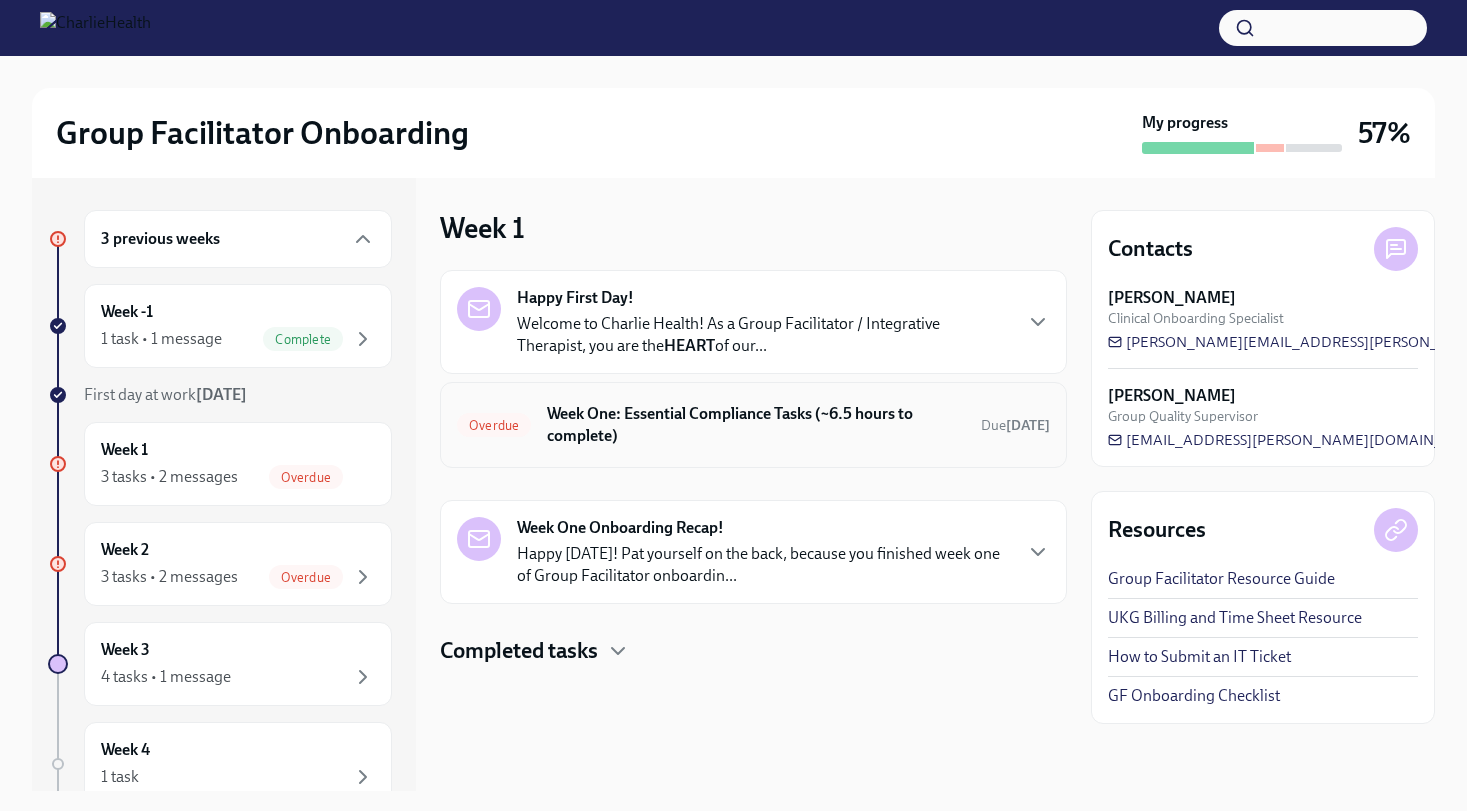 click on "Week One: Essential Compliance Tasks (~6.5 hours to complete)" at bounding box center [756, 425] 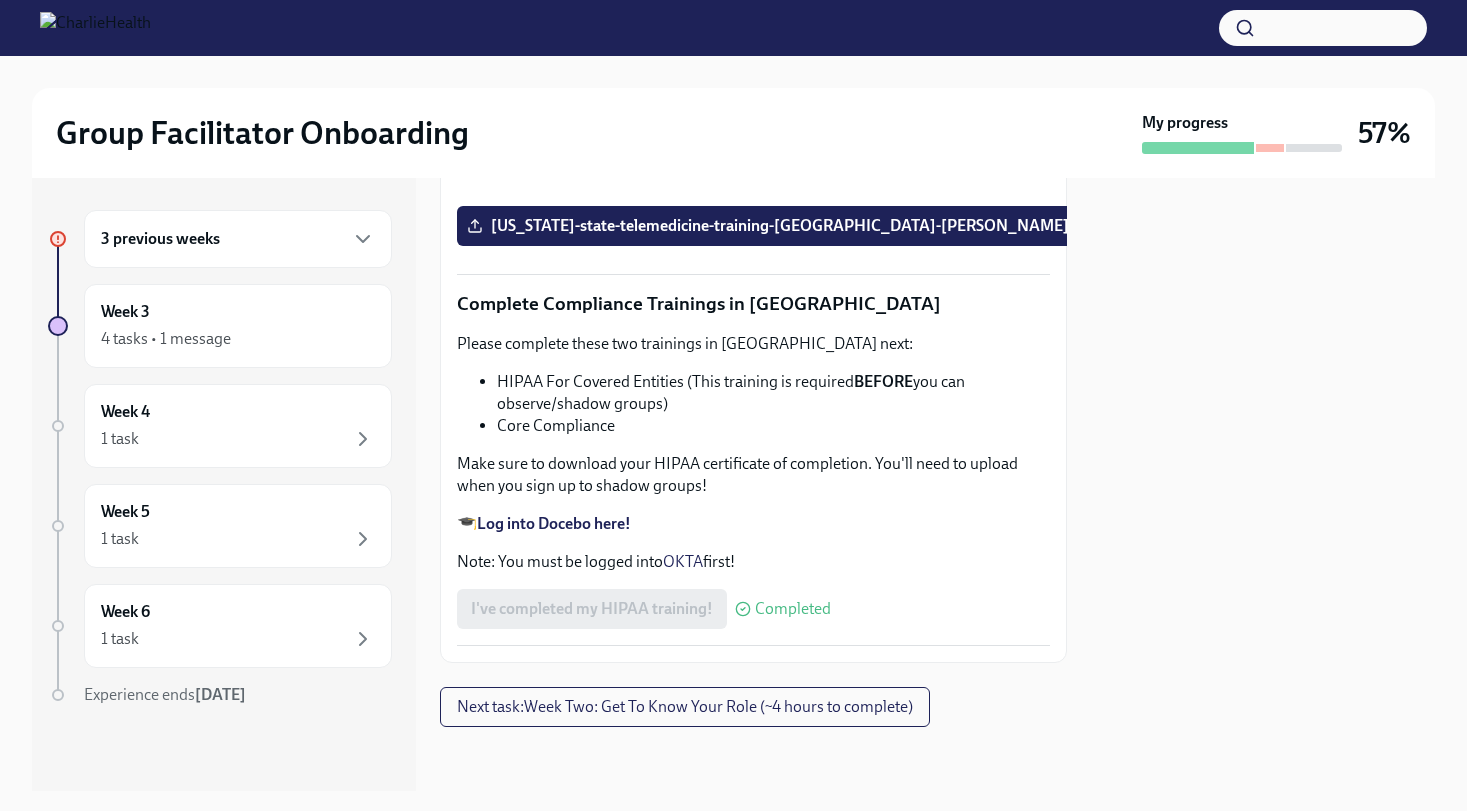 scroll, scrollTop: 4675, scrollLeft: 0, axis: vertical 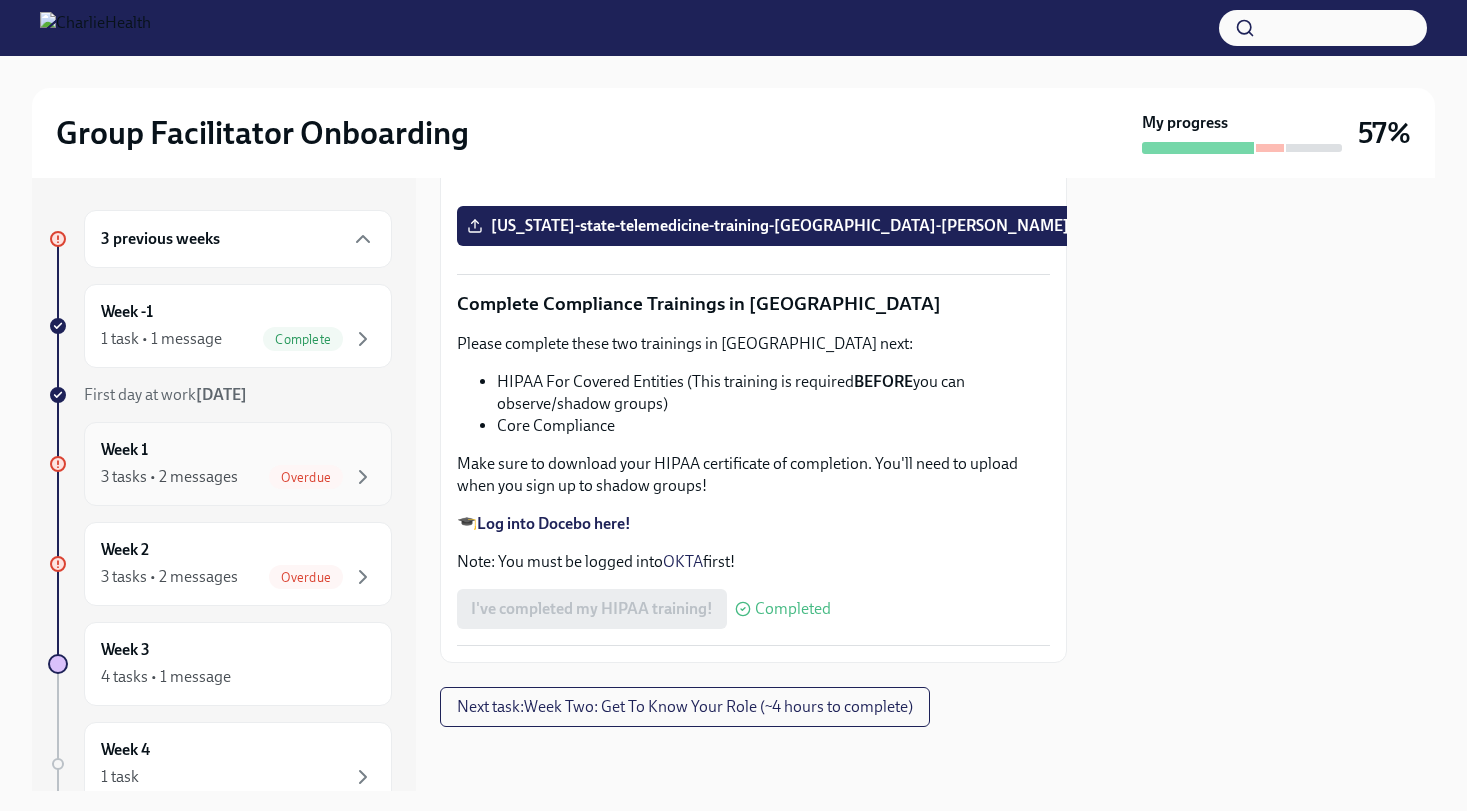 click on "Week 1 3 tasks • 2 messages Overdue" at bounding box center (238, 464) 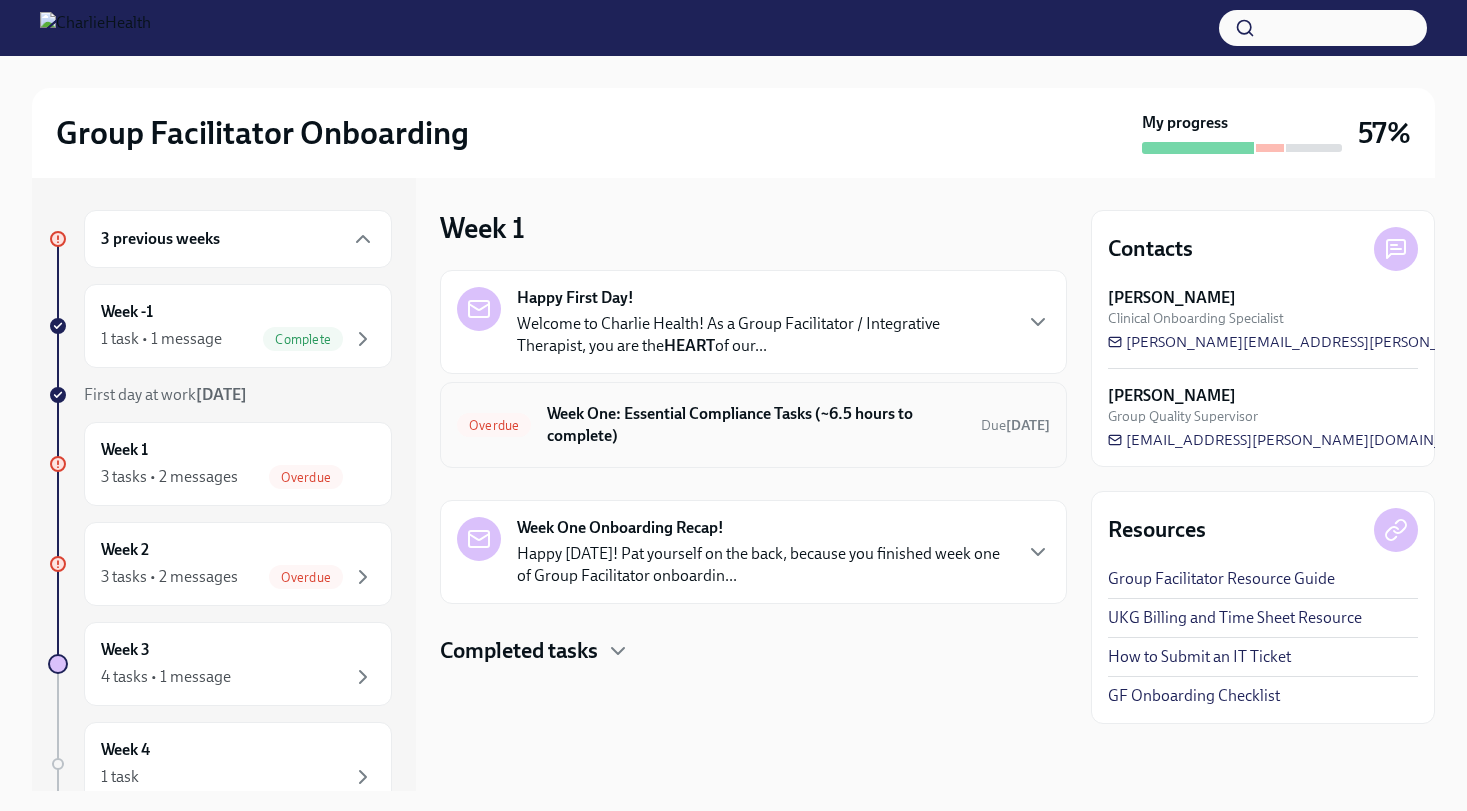 click on "Overdue Week One: Essential Compliance Tasks (~6.5 hours to complete) Due  [DATE]" at bounding box center (753, 425) 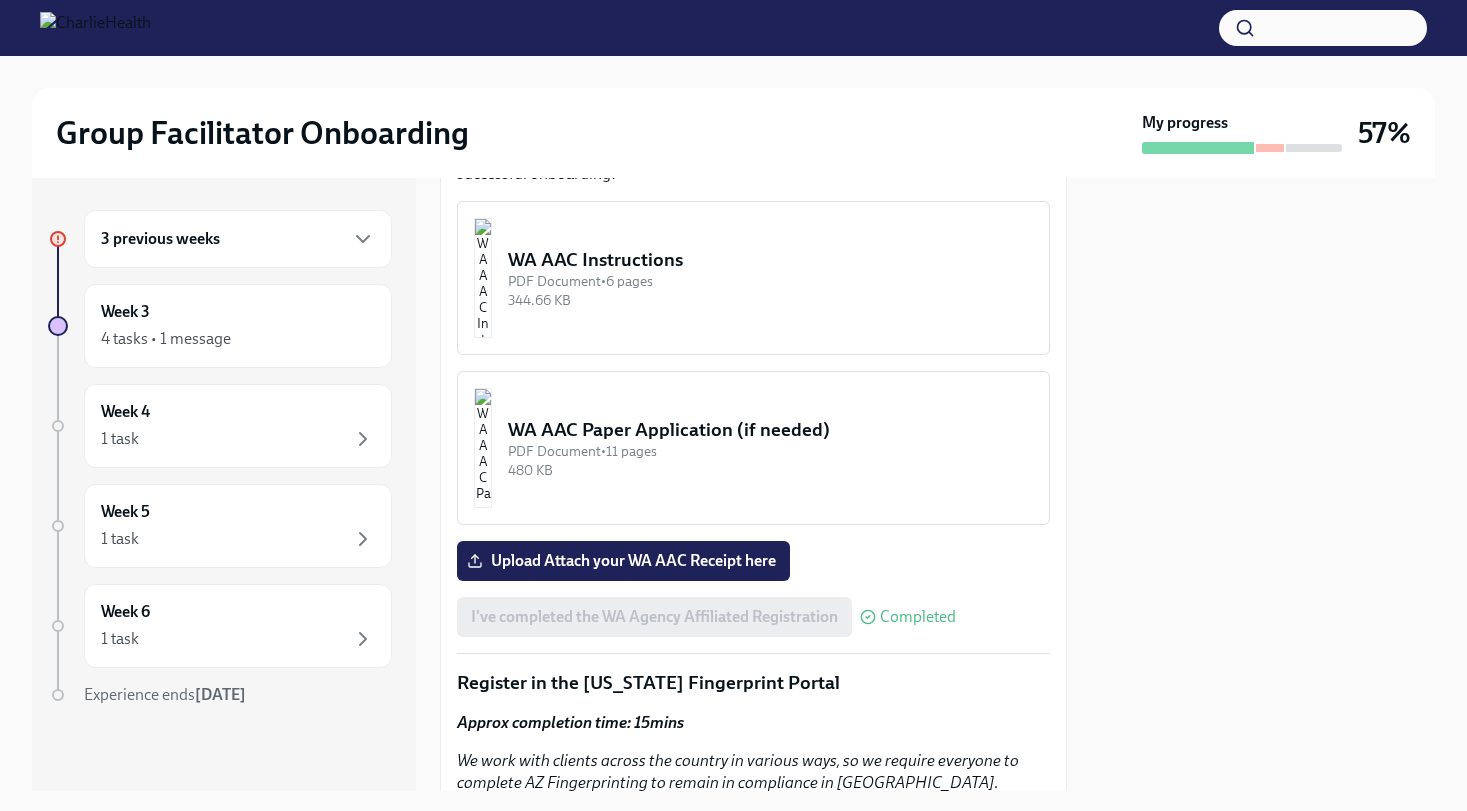 scroll, scrollTop: 1800, scrollLeft: 0, axis: vertical 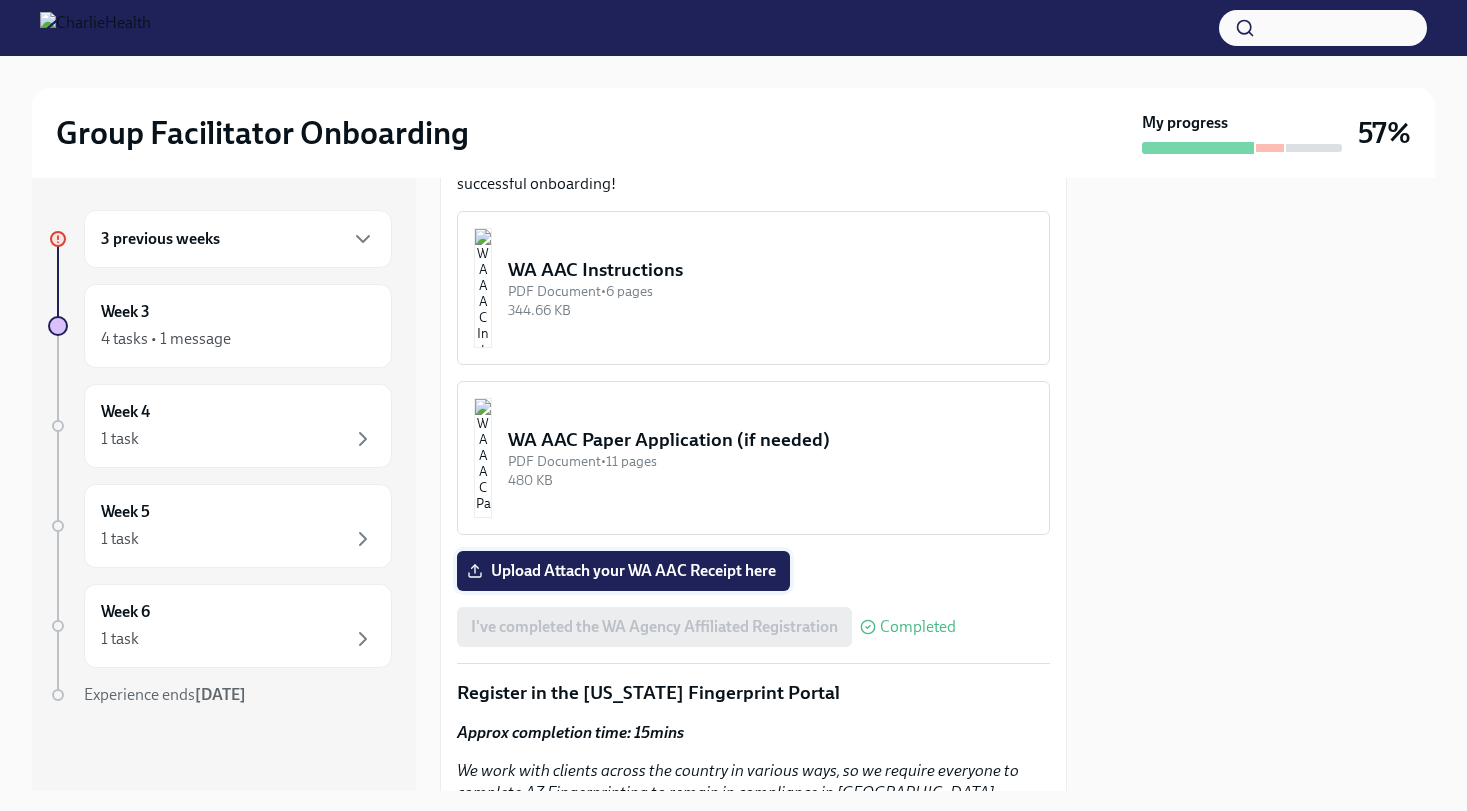 click on "Upload Attach your WA AAC Receipt here" at bounding box center [623, 571] 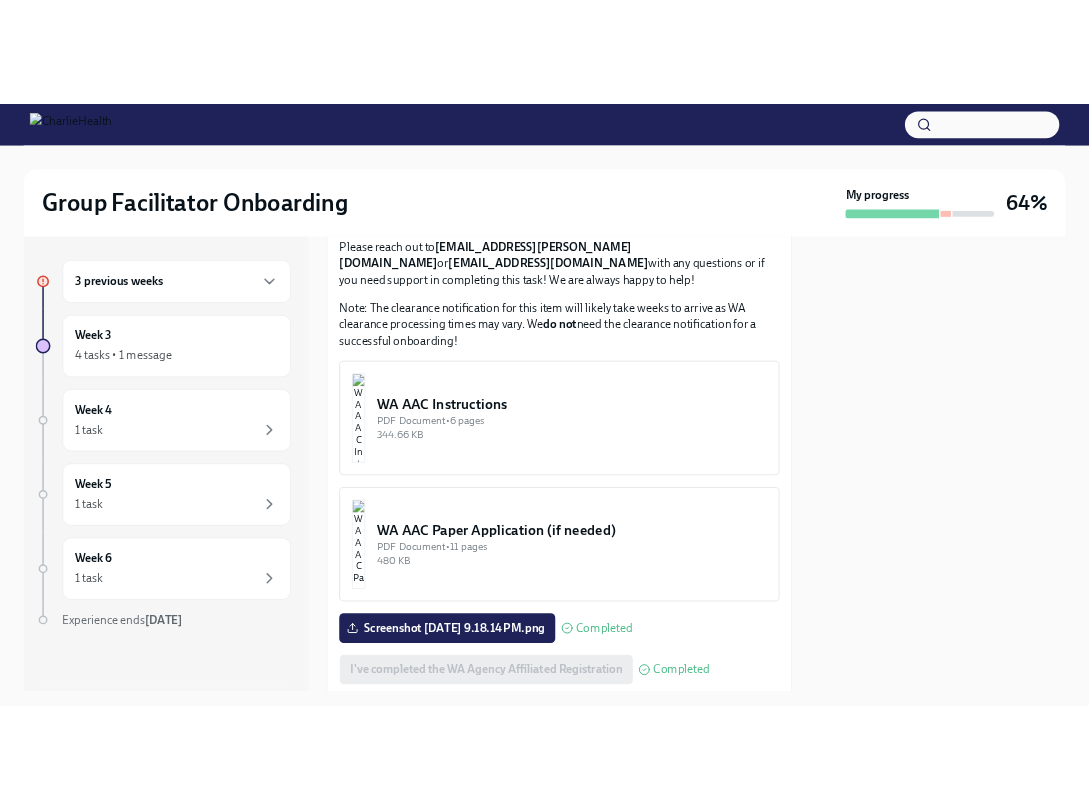 scroll, scrollTop: 1782, scrollLeft: 0, axis: vertical 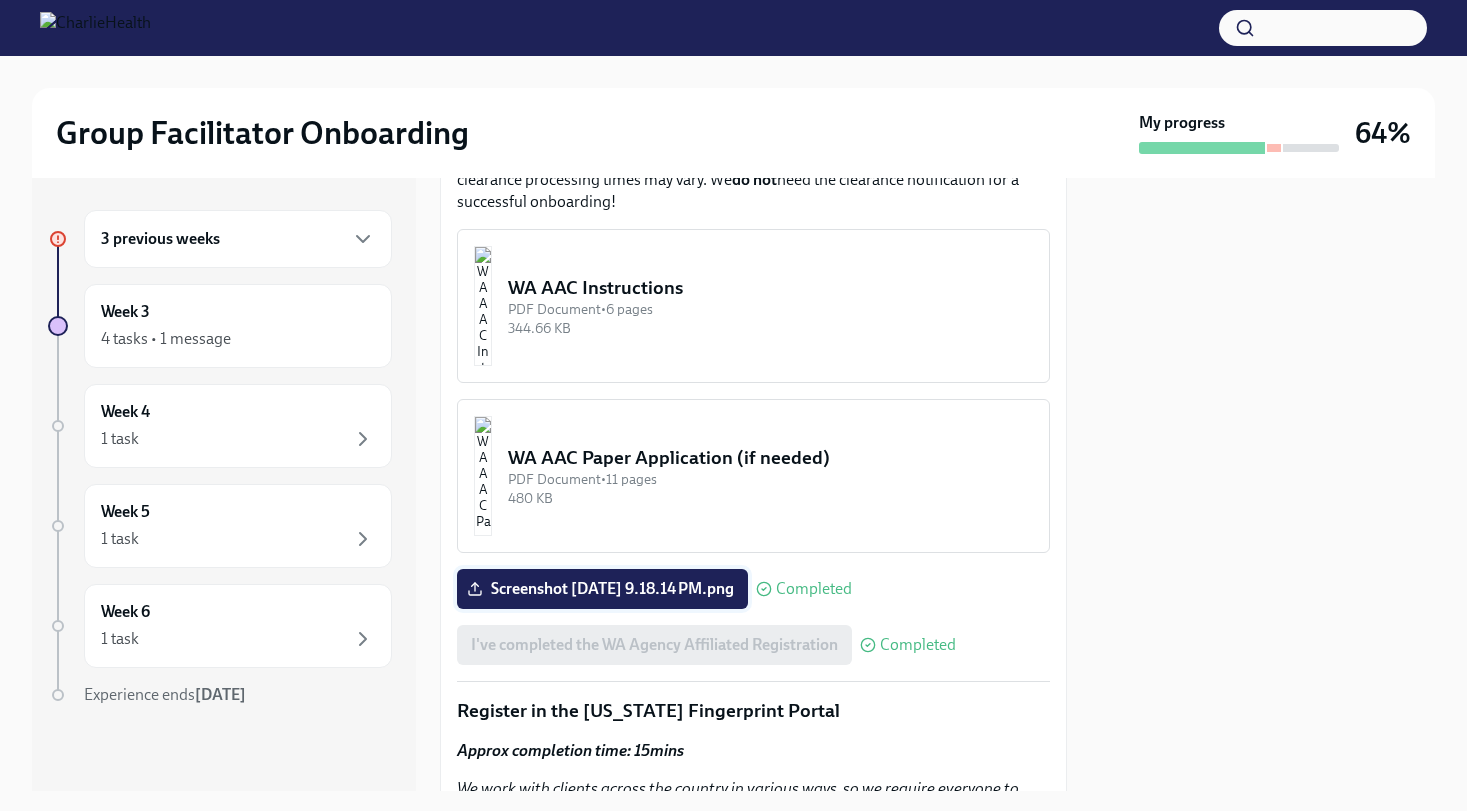 click on "Screenshot [DATE] 9.18.14 PM.png" at bounding box center [602, 589] 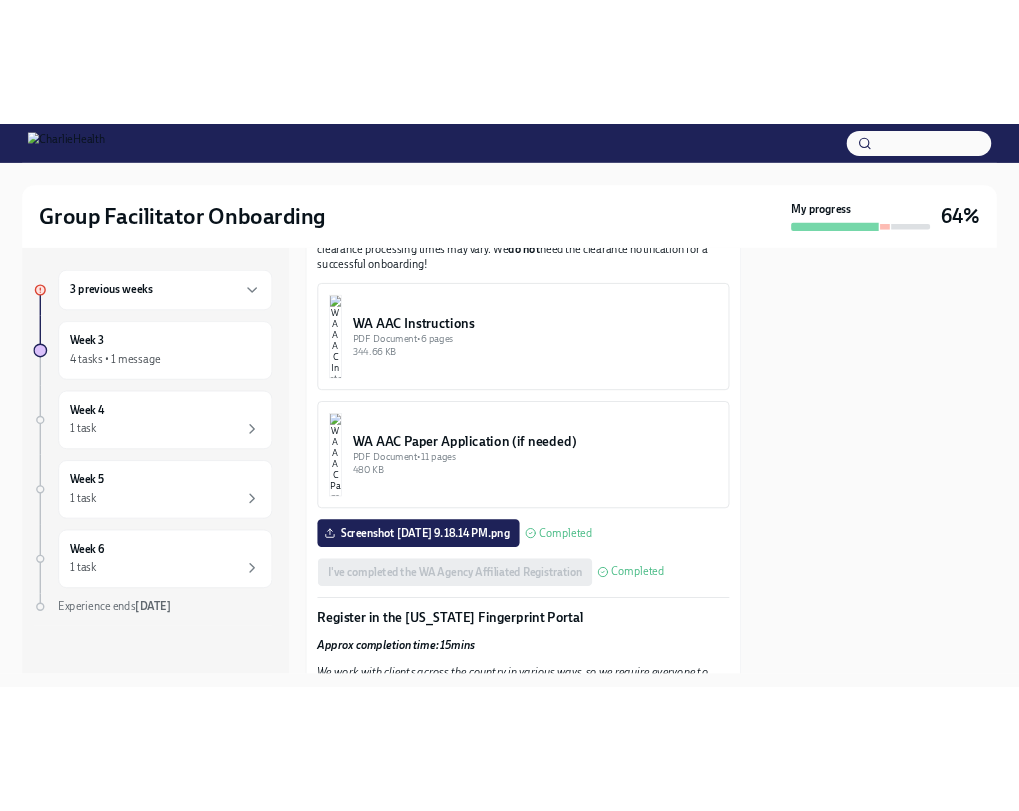 scroll, scrollTop: 0, scrollLeft: 0, axis: both 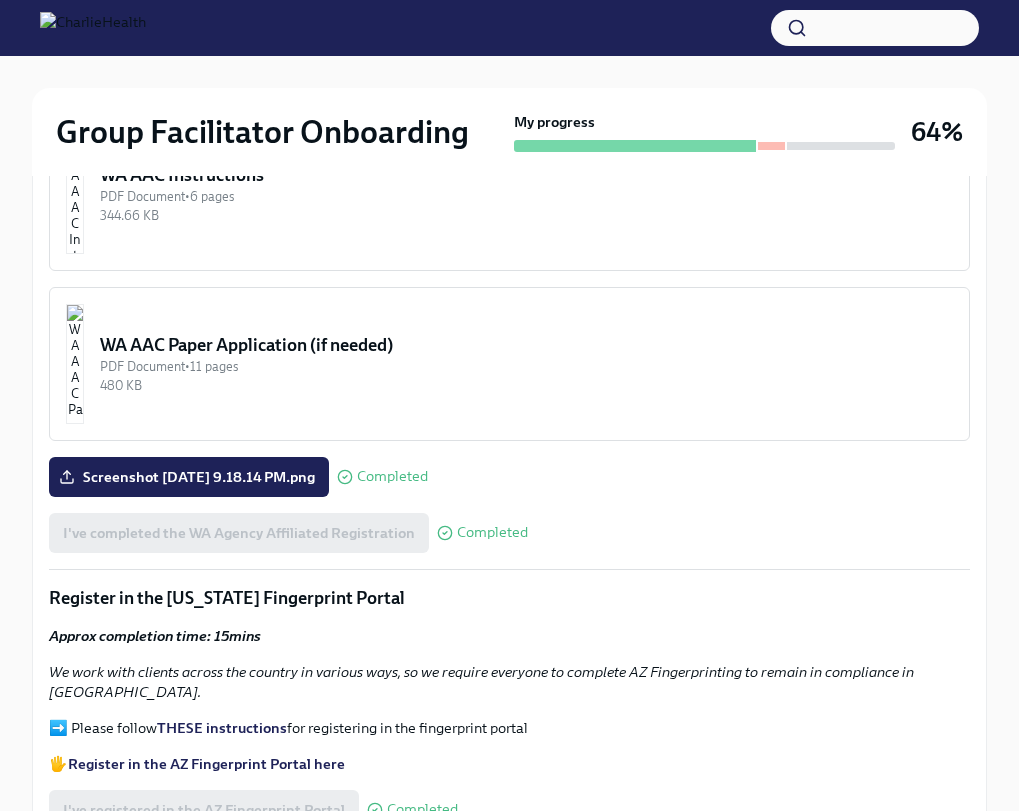 click on "Welcome to your essential compliance tasks list!
Offering virtual mental health services to 37+ states requires a unique approach to onboarding! It’s important that you are compliant in every state we serve so that you can support any client that comes through your specific groups. UKG Billing: Clock all following tasks as Compliance Tasks Fill Out The Washington Agency Affiliated Registration Approx completion time: 20mins
Below are the step by step instructions on how to complete your Washington Agency Affiliated Counselor Registration. Please complete this before the end of this week. This is a registration that is required to be in compliance with the state of Washington.  All Group Facilitators  complete this registration to ensure we can meet our client demand in Washington.
⏰  This is a time-sensitive task, so please complete this by the end of this week.
If you have had a previous conviction or criminal charge, you will need to complete a  paper application official court documents" at bounding box center (509, 555) 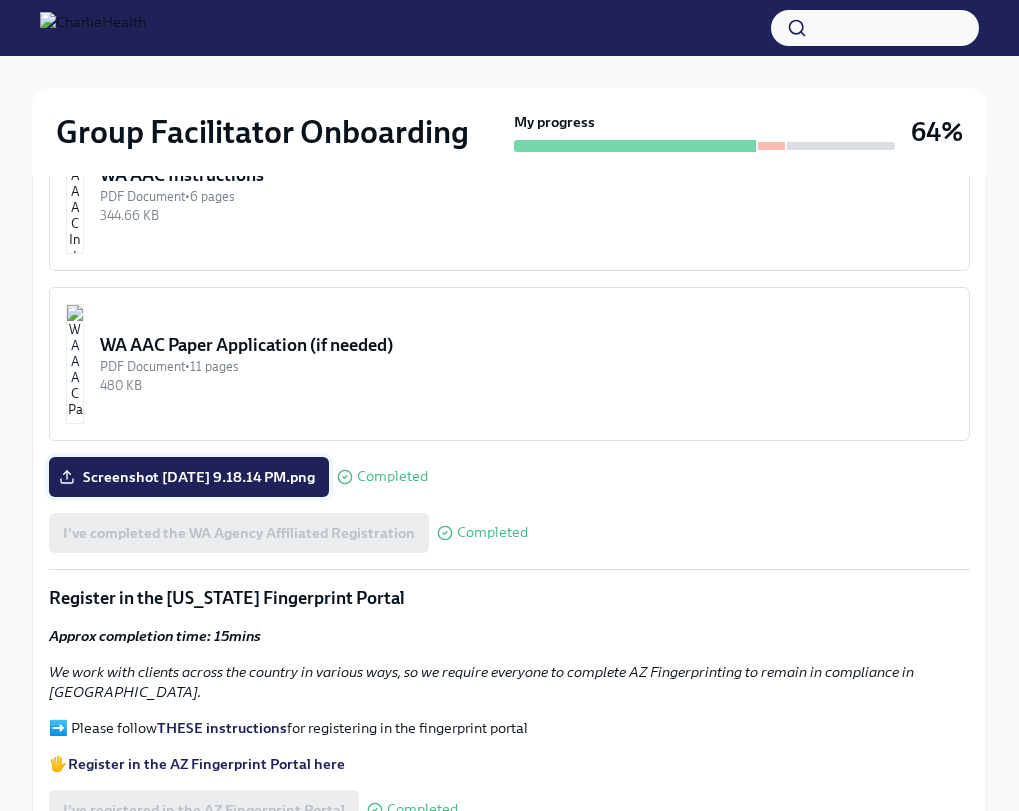 click on "Screenshot [DATE] 9.18.14 PM.png" at bounding box center (189, 477) 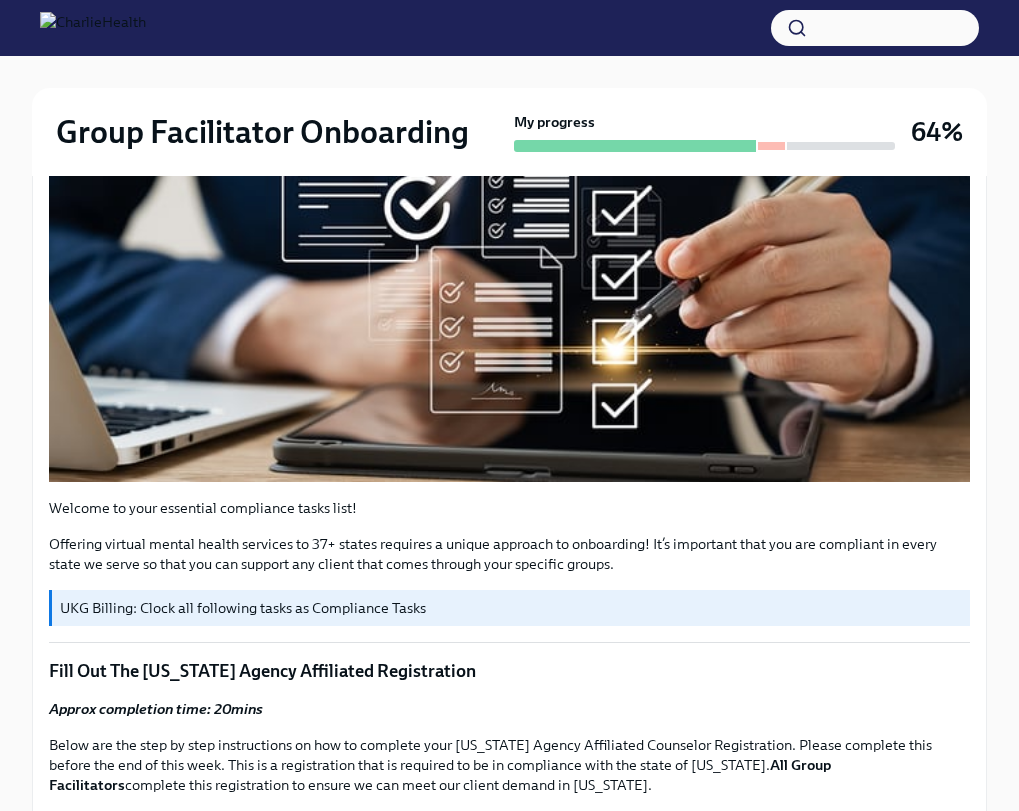 scroll, scrollTop: 539, scrollLeft: 0, axis: vertical 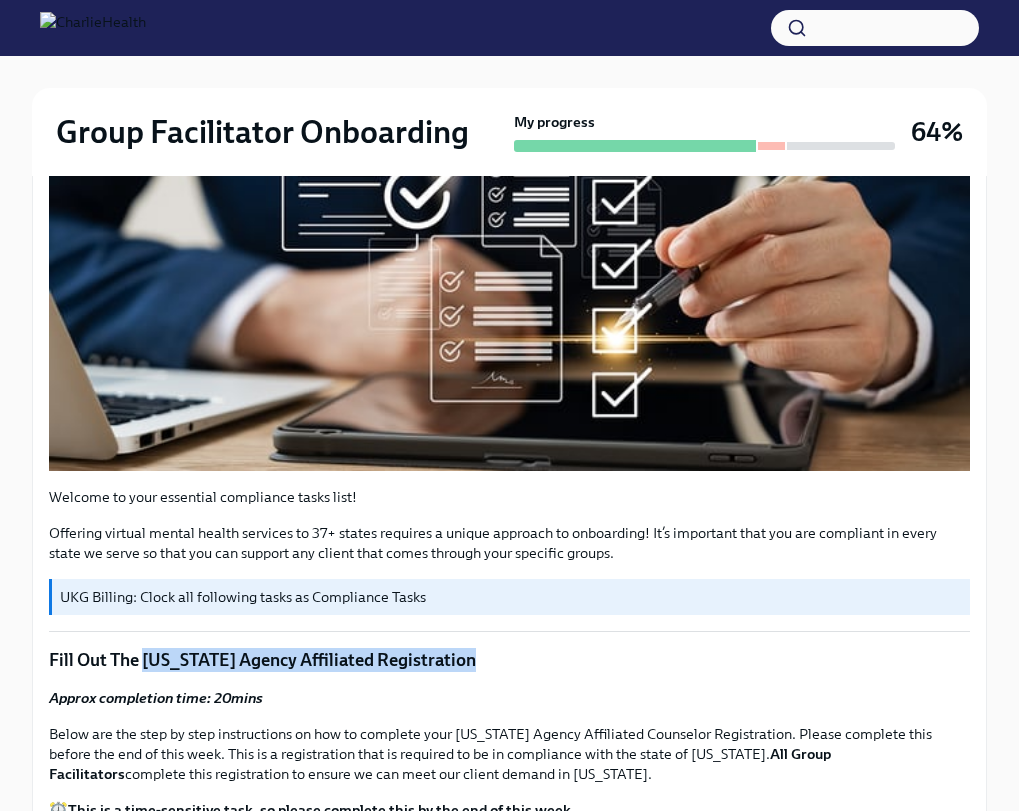 drag, startPoint x: 146, startPoint y: 652, endPoint x: 497, endPoint y: 663, distance: 351.17233 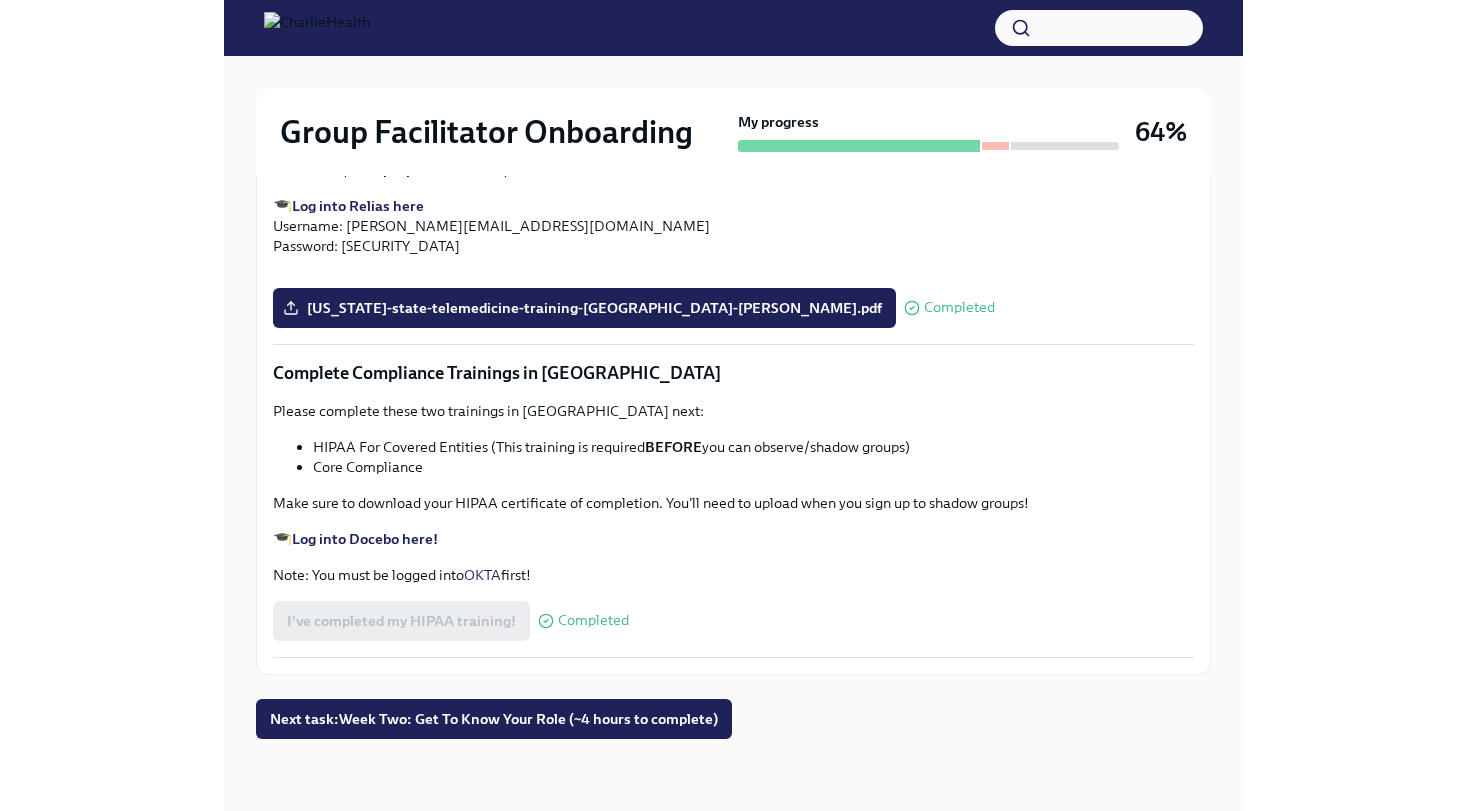 scroll, scrollTop: 0, scrollLeft: 0, axis: both 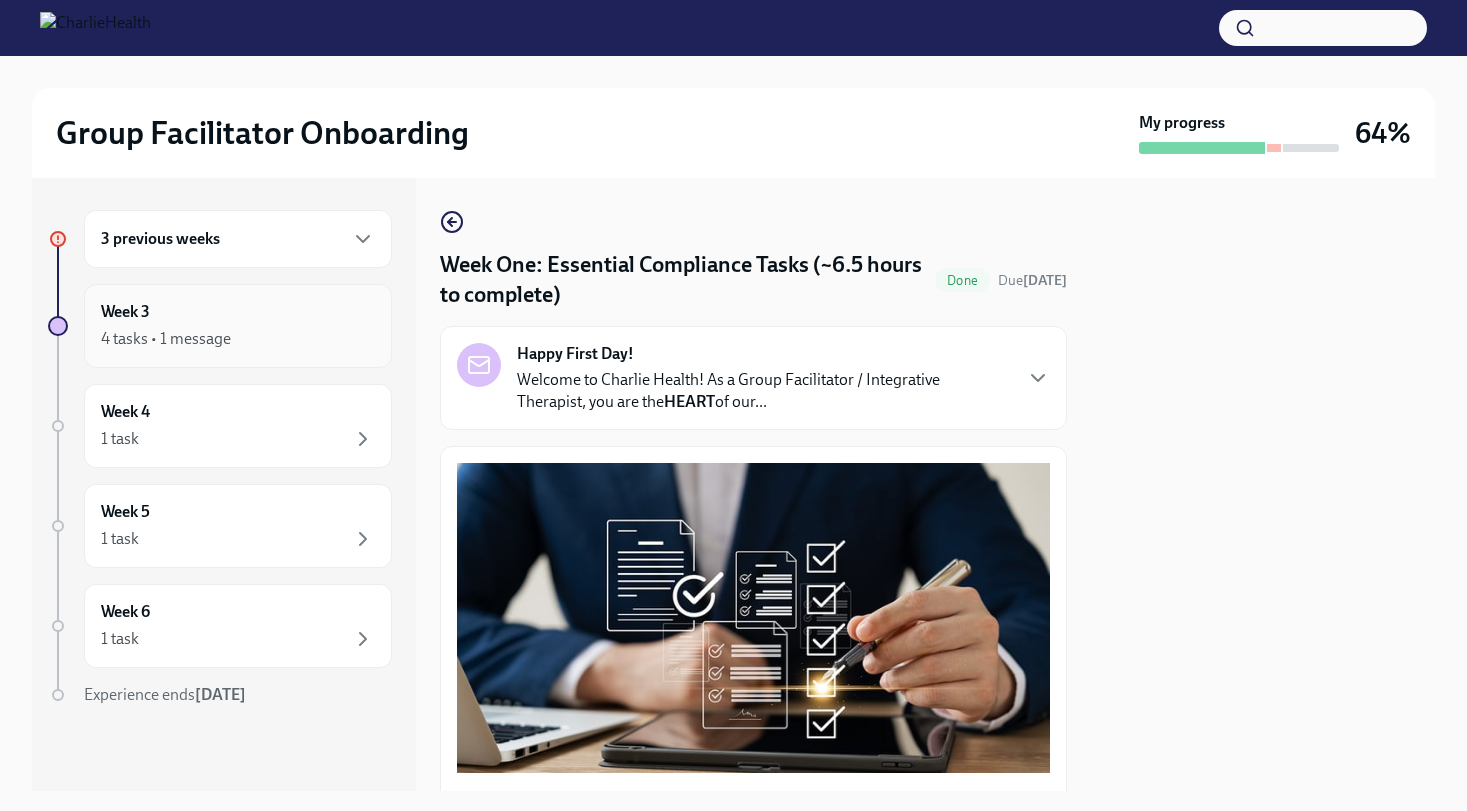 click on "4 tasks • 1 message" at bounding box center [166, 339] 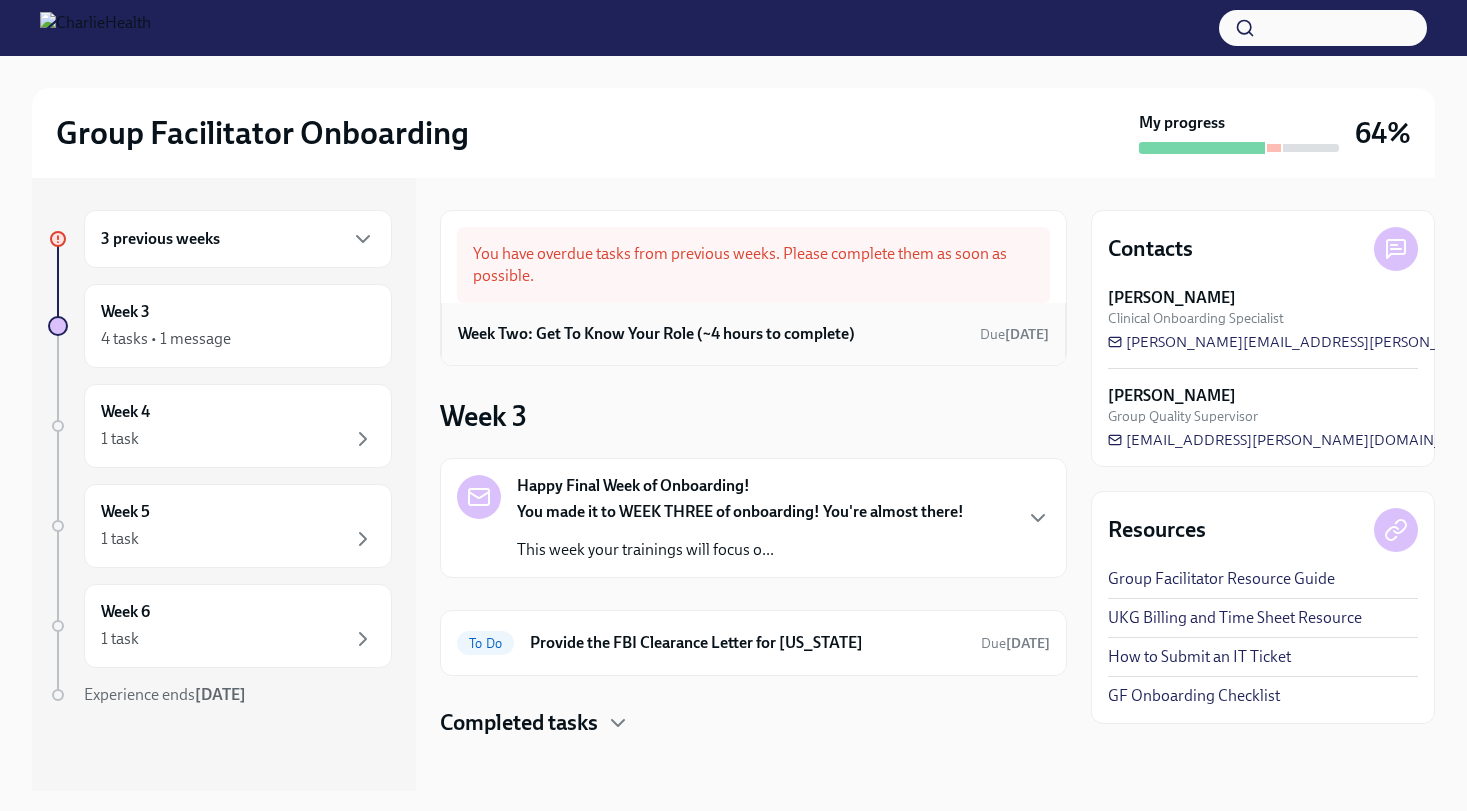 scroll, scrollTop: 11, scrollLeft: 0, axis: vertical 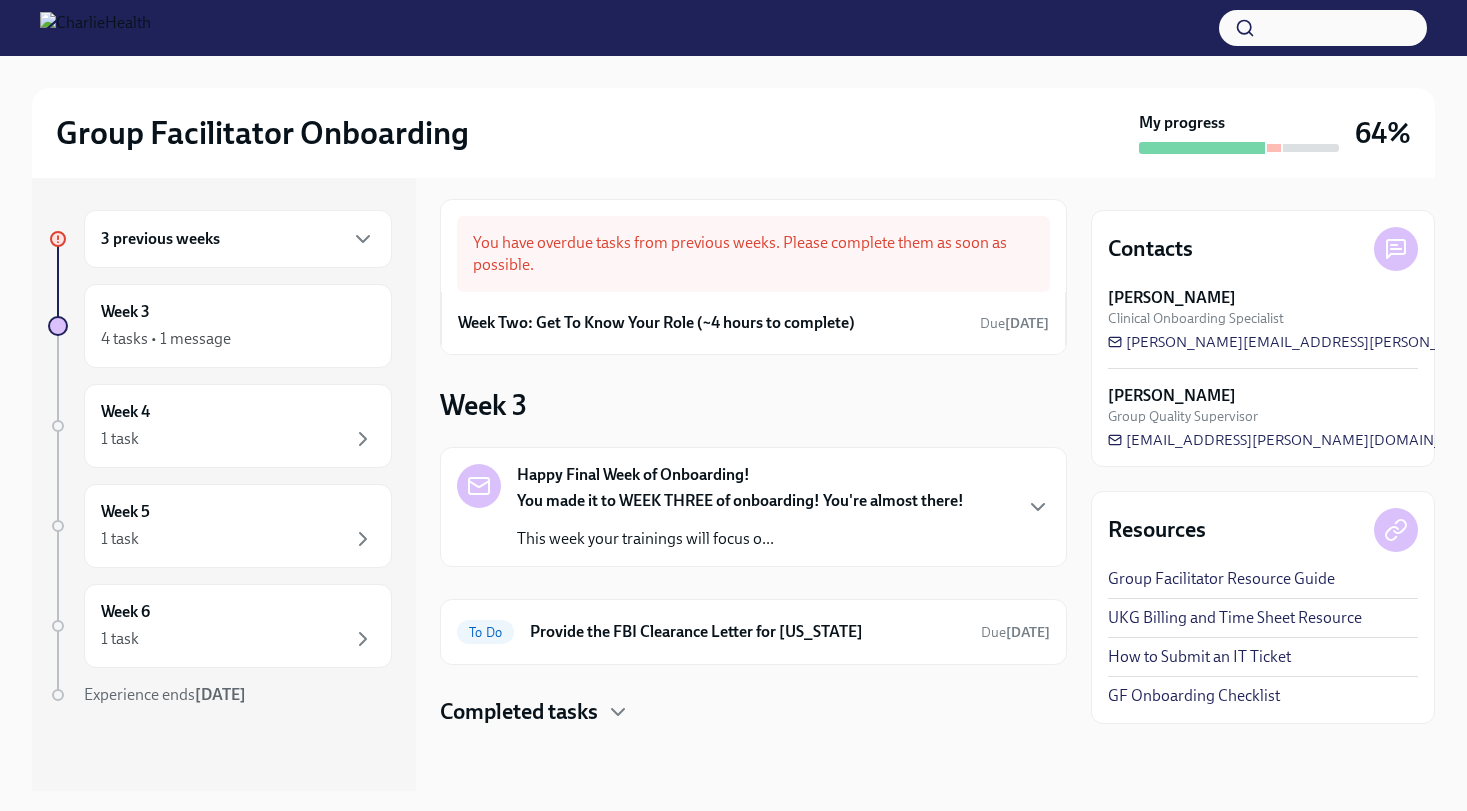 click on "Happy Final Week of Onboarding!" at bounding box center [633, 475] 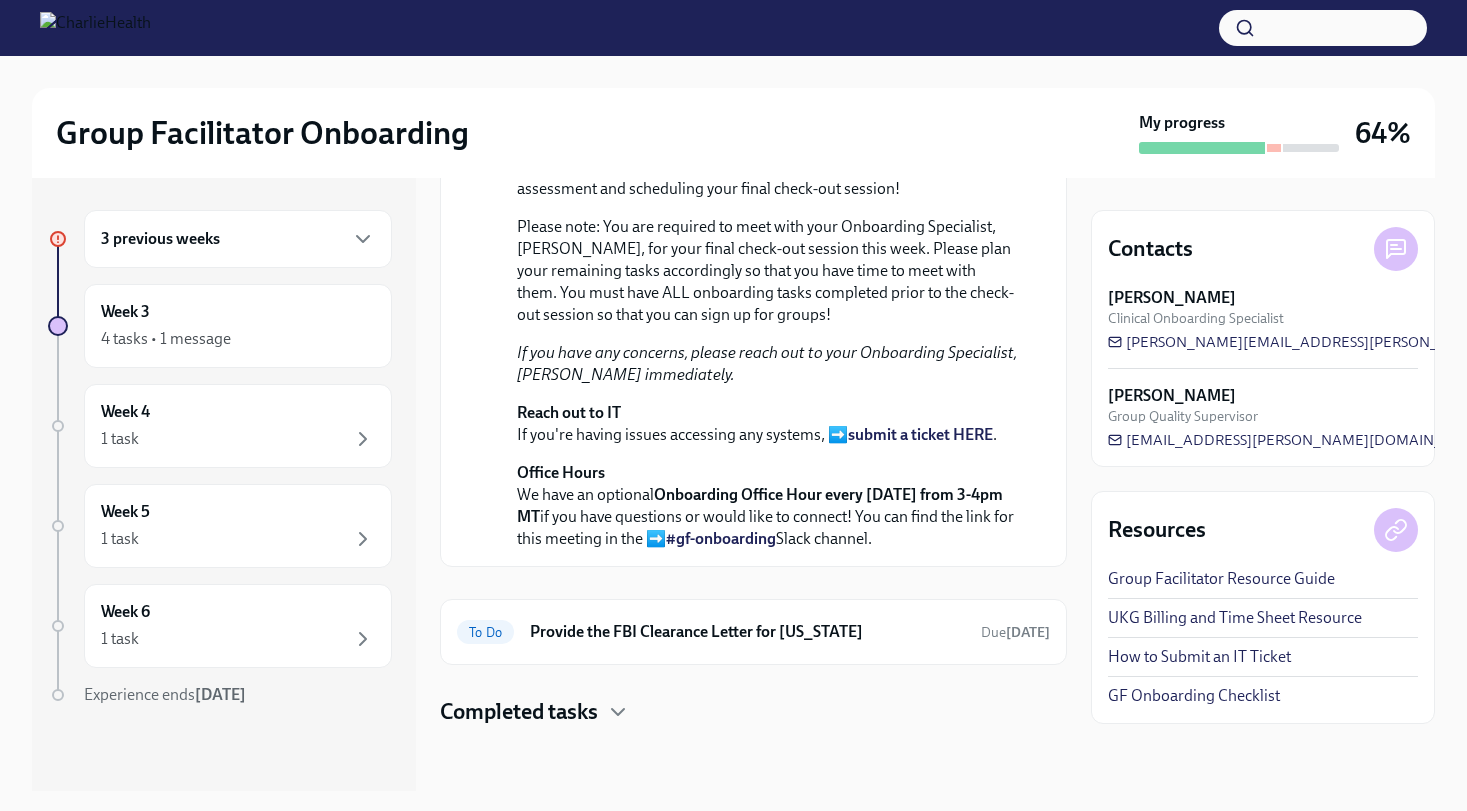 scroll, scrollTop: 727, scrollLeft: 0, axis: vertical 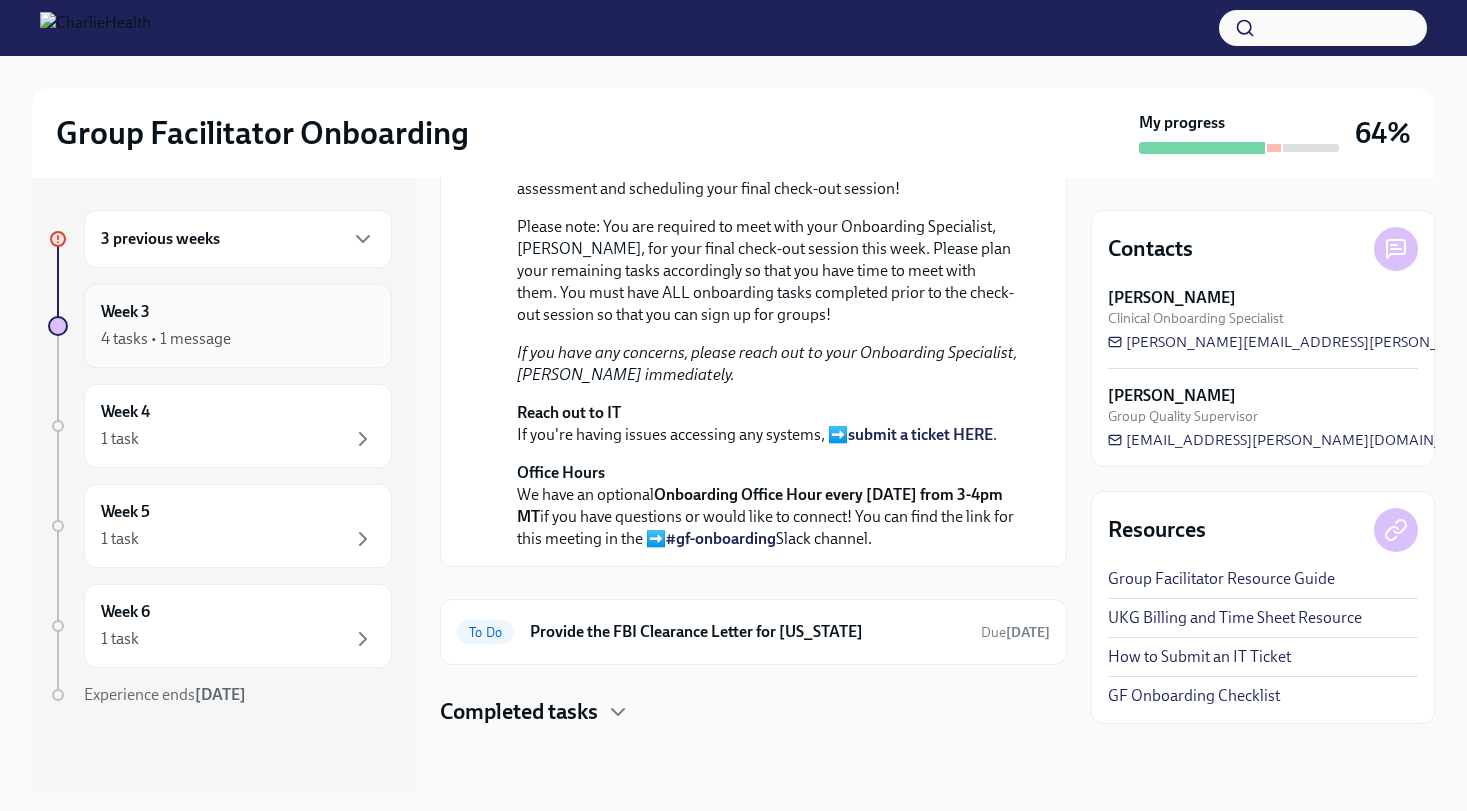 click on "4 tasks • 1 message" at bounding box center [238, 339] 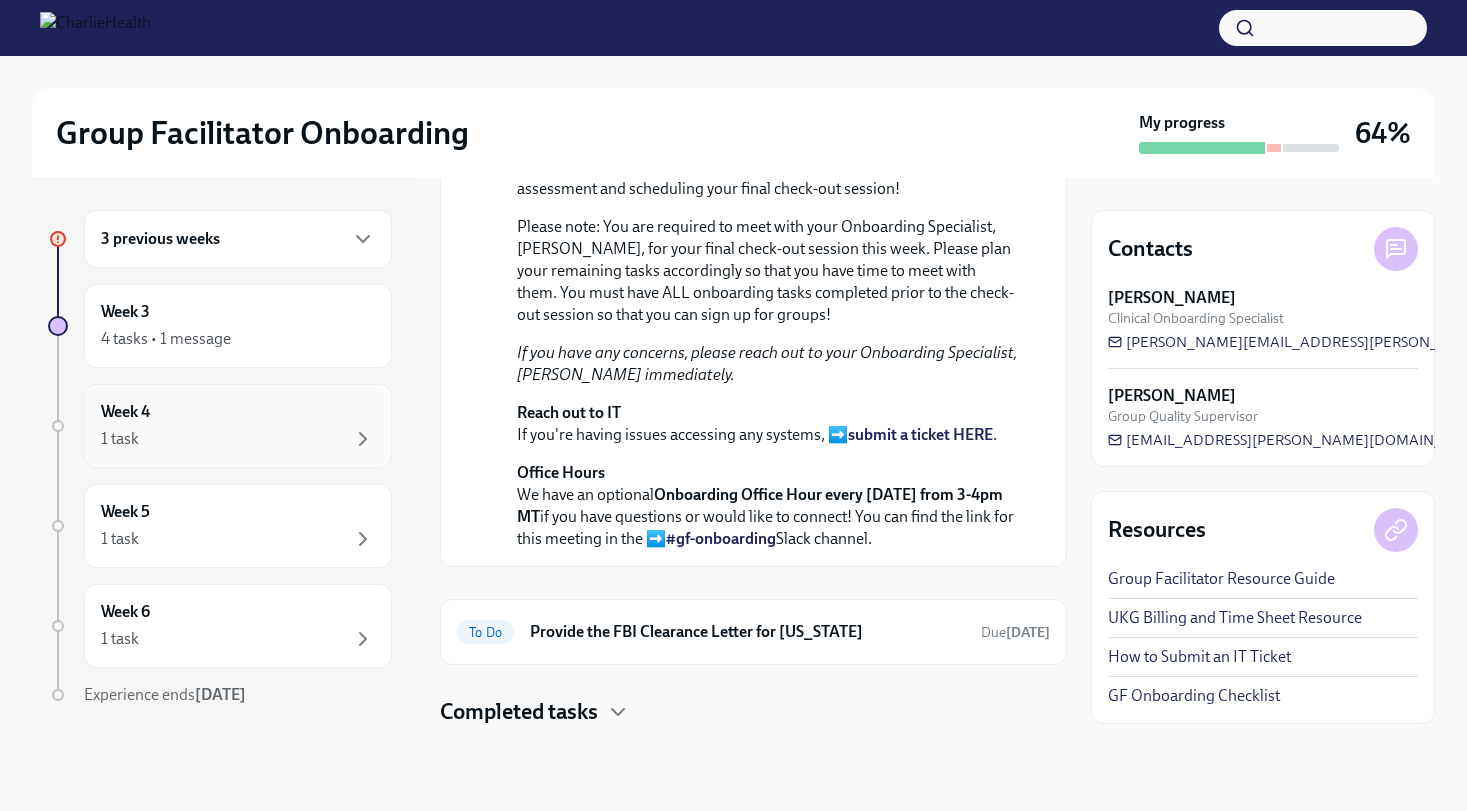 click on "Week 4 1 task" at bounding box center (238, 426) 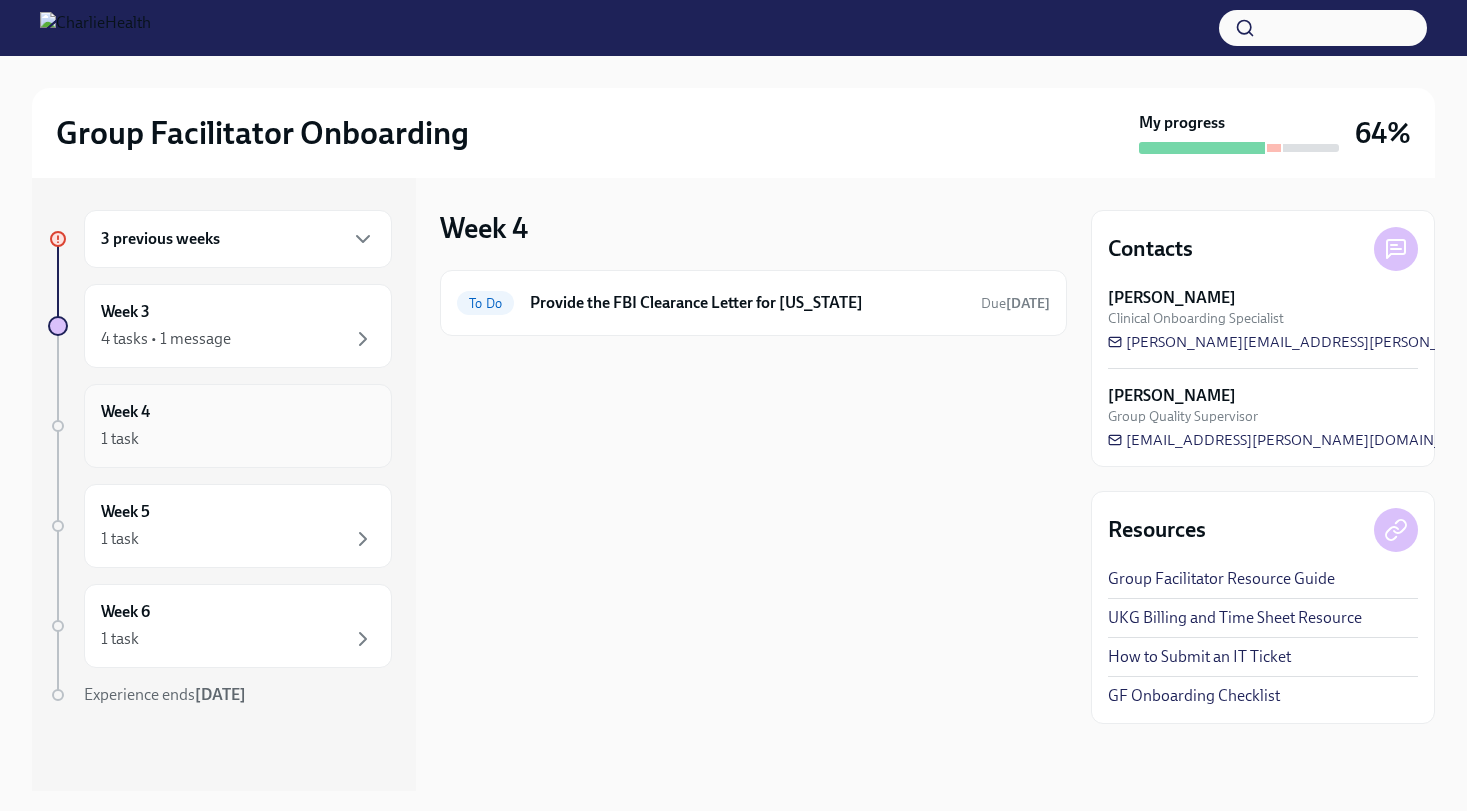 scroll, scrollTop: 0, scrollLeft: 0, axis: both 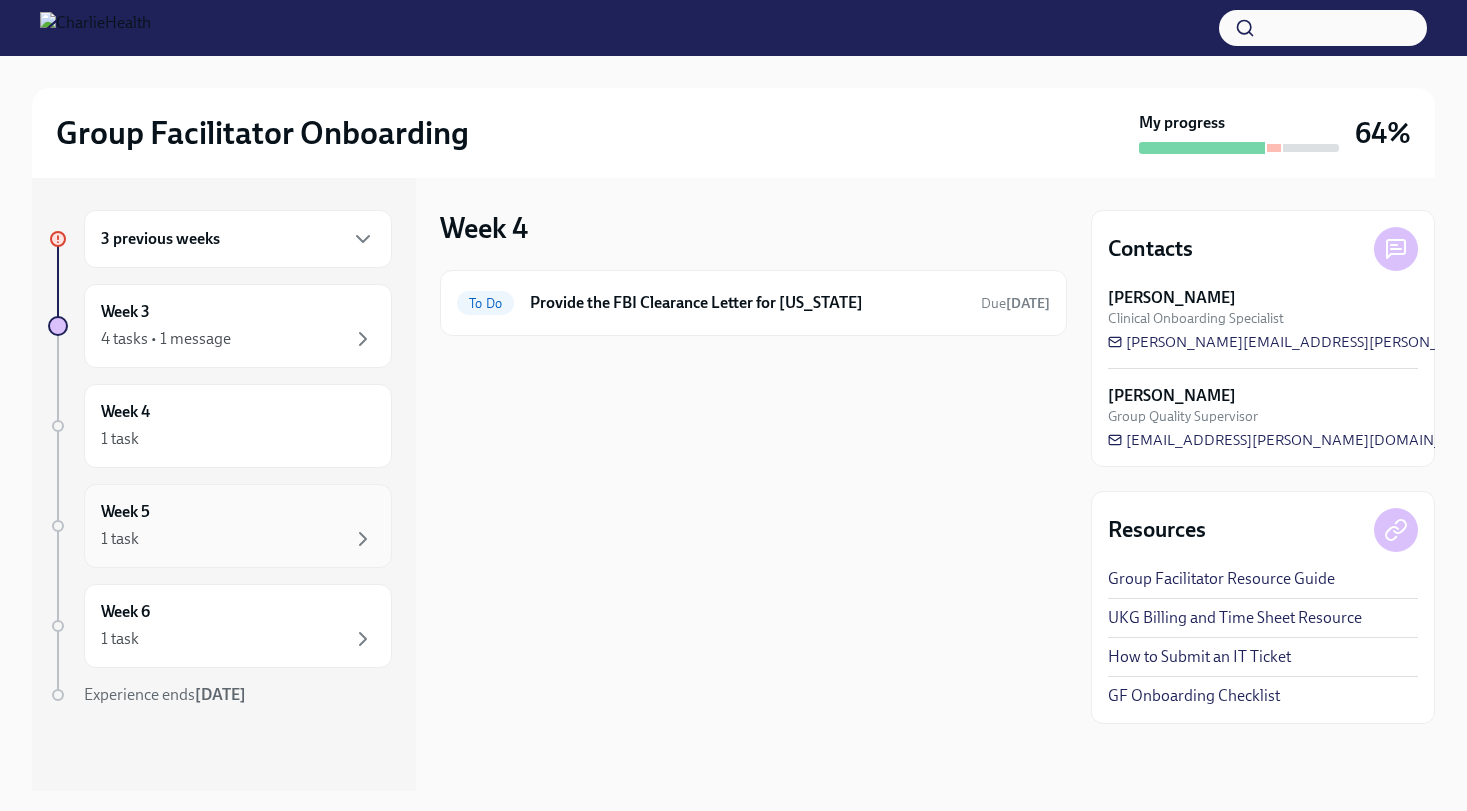 click on "Week 5 1 task" at bounding box center (238, 526) 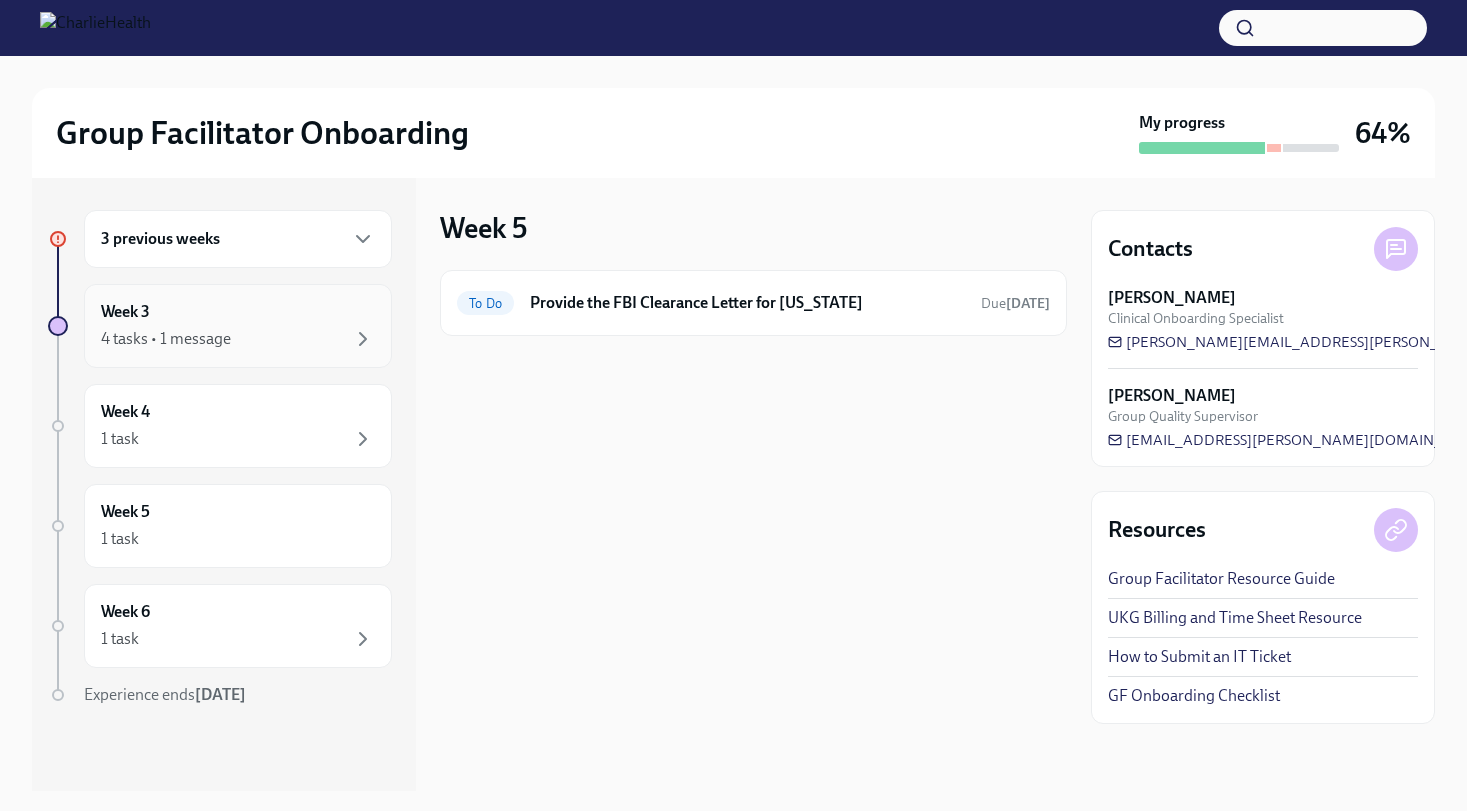 click on "Week 3 4 tasks • 1 message" at bounding box center [238, 326] 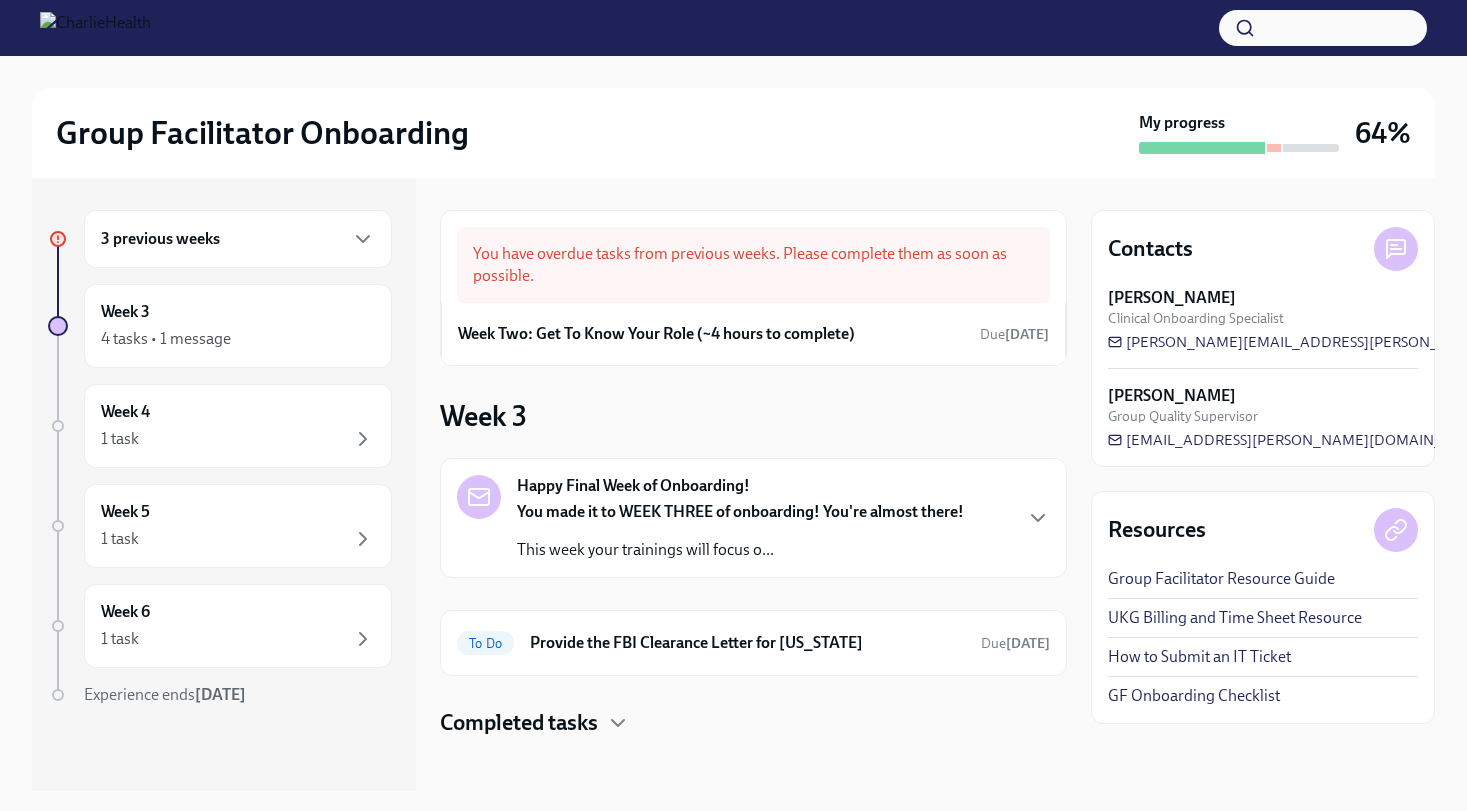 click on "3 previous weeks" at bounding box center (238, 239) 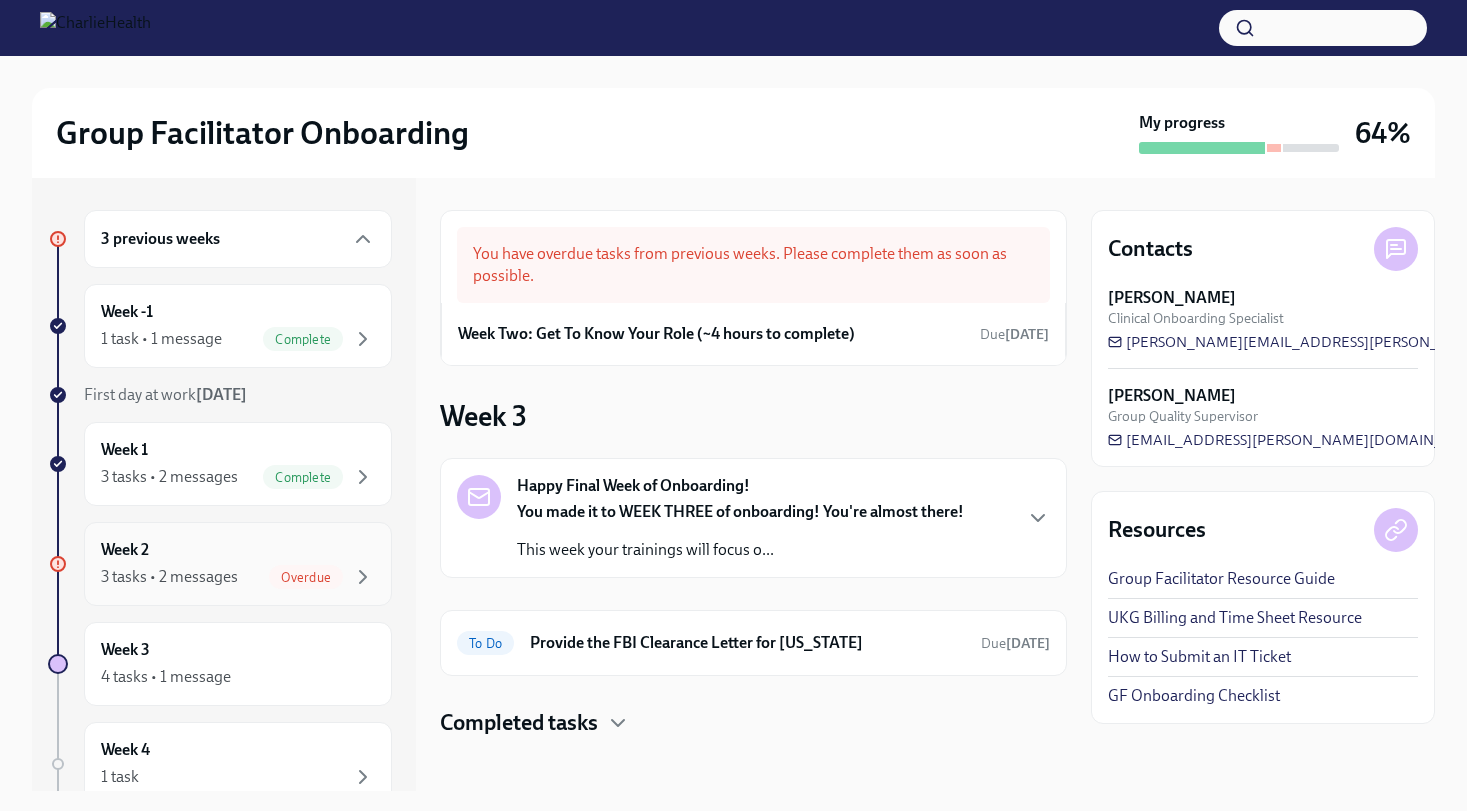 click on "3 tasks • 2 messages" at bounding box center (169, 577) 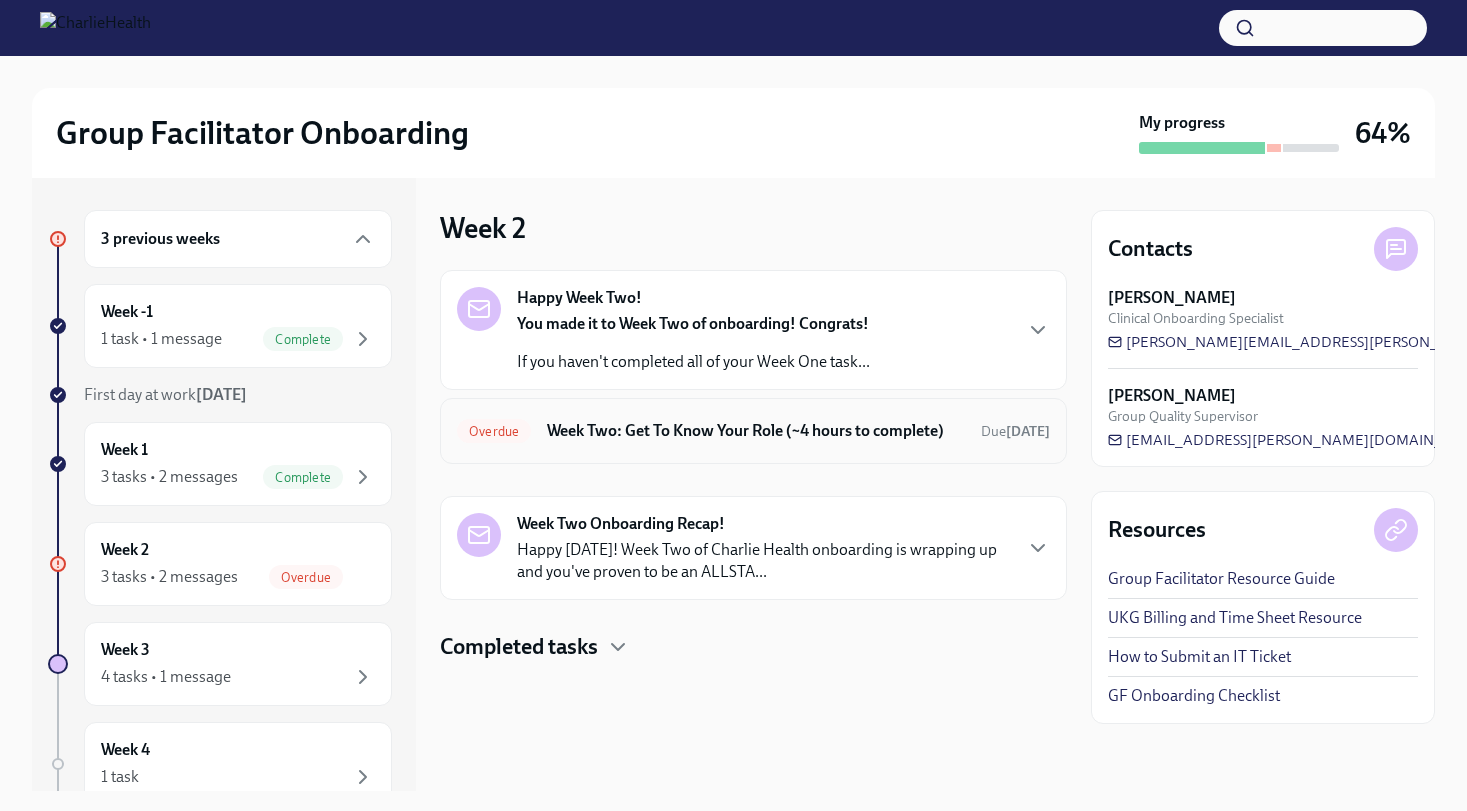 click on "Week Two: Get To Know Your Role (~4 hours to complete)" at bounding box center (756, 431) 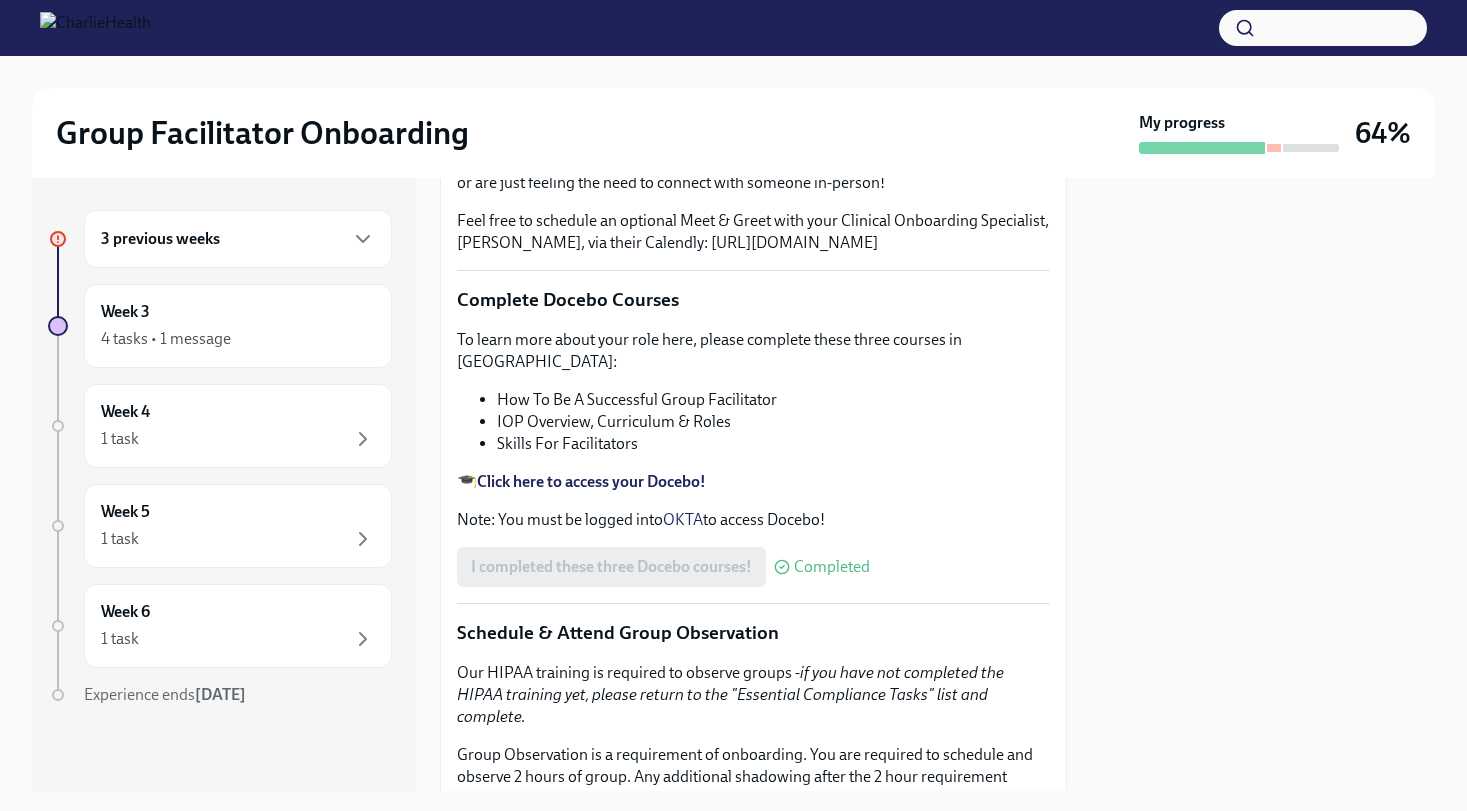 scroll, scrollTop: 0, scrollLeft: 0, axis: both 